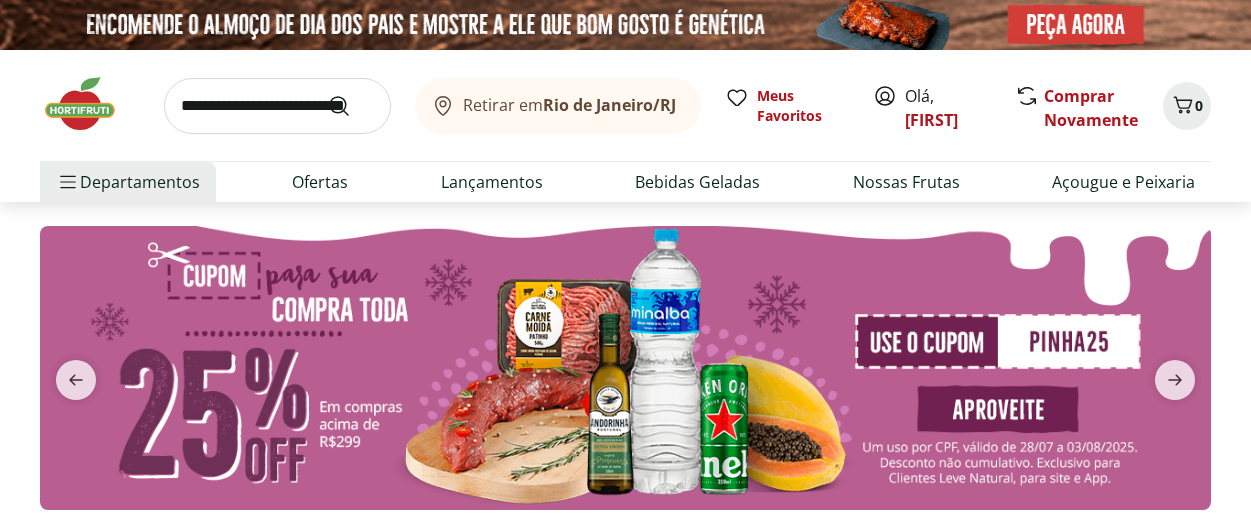 scroll, scrollTop: 0, scrollLeft: 0, axis: both 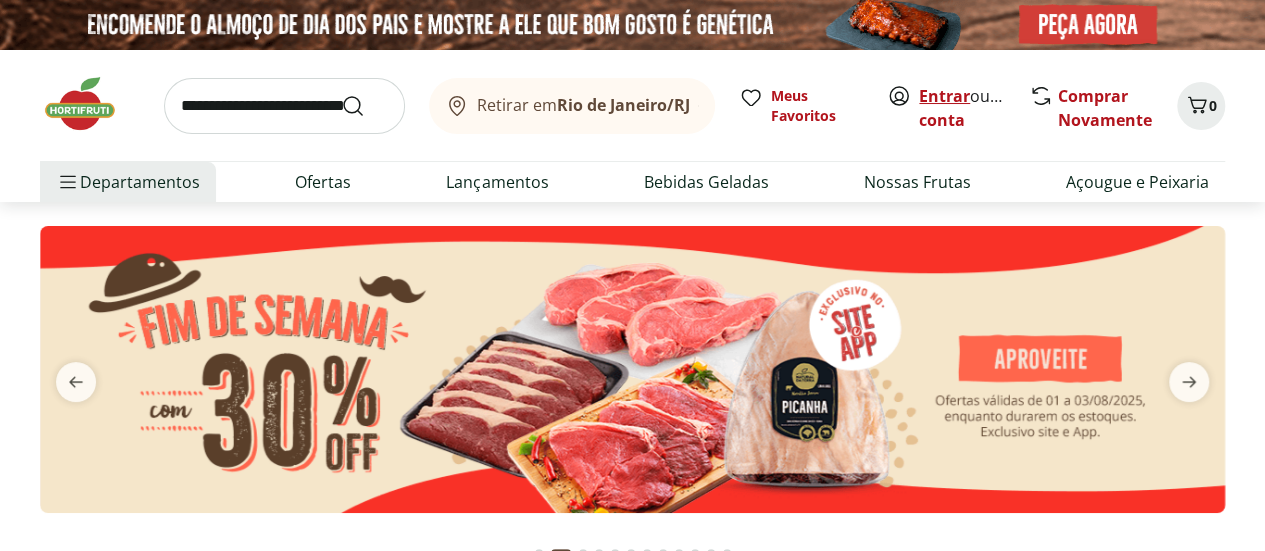 click on "Entrar" at bounding box center [944, 96] 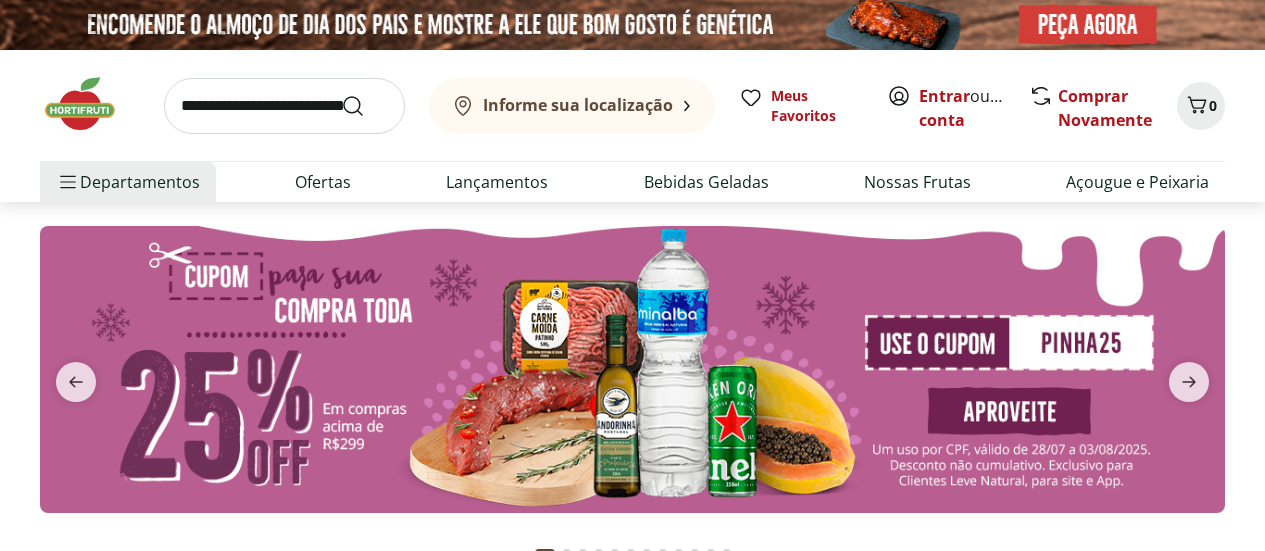 scroll, scrollTop: 0, scrollLeft: 0, axis: both 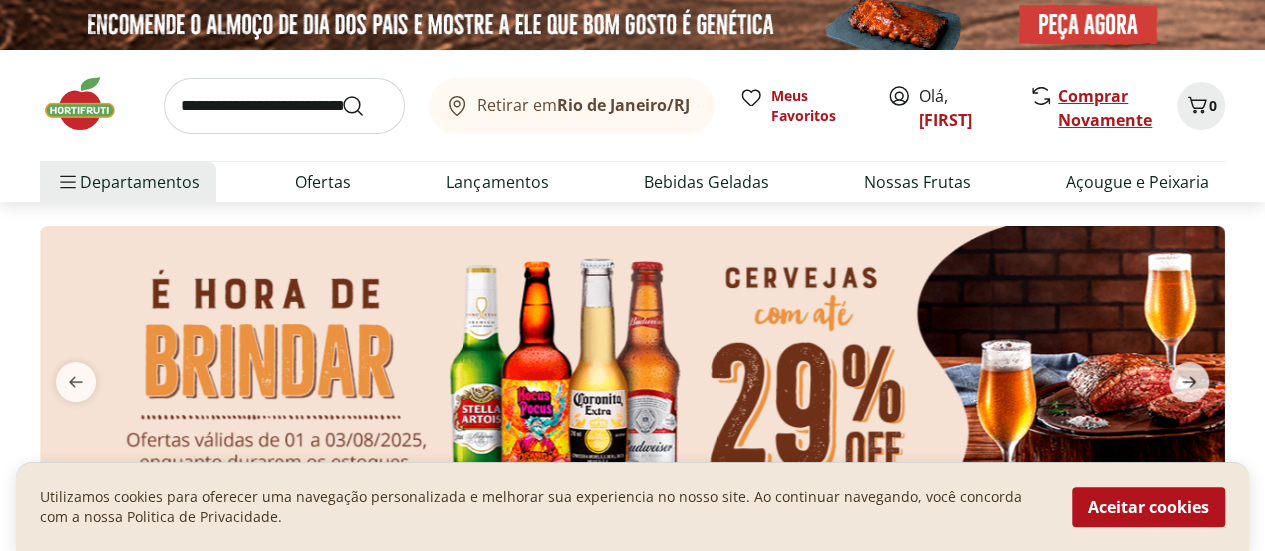 click on "Comprar Novamente" at bounding box center (1105, 108) 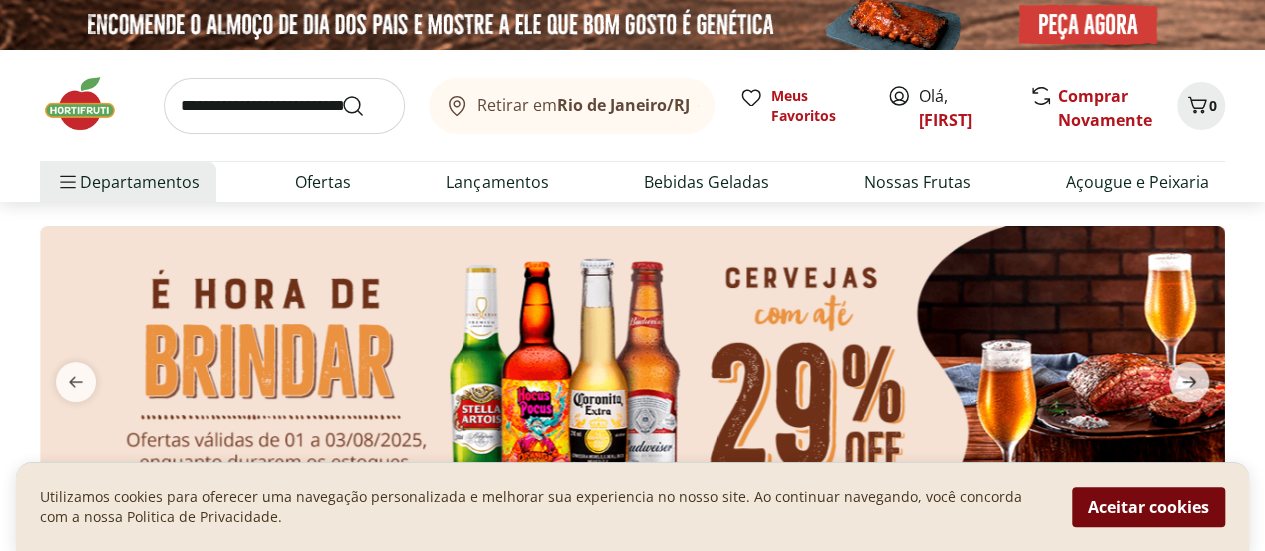 click on "Aceitar cookies" at bounding box center [1148, 507] 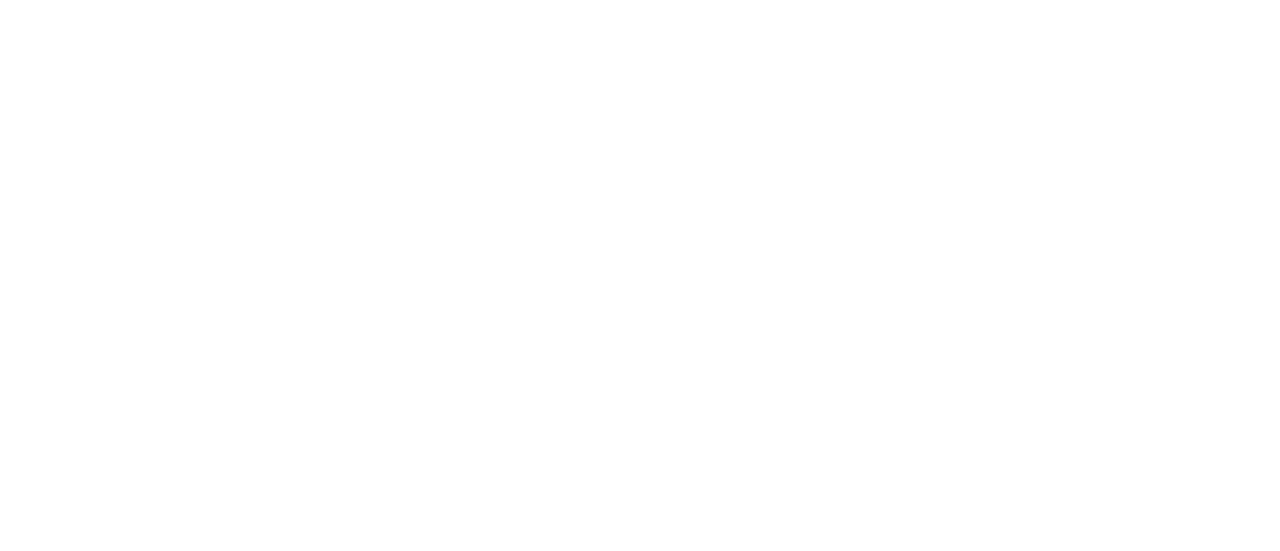 scroll, scrollTop: 0, scrollLeft: 0, axis: both 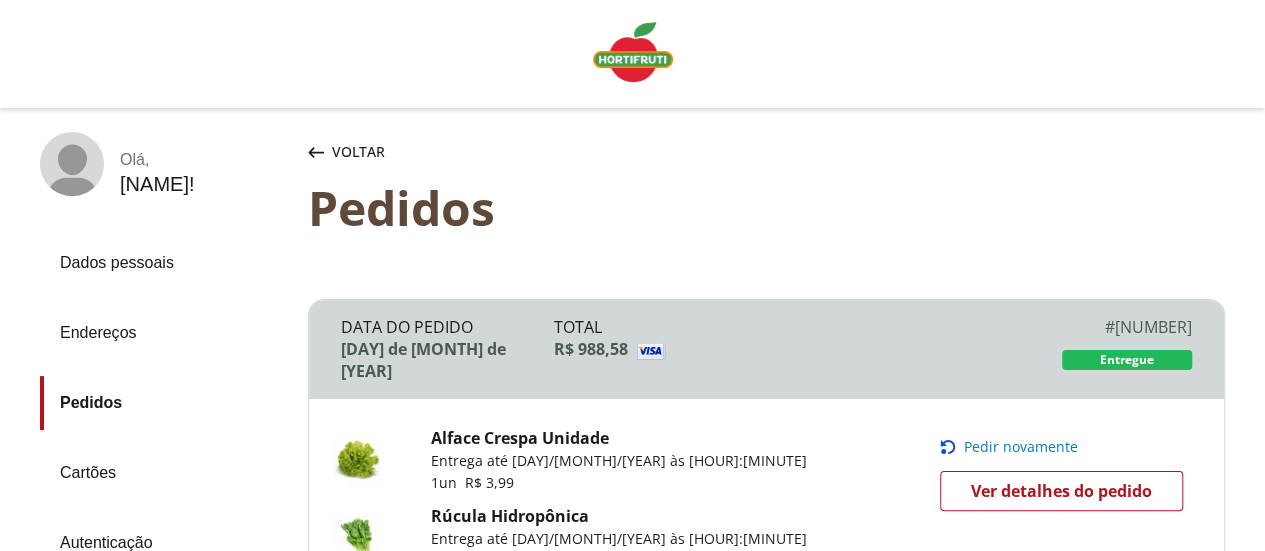 click on "Pedir novamente" at bounding box center [1021, 447] 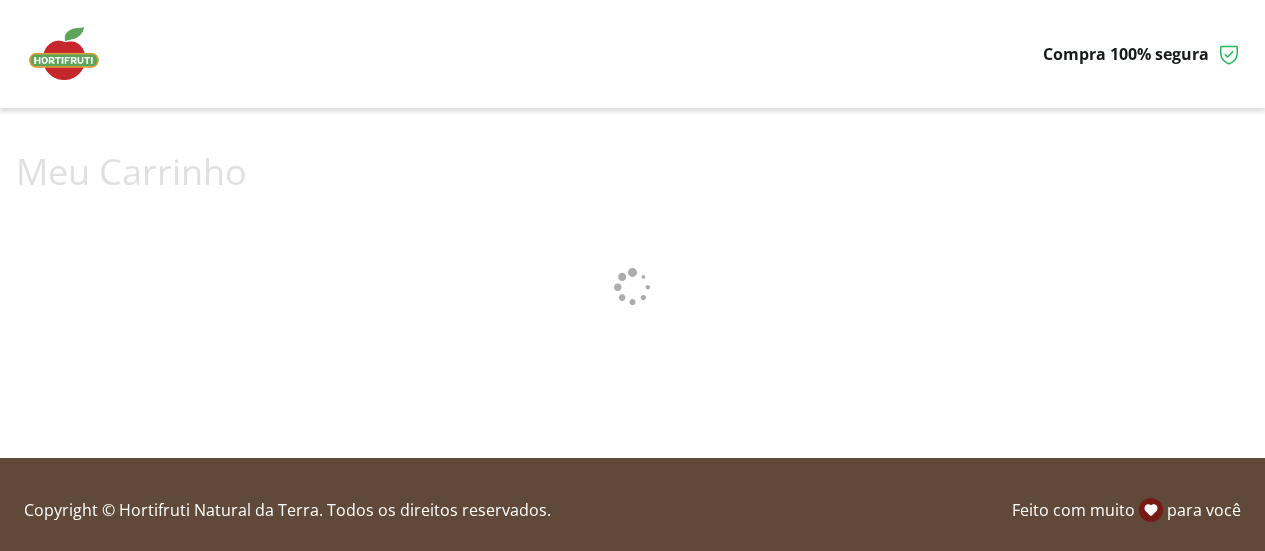 scroll, scrollTop: 0, scrollLeft: 0, axis: both 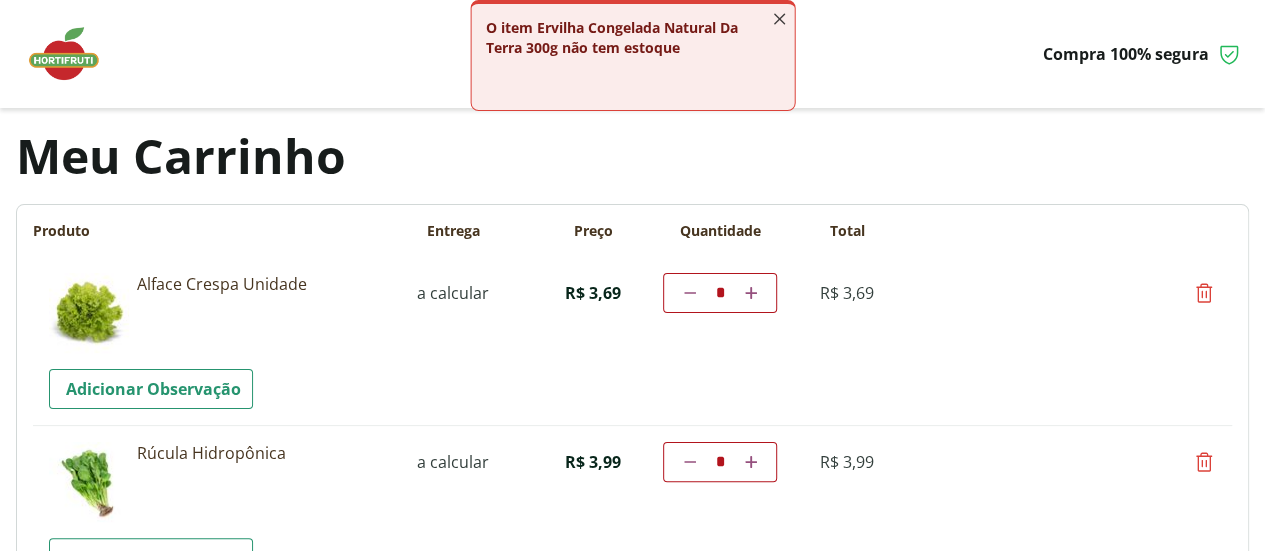 click 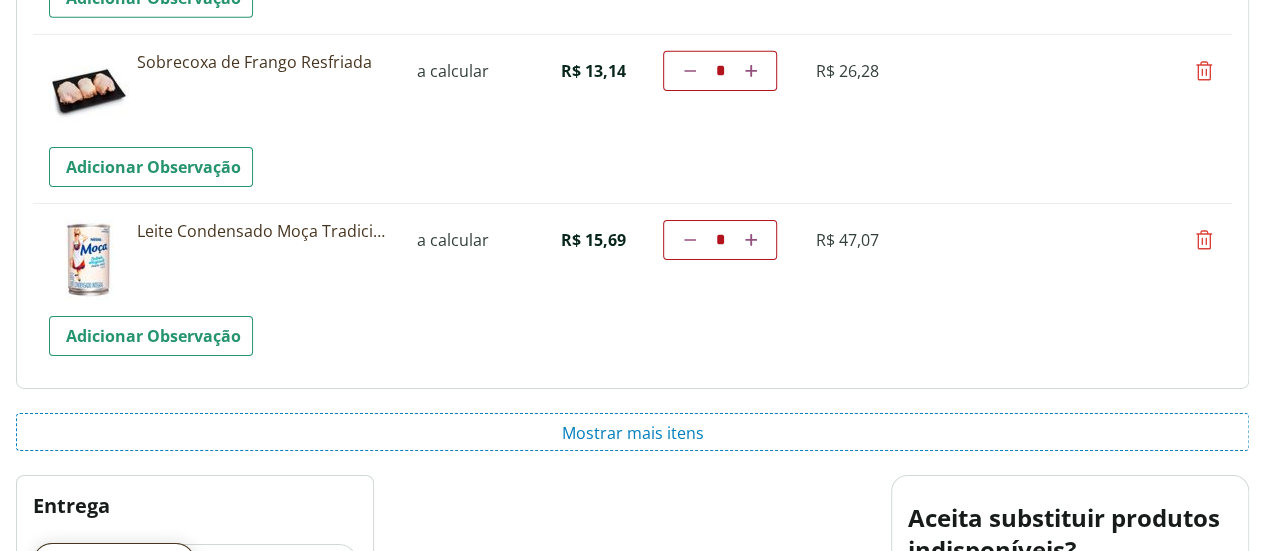 scroll, scrollTop: 3280, scrollLeft: 0, axis: vertical 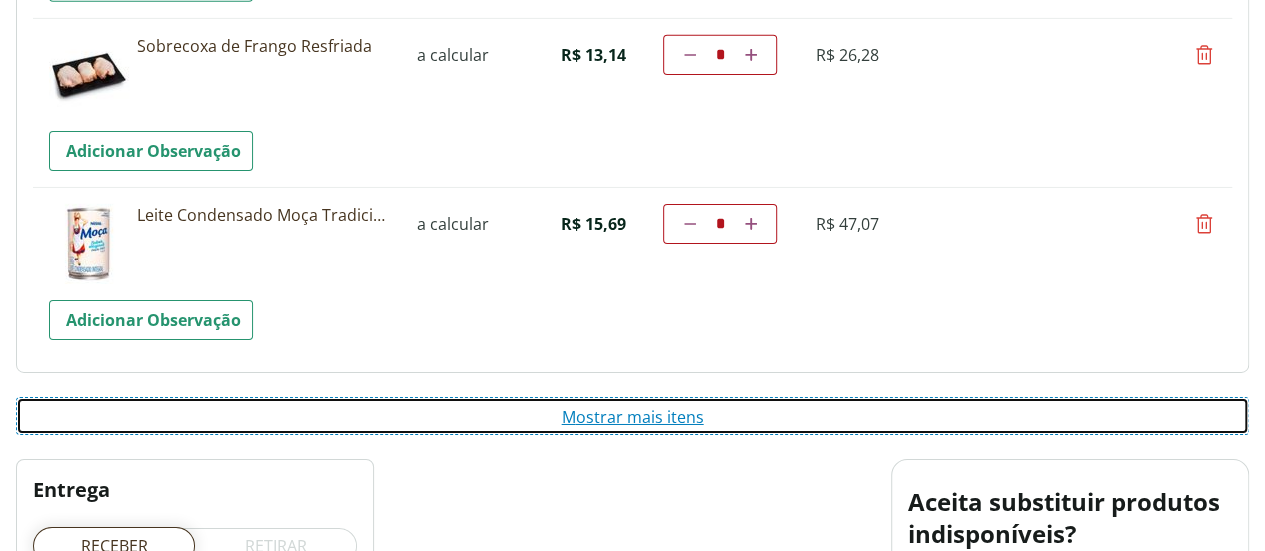 click on "Mostrar mais itens" at bounding box center (632, 416) 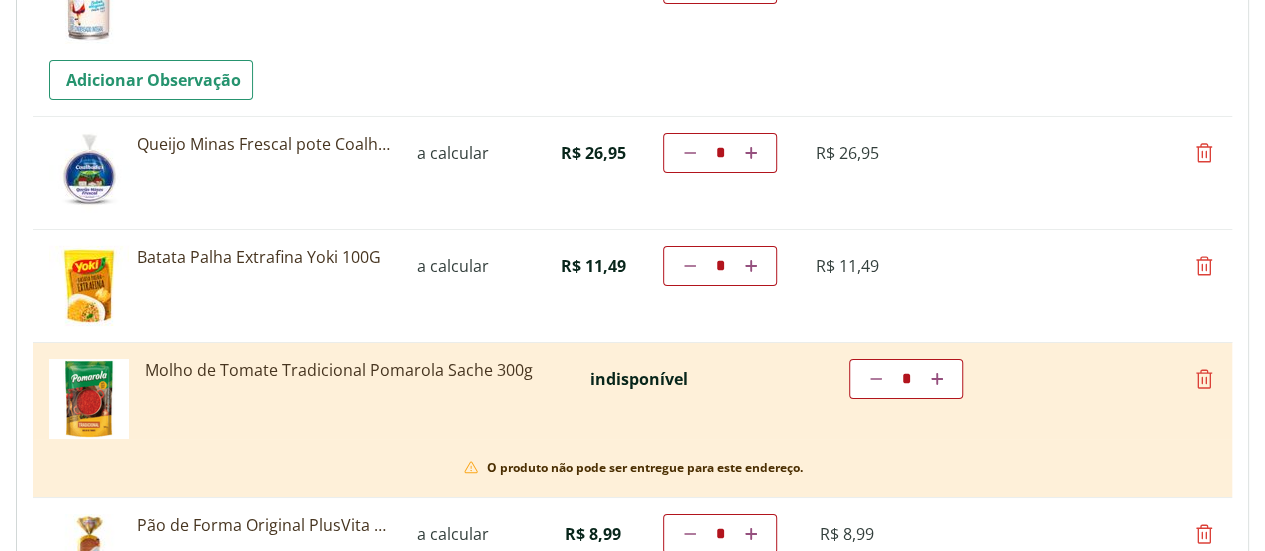 scroll, scrollTop: 3490, scrollLeft: 0, axis: vertical 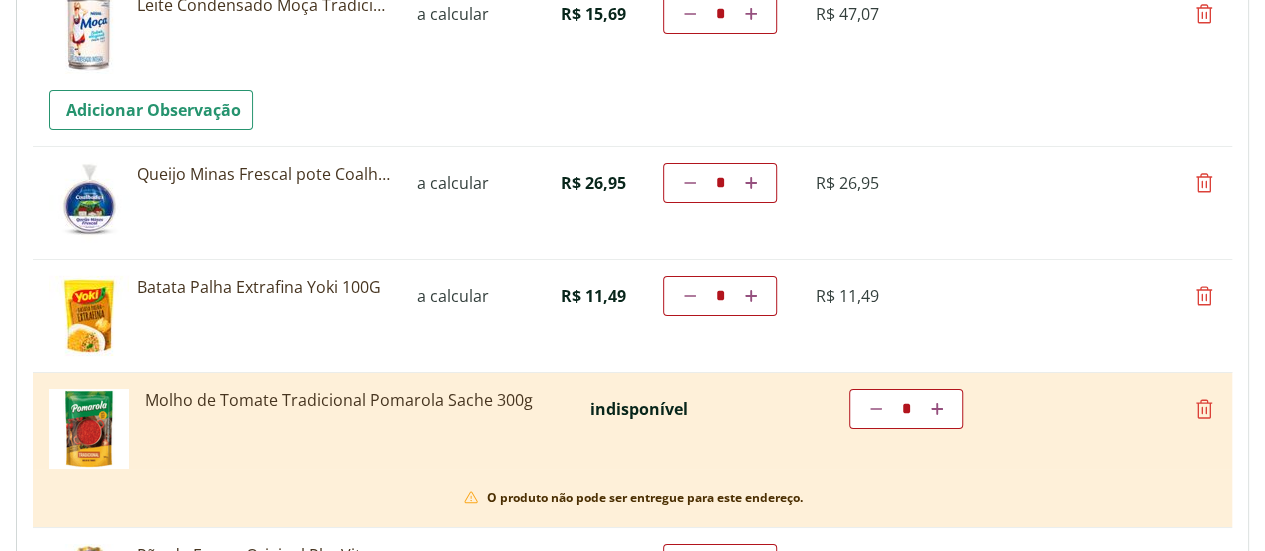 click at bounding box center (1204, 409) 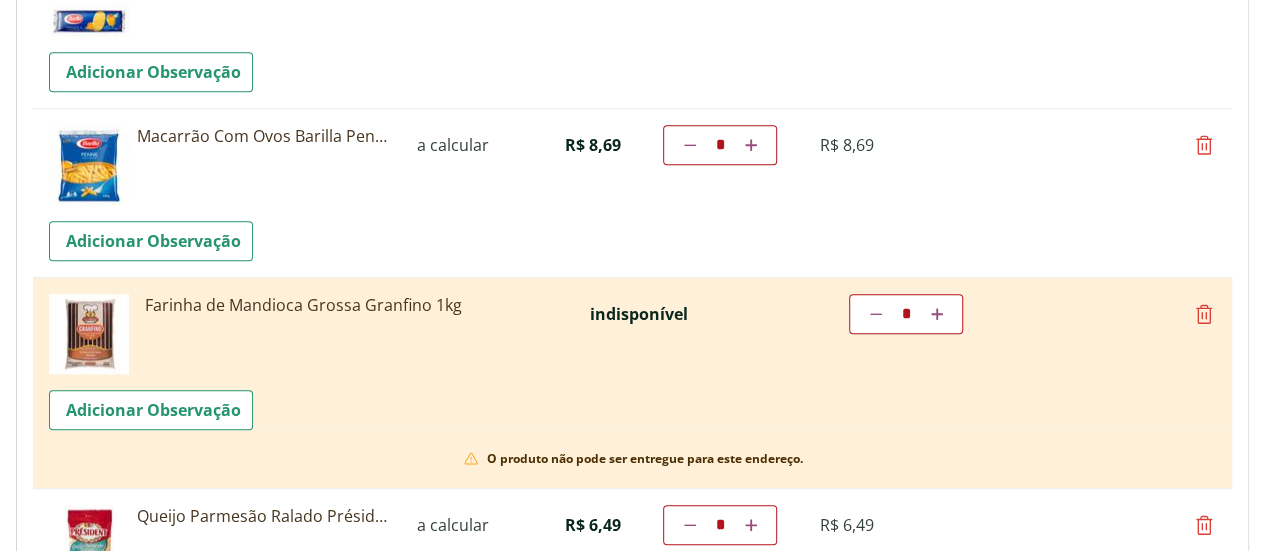 scroll, scrollTop: 4641, scrollLeft: 0, axis: vertical 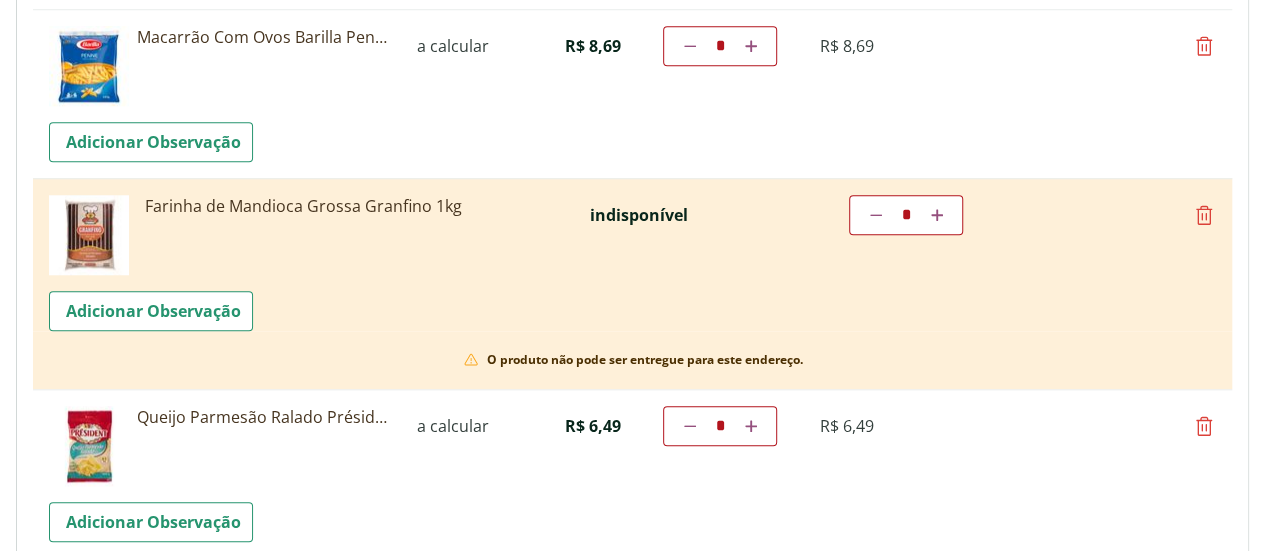 click at bounding box center (1204, 215) 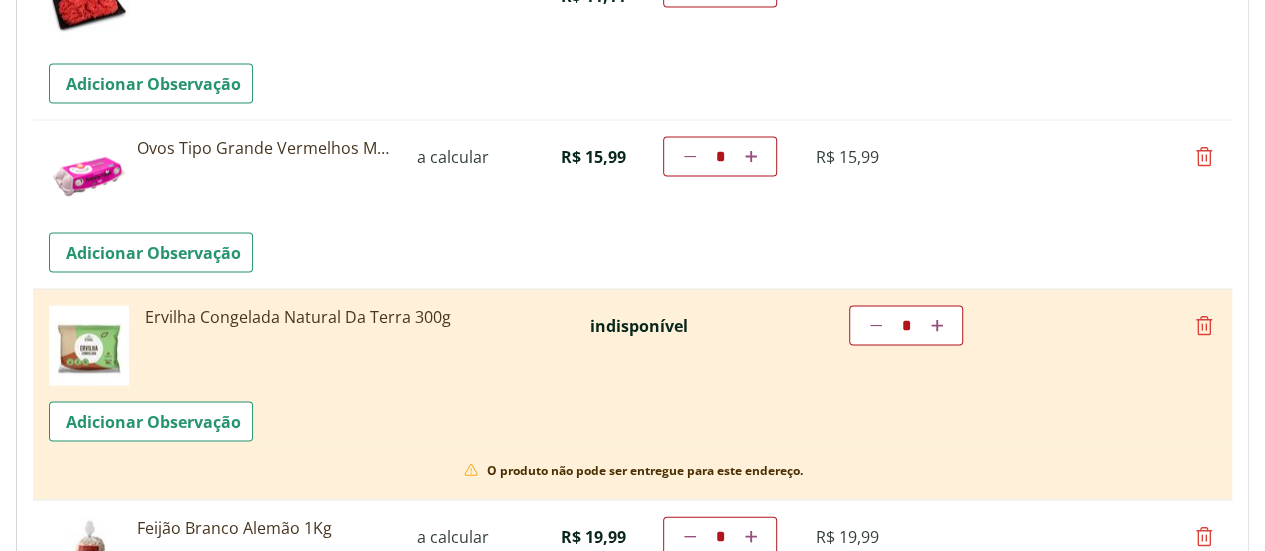 scroll, scrollTop: 5726, scrollLeft: 0, axis: vertical 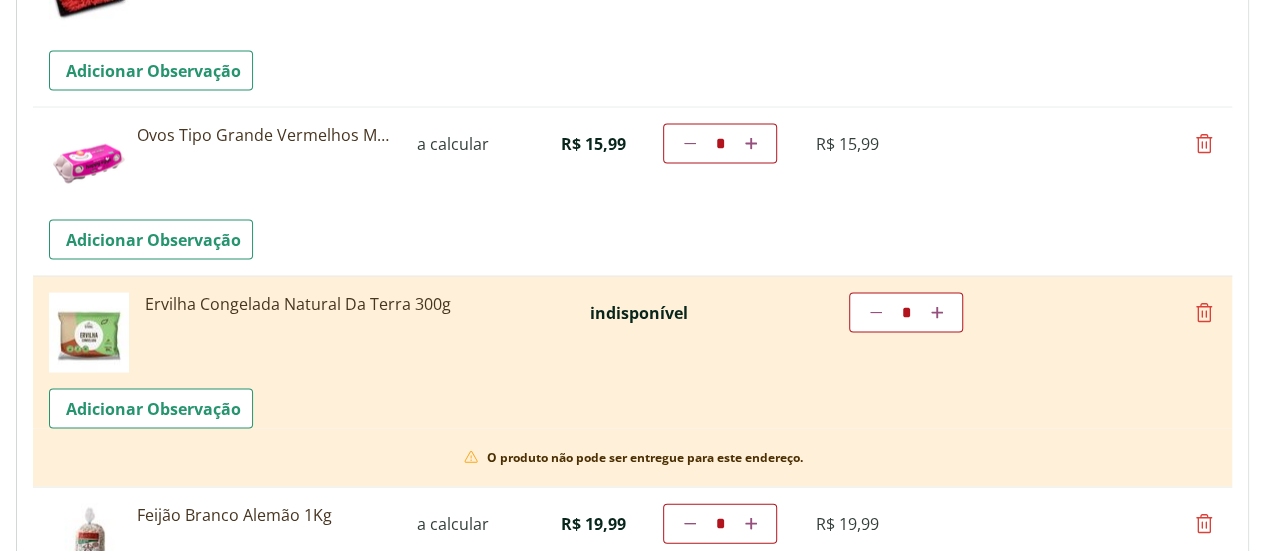 click at bounding box center (1204, 313) 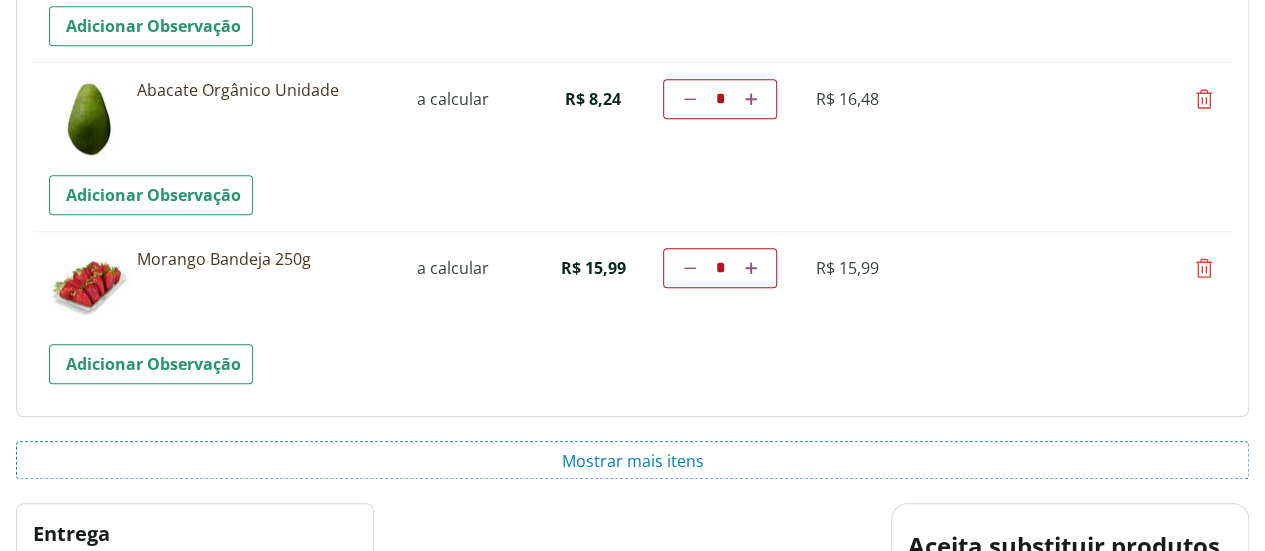 scroll, scrollTop: 8330, scrollLeft: 0, axis: vertical 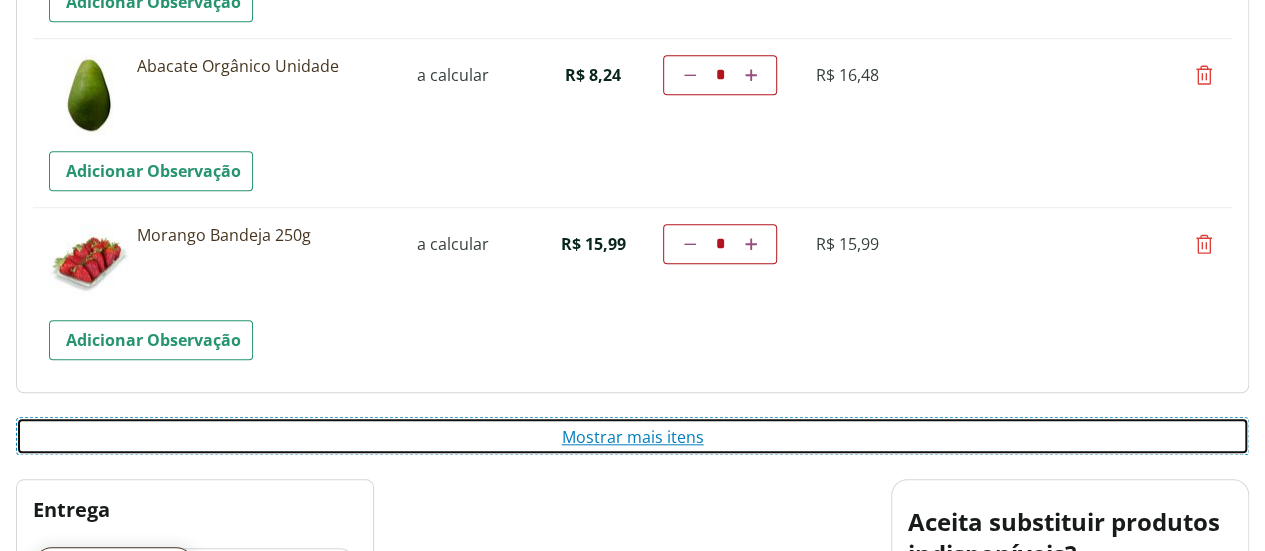 click on "Mostrar mais itens" at bounding box center (632, 436) 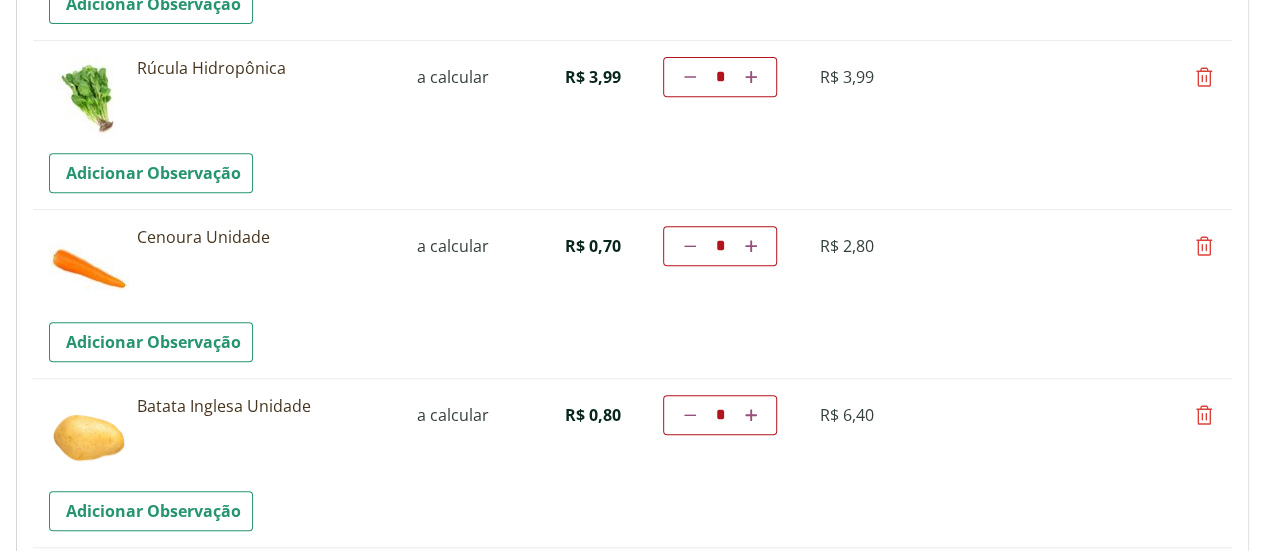 scroll, scrollTop: 96, scrollLeft: 0, axis: vertical 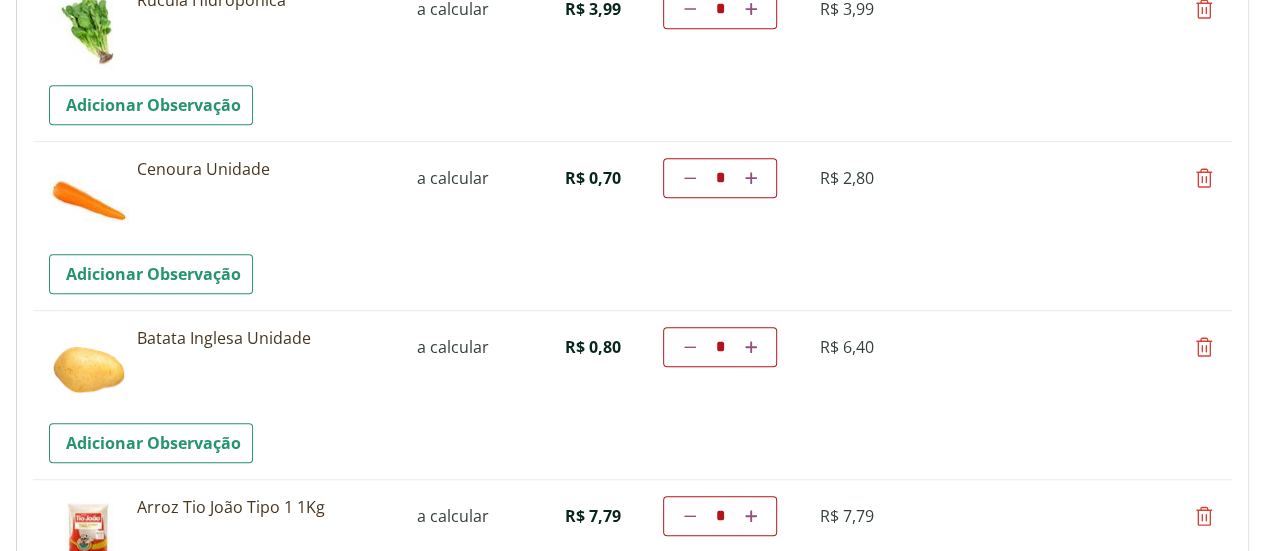 click at bounding box center (1204, 178) 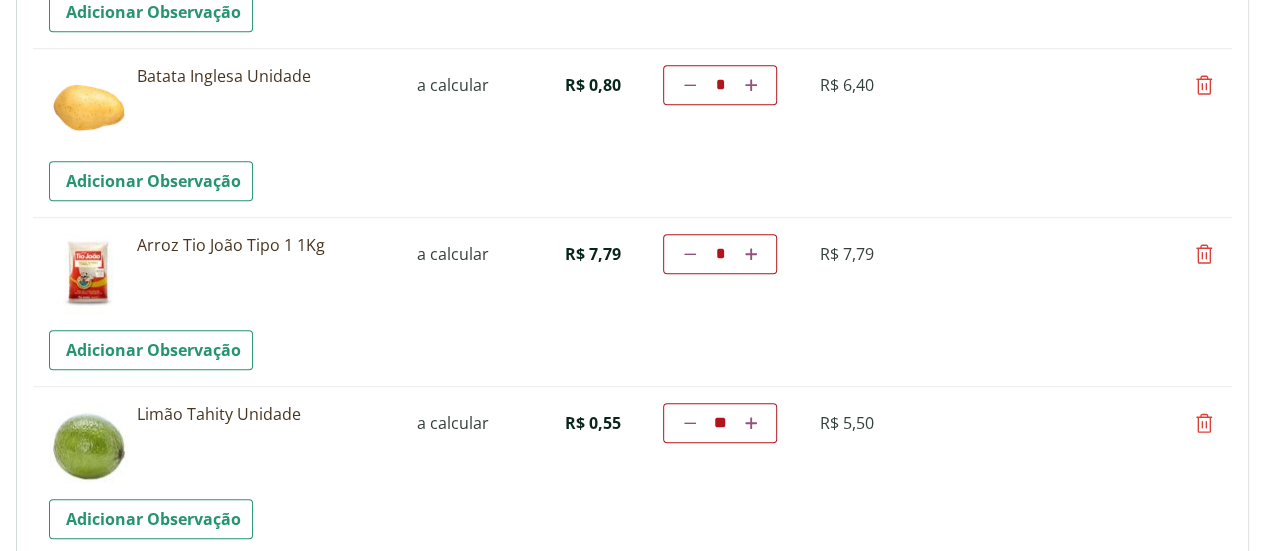 scroll, scrollTop: 586, scrollLeft: 0, axis: vertical 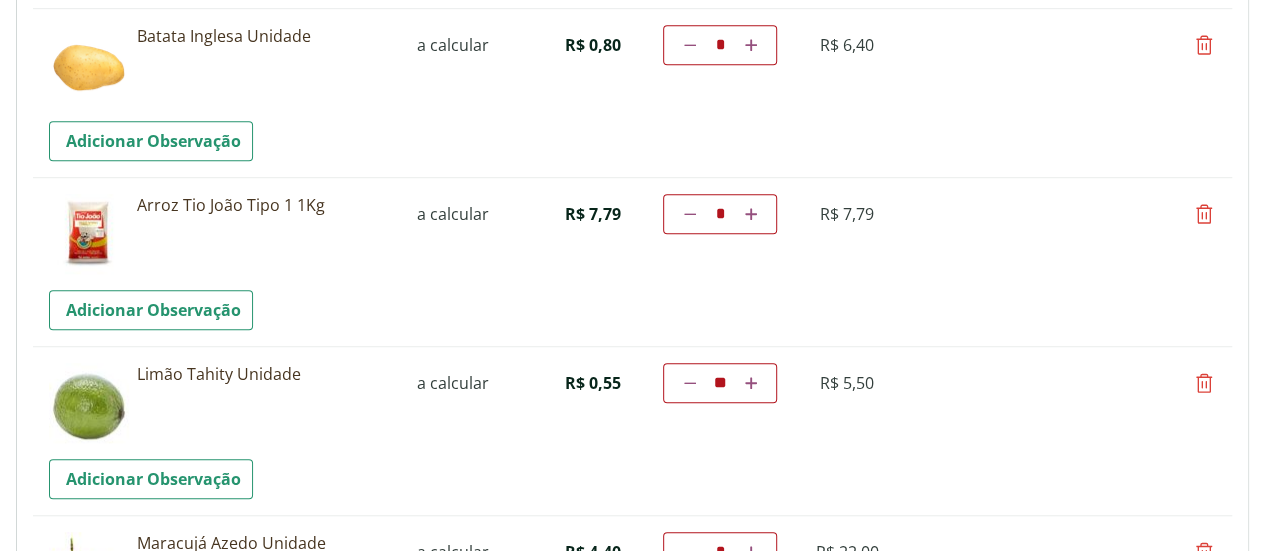 click at bounding box center (1204, 383) 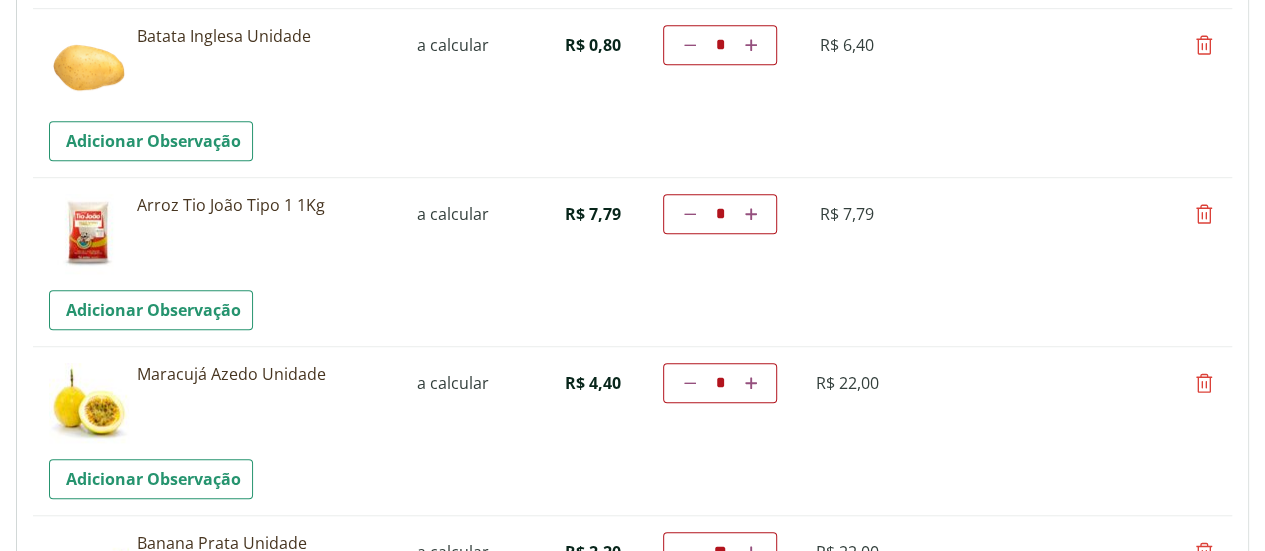click at bounding box center (1204, 214) 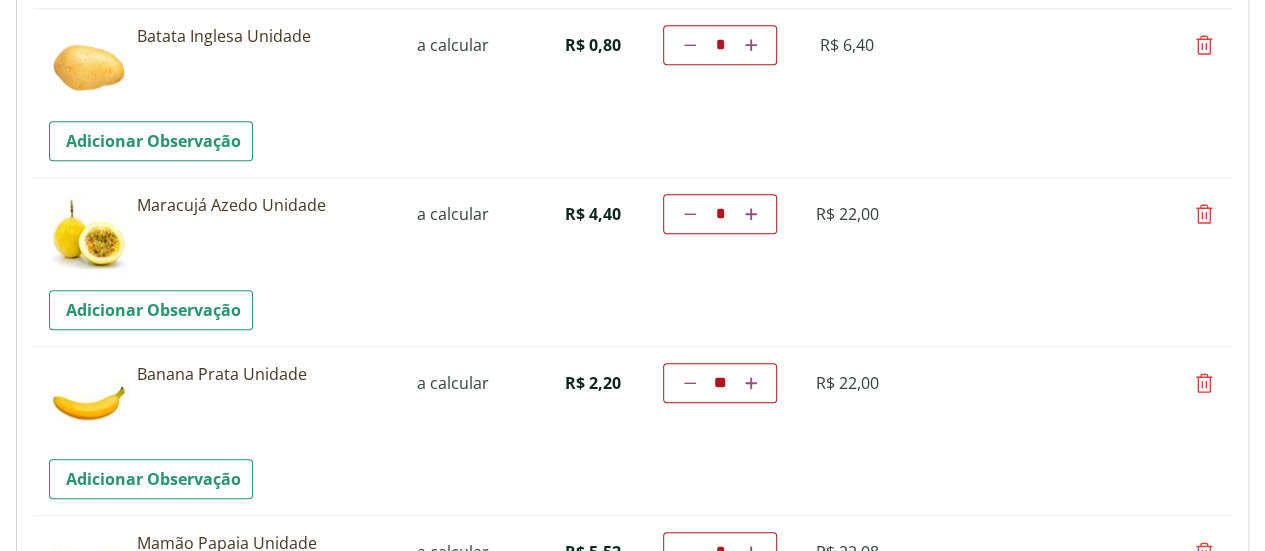 click on "*" at bounding box center (720, 214) 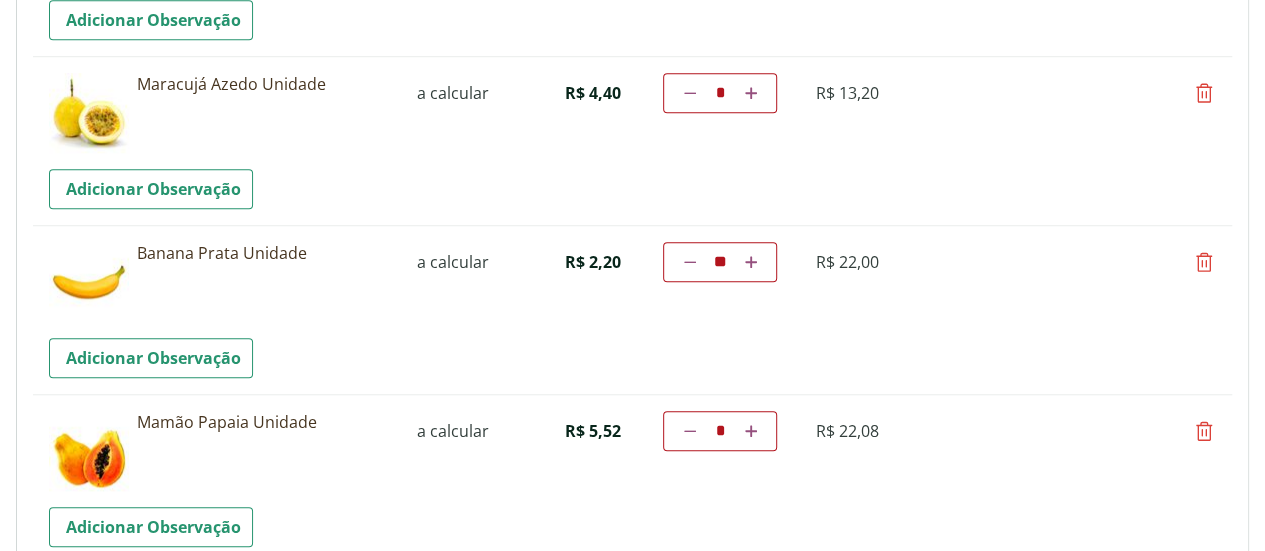 scroll, scrollTop: 720, scrollLeft: 0, axis: vertical 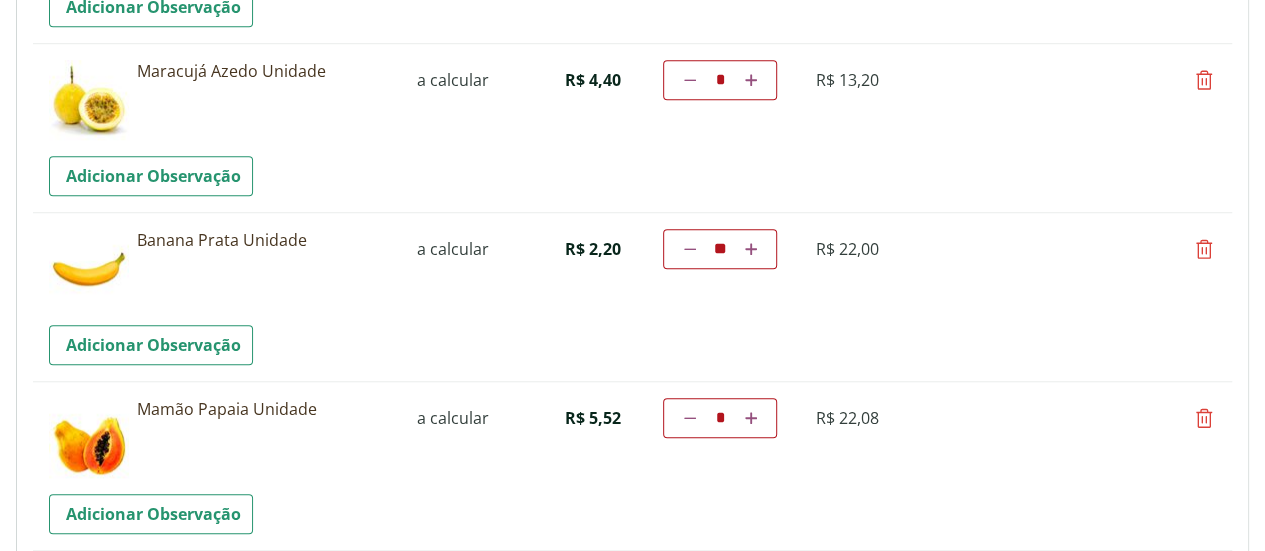 click on "Diminuir a quantidade                                 *                                          Aumentar a quantidade" at bounding box center [720, 418] 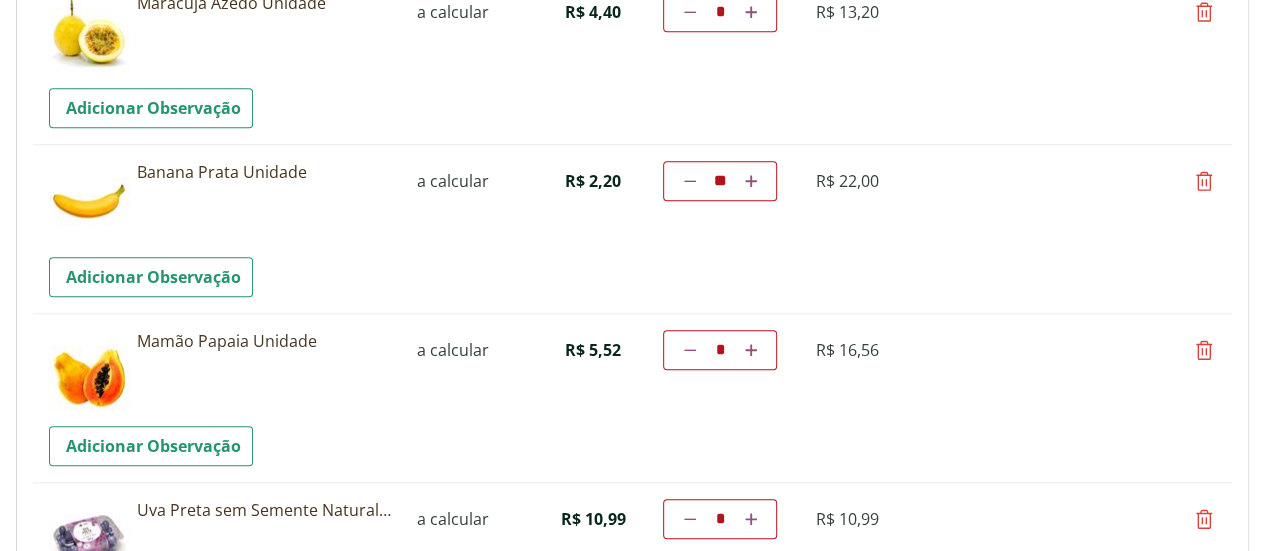 scroll, scrollTop: 800, scrollLeft: 0, axis: vertical 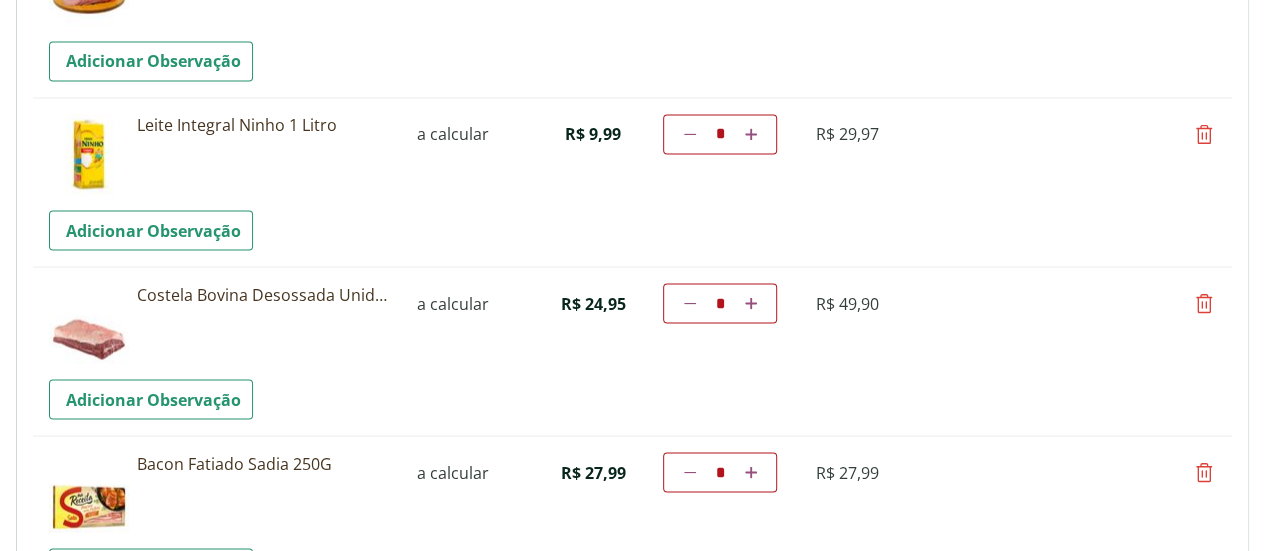 click at bounding box center (690, 134) 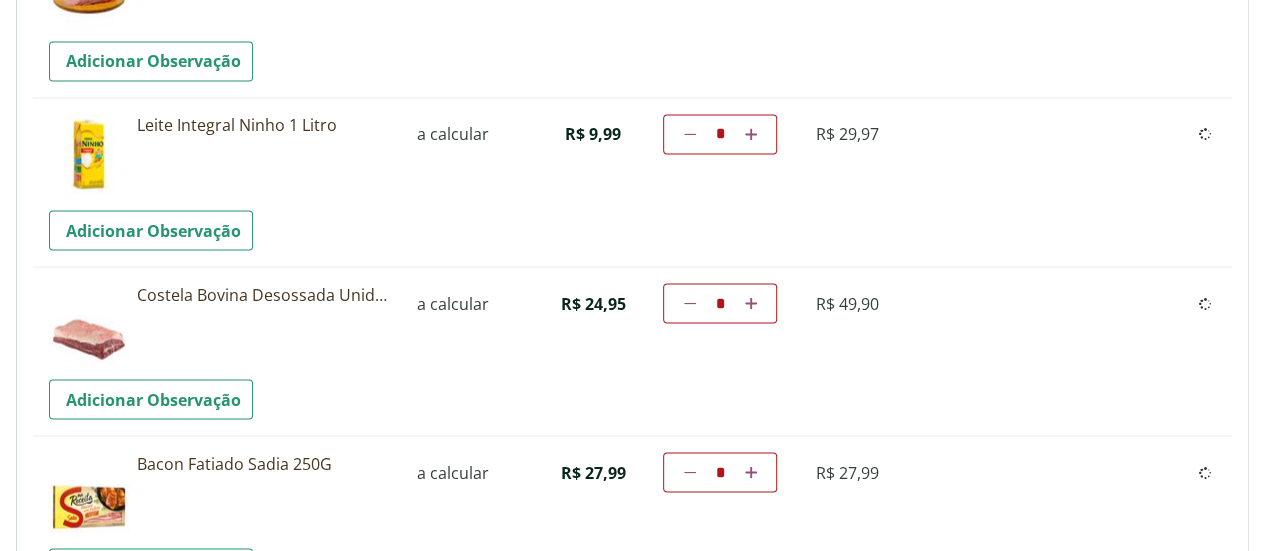 scroll, scrollTop: 162, scrollLeft: 0, axis: vertical 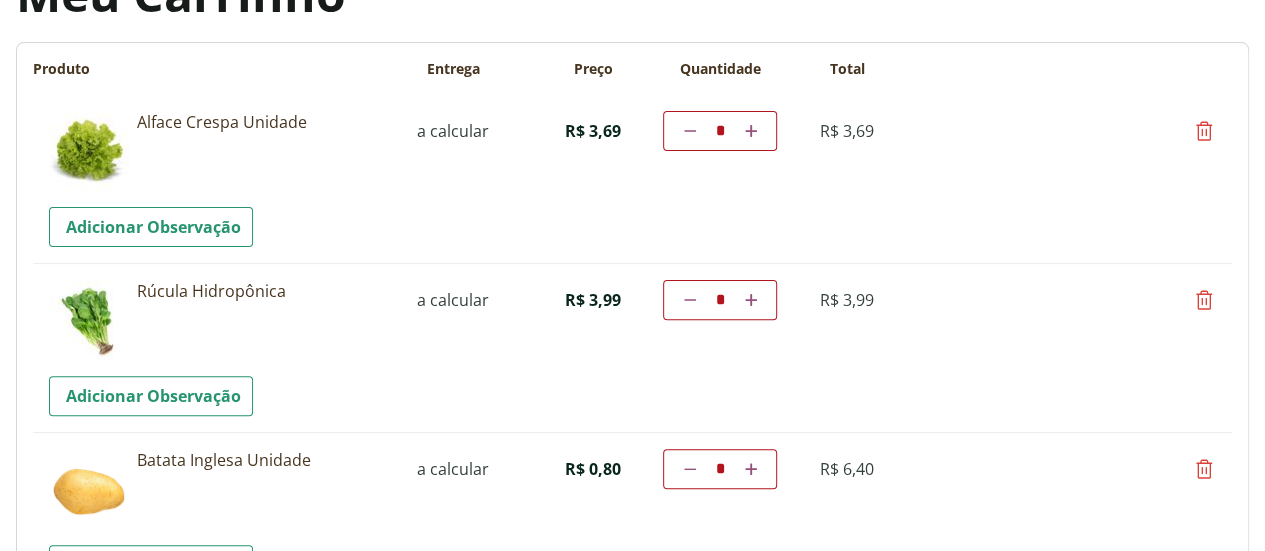 click on "**********" at bounding box center (632, 4887) 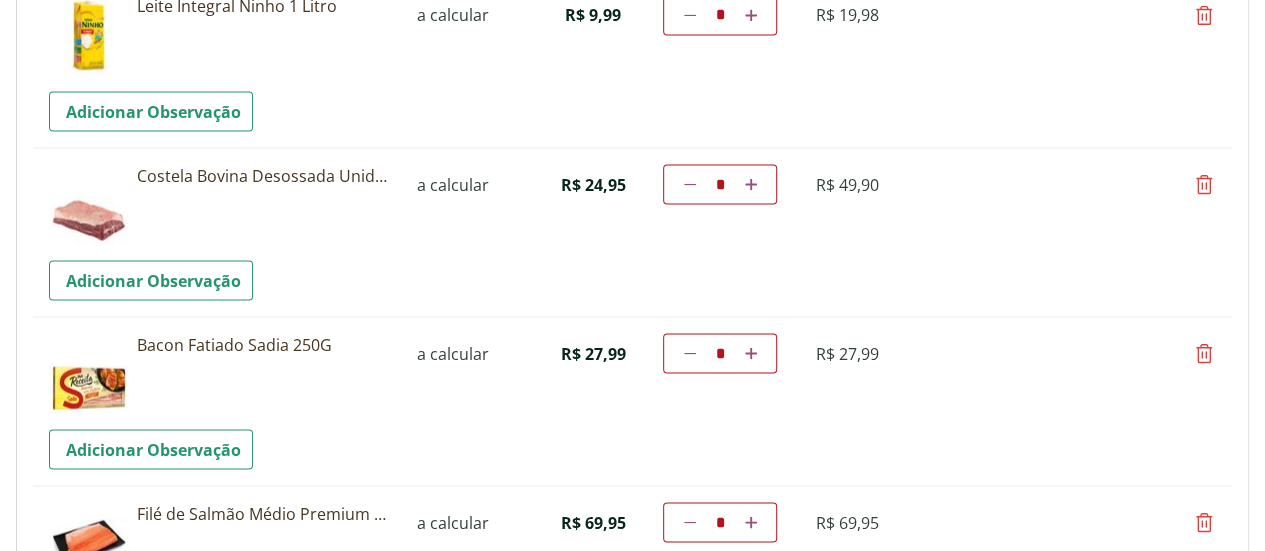 scroll, scrollTop: 1802, scrollLeft: 0, axis: vertical 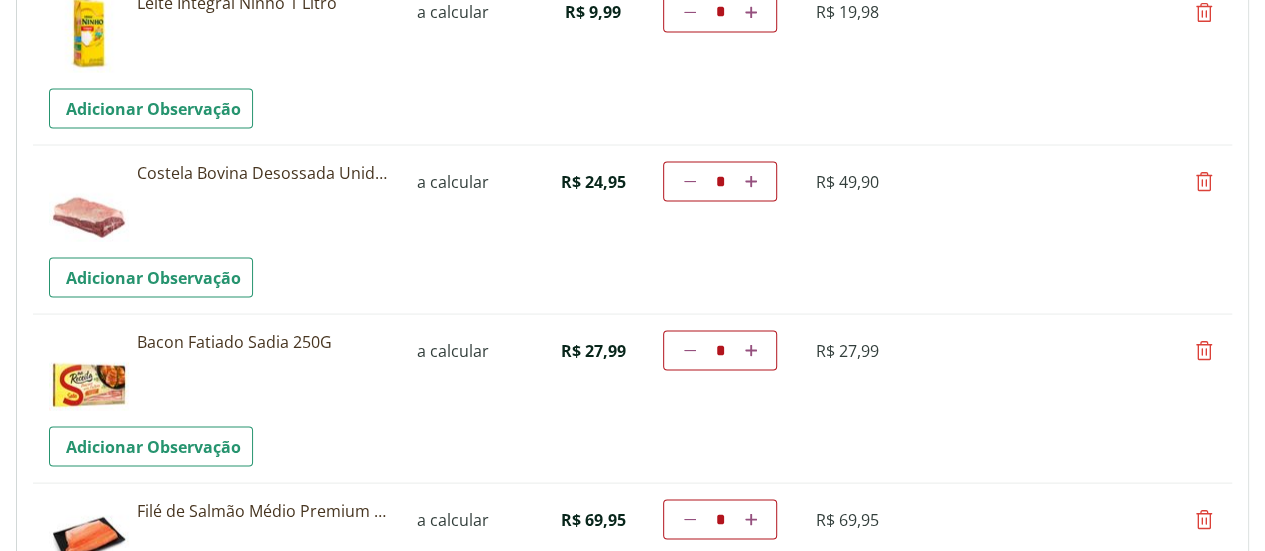 click at bounding box center (1204, 350) 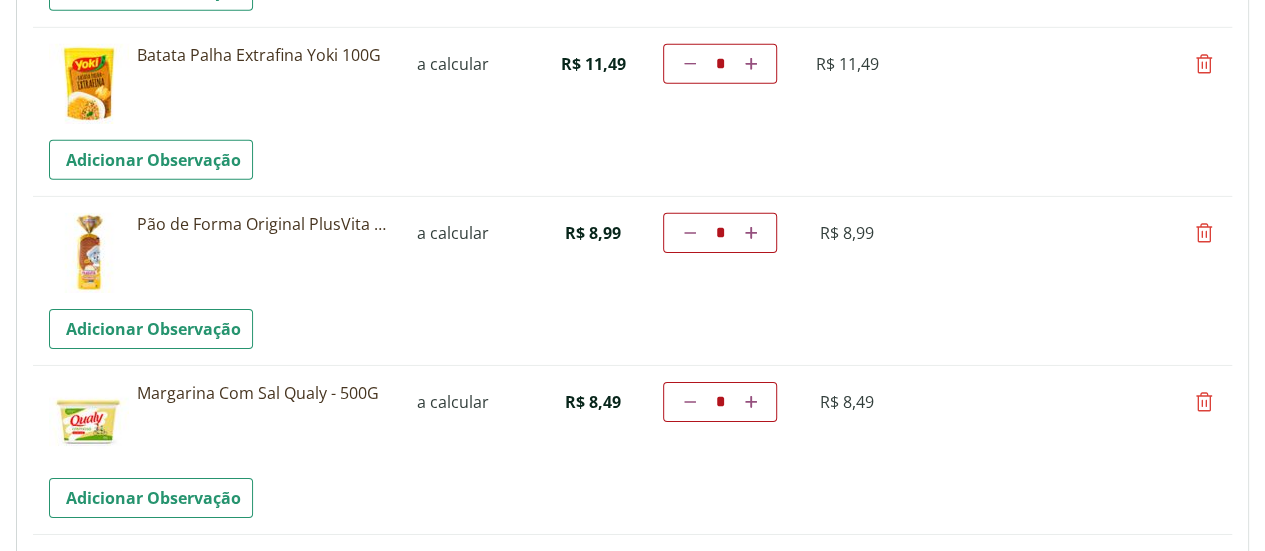 scroll, scrollTop: 3122, scrollLeft: 0, axis: vertical 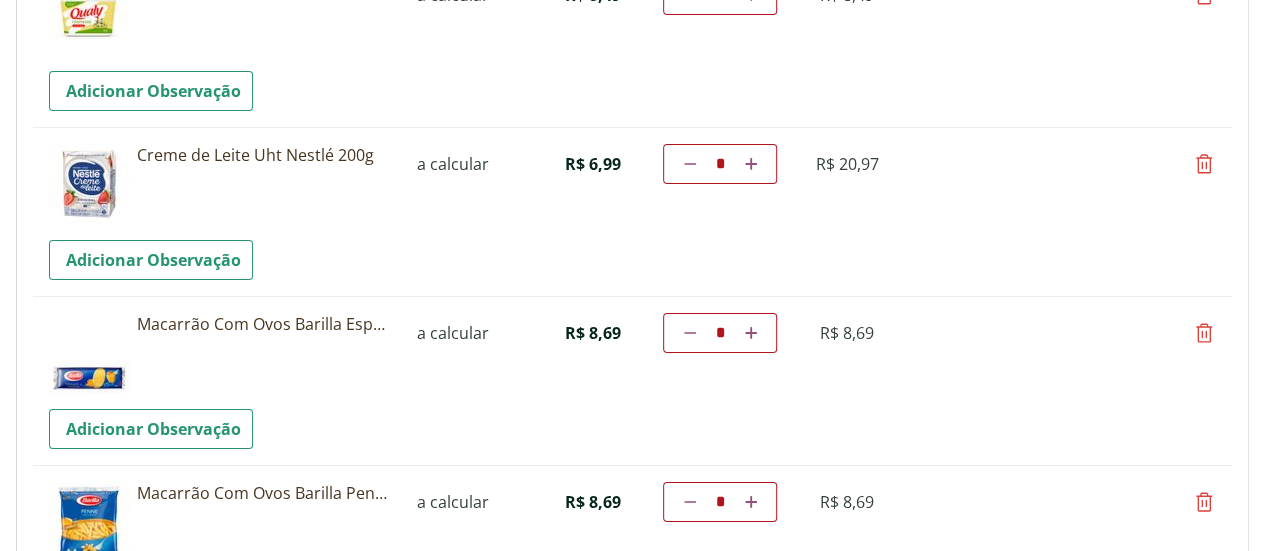 click at bounding box center [1204, 333] 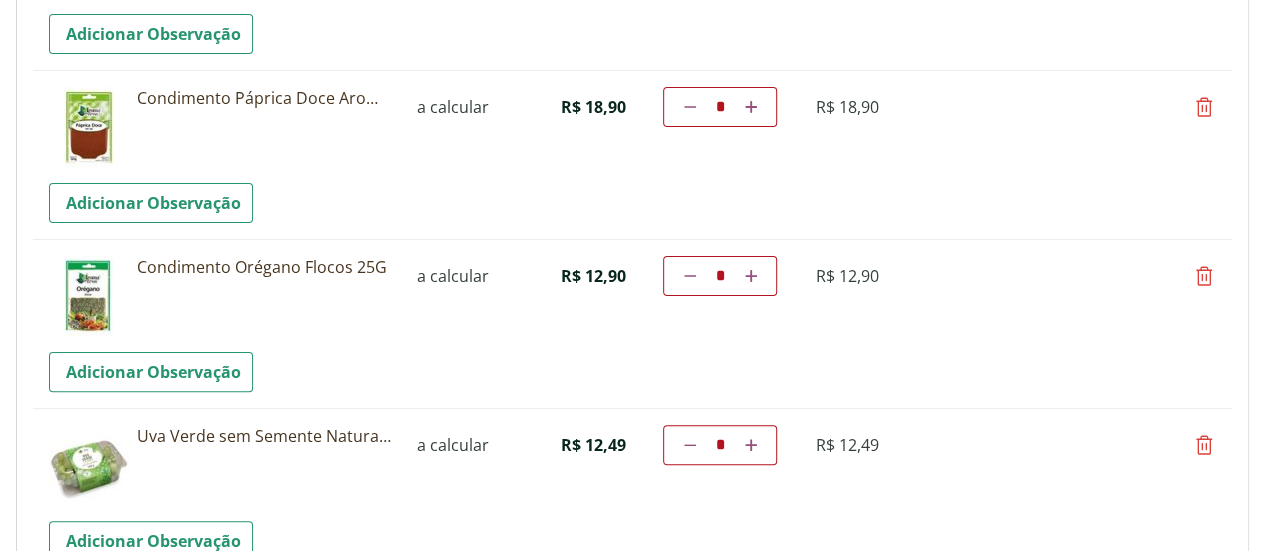 scroll, scrollTop: 3909, scrollLeft: 0, axis: vertical 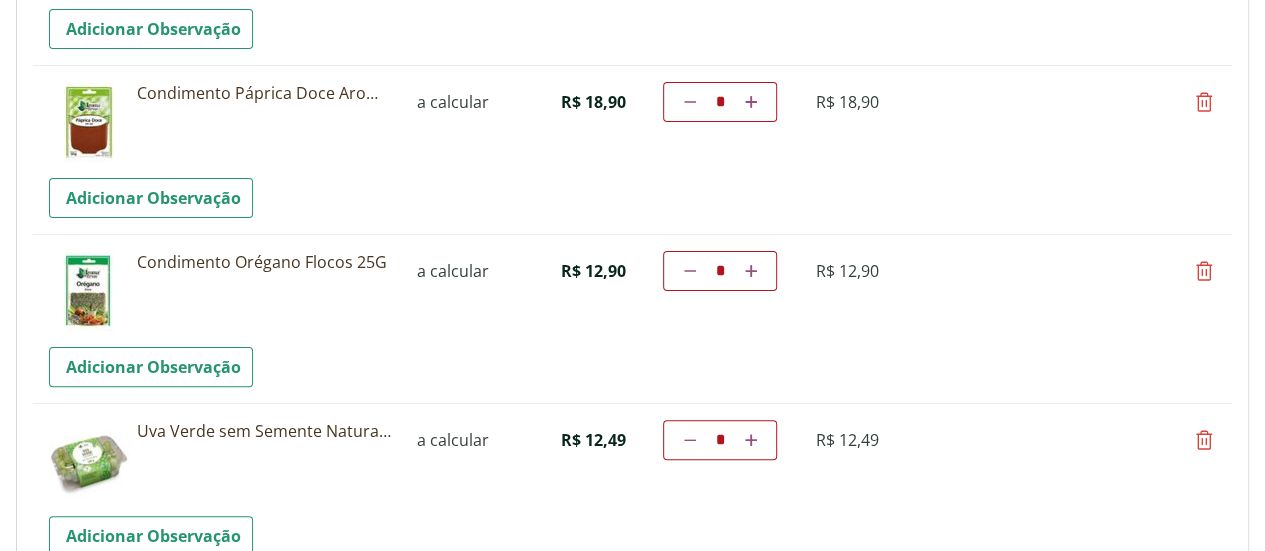 click at bounding box center (1204, 271) 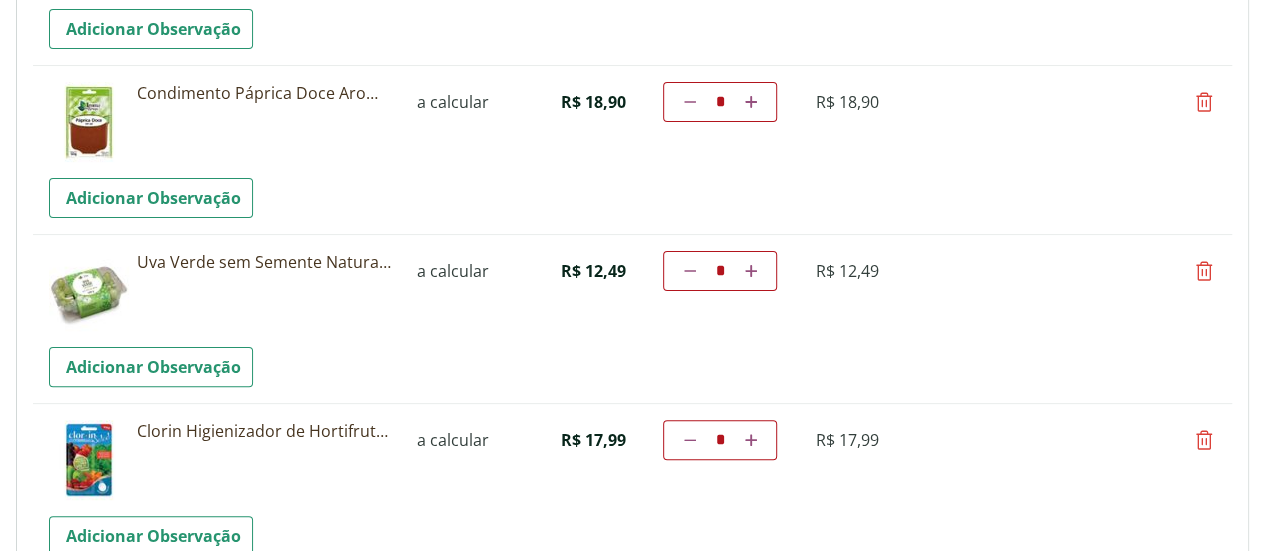 click at bounding box center [1204, 102] 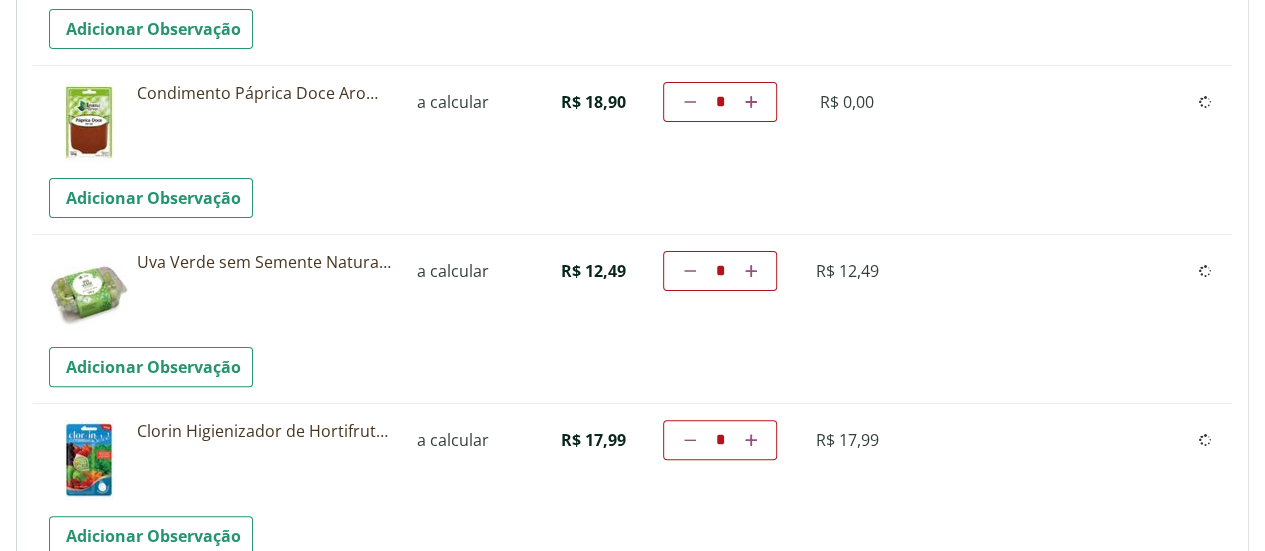 type on "*" 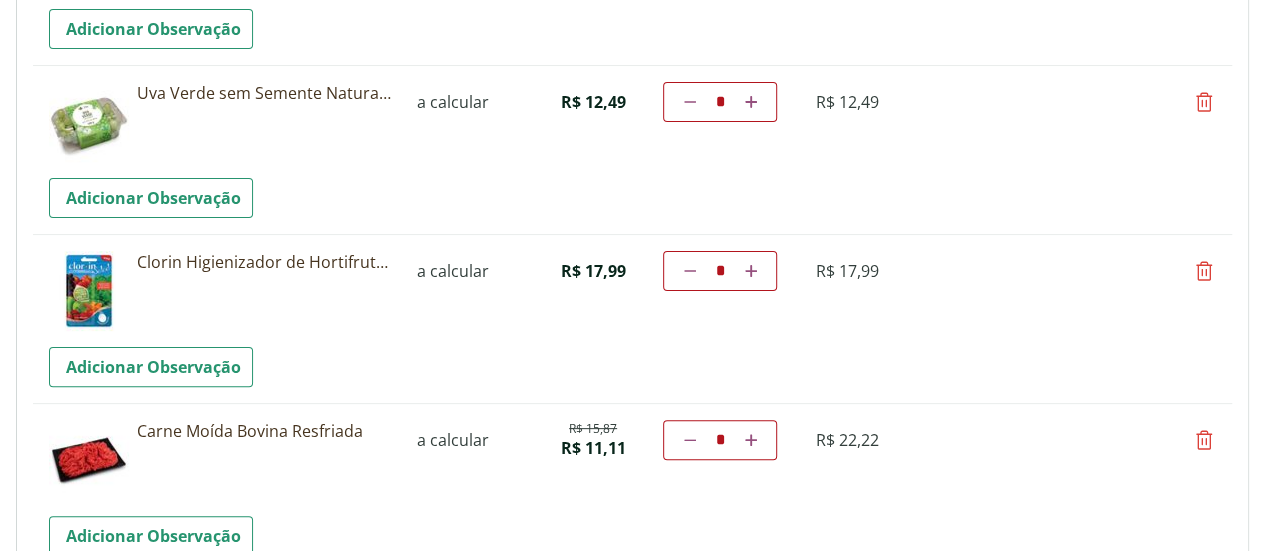 scroll, scrollTop: 4109, scrollLeft: 0, axis: vertical 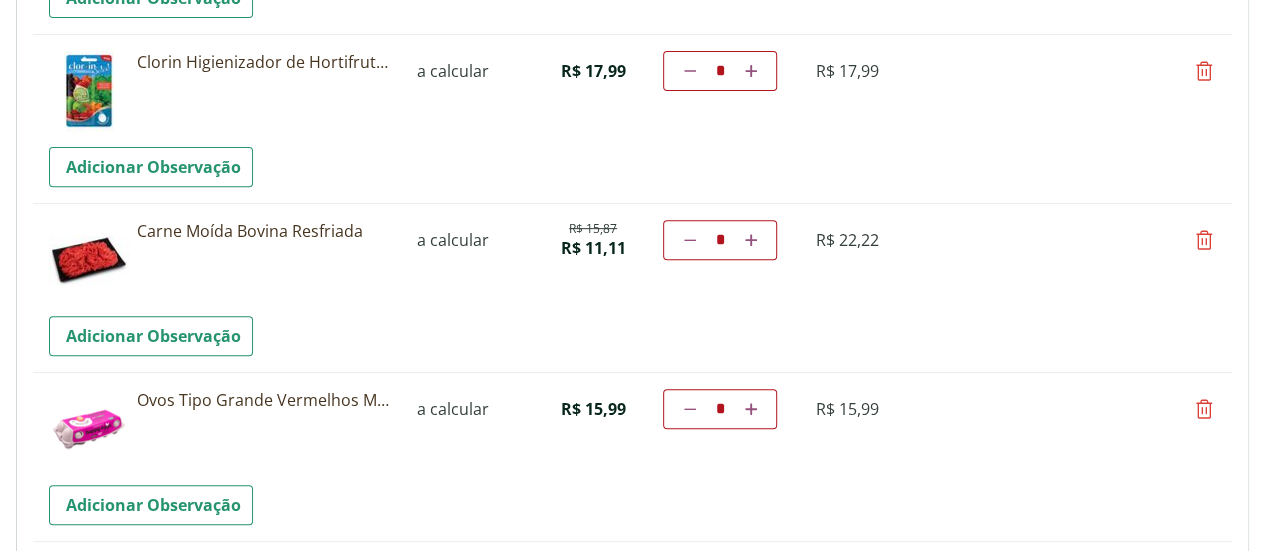 click at bounding box center (1204, 71) 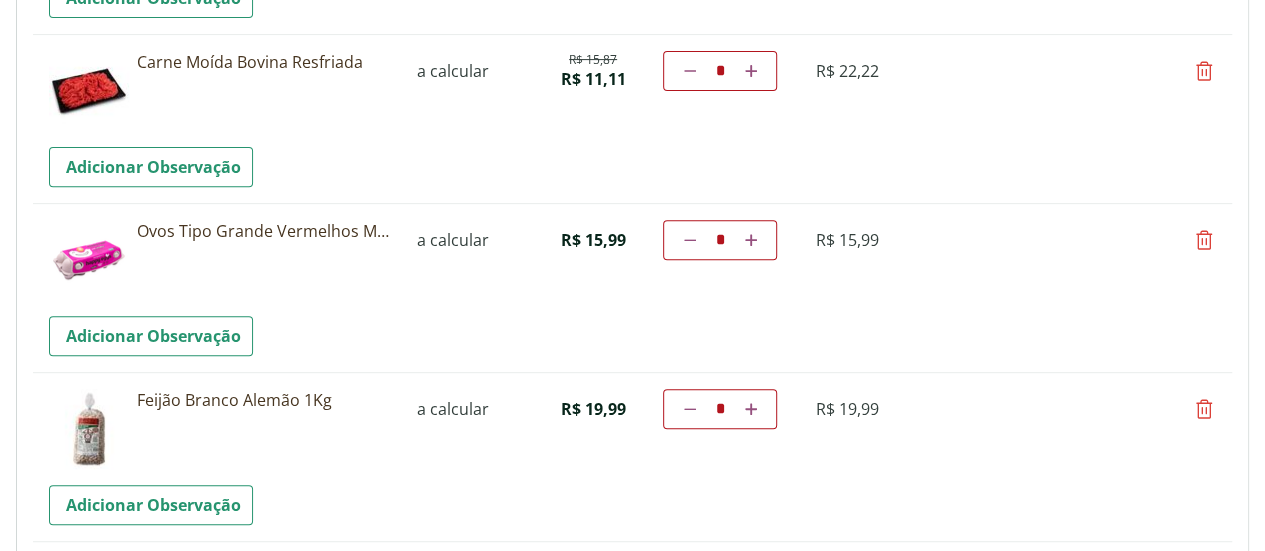 scroll, scrollTop: 4189, scrollLeft: 0, axis: vertical 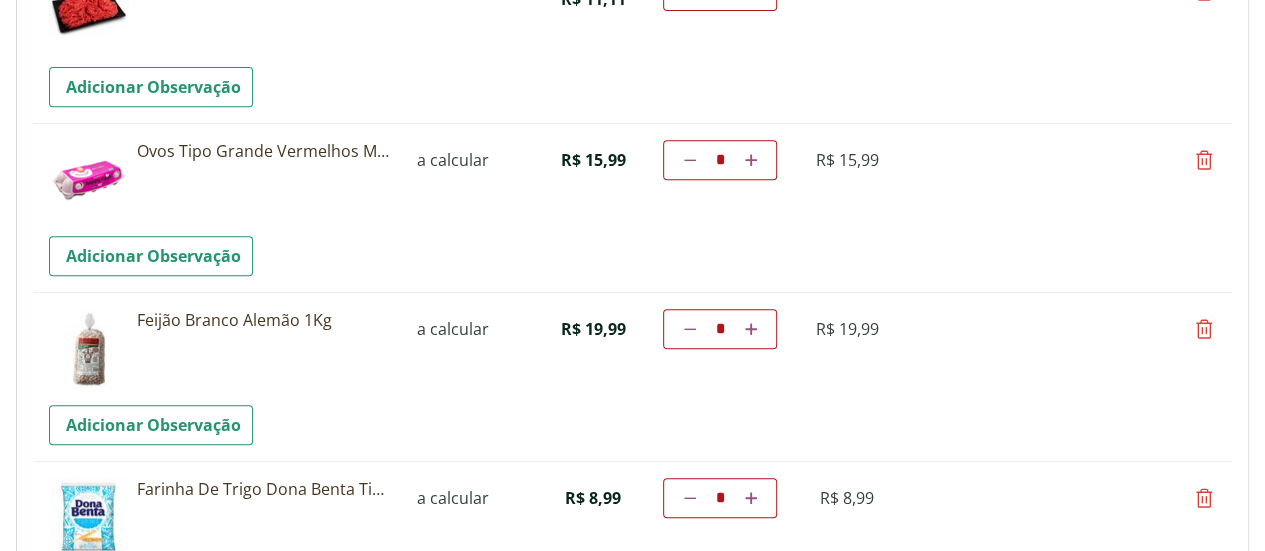 click at bounding box center (1204, 329) 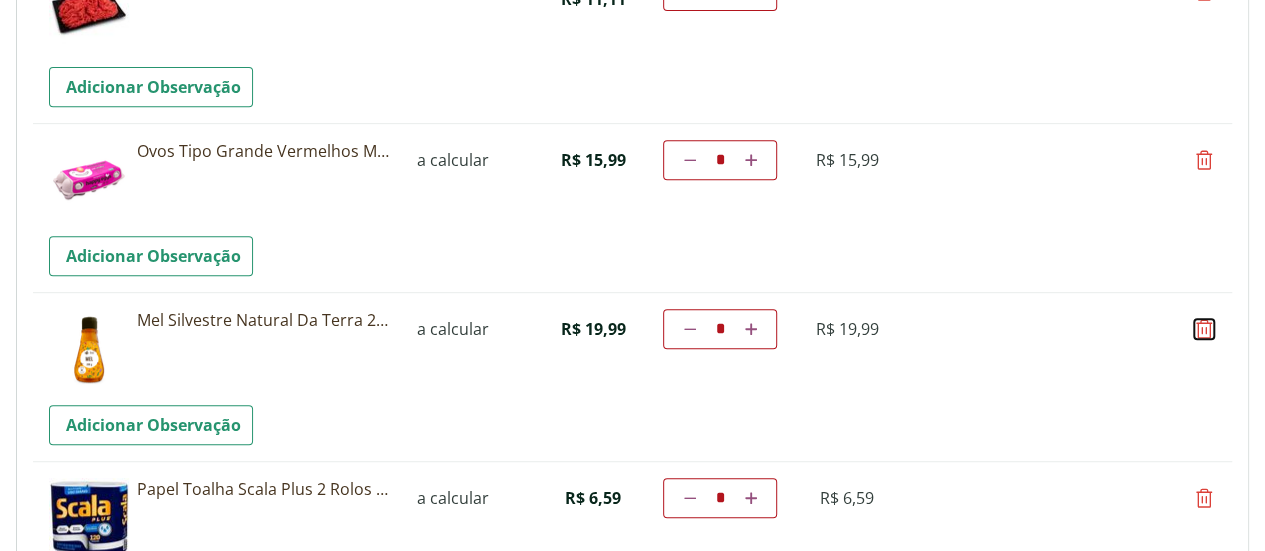 click at bounding box center (1204, 329) 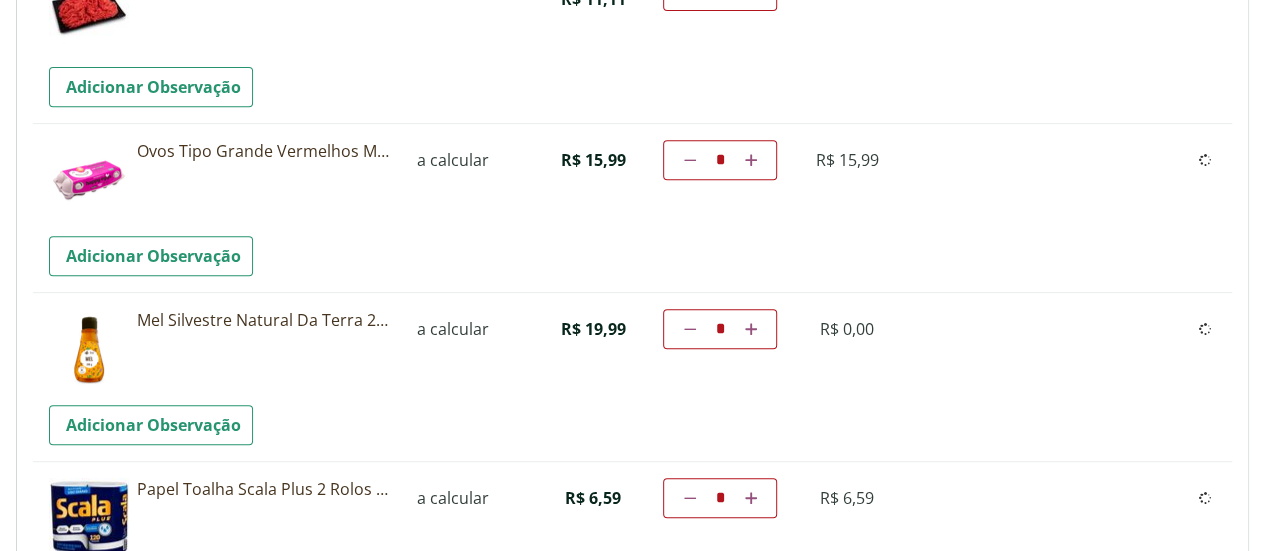 type on "*" 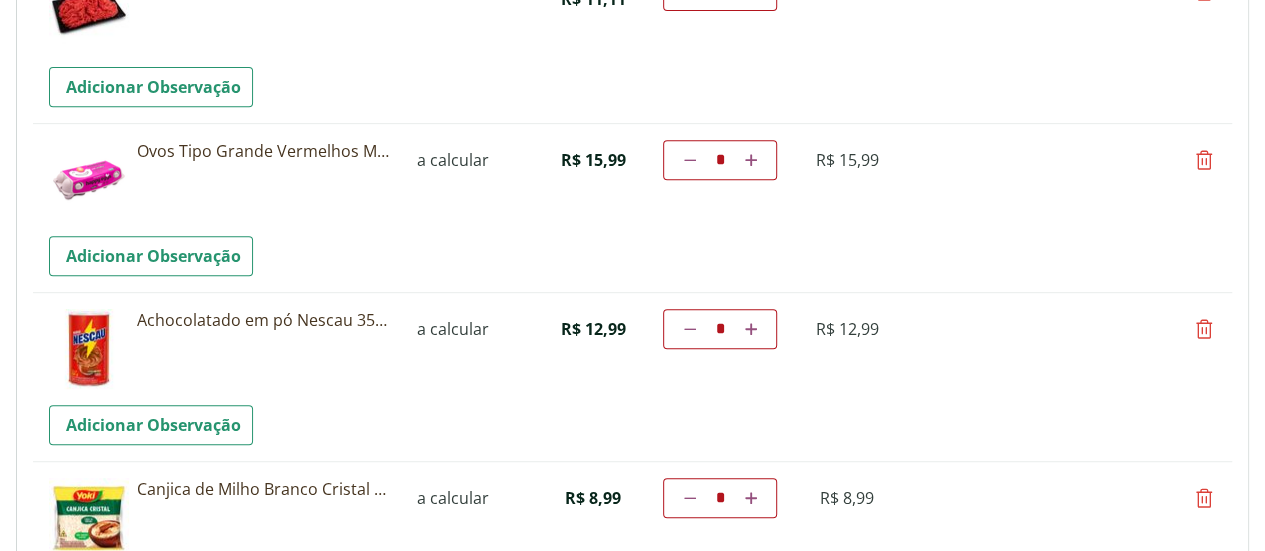 click at bounding box center [1204, 329] 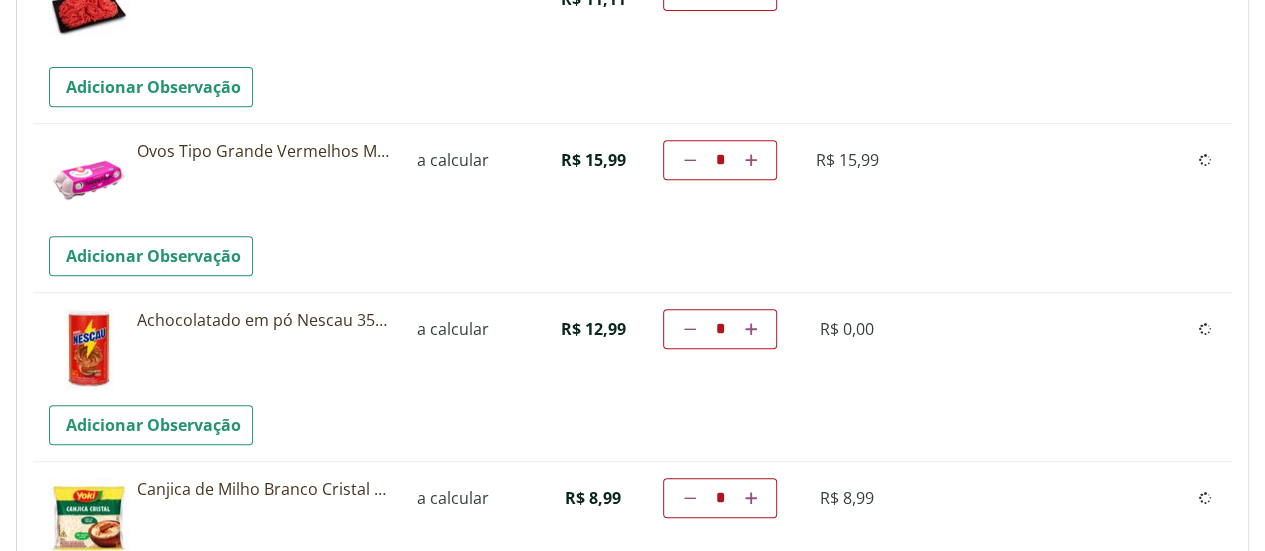 type on "*" 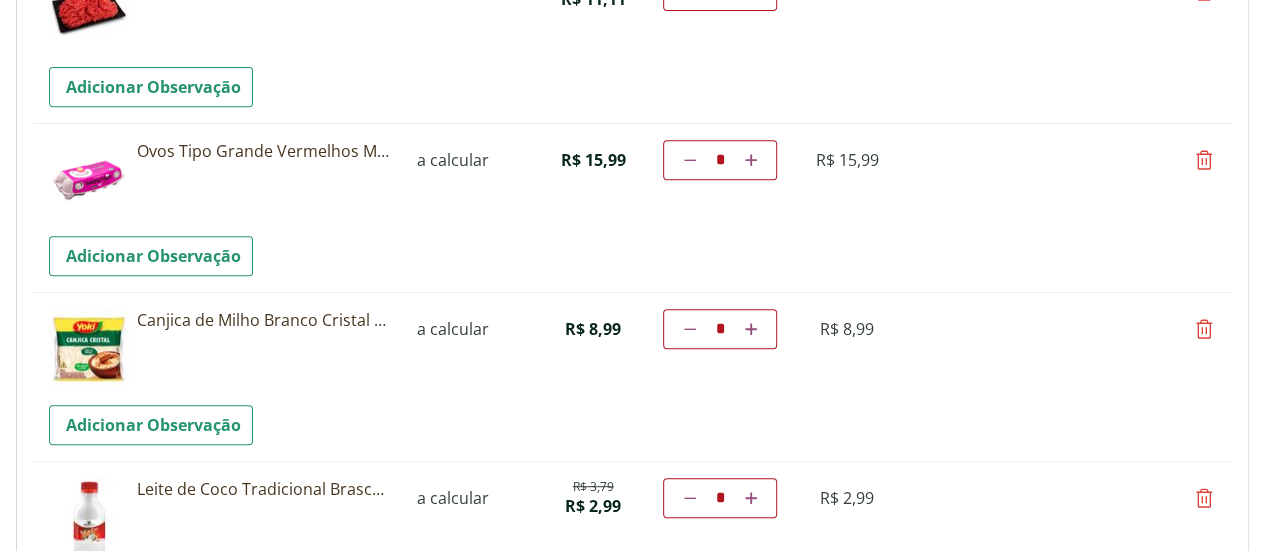 click at bounding box center (1204, 329) 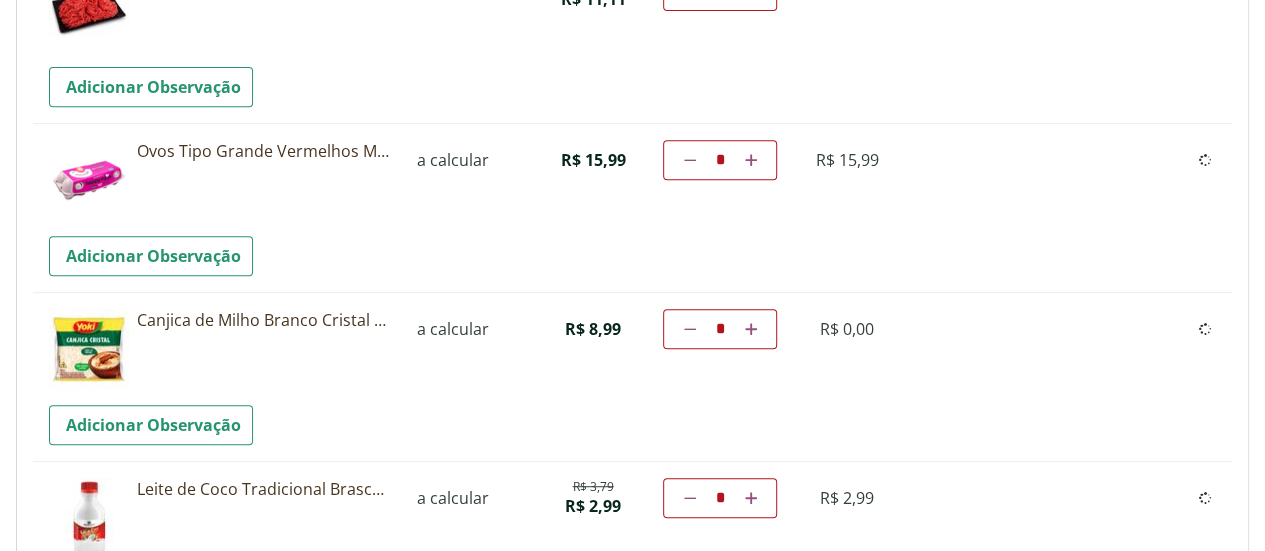 type on "*" 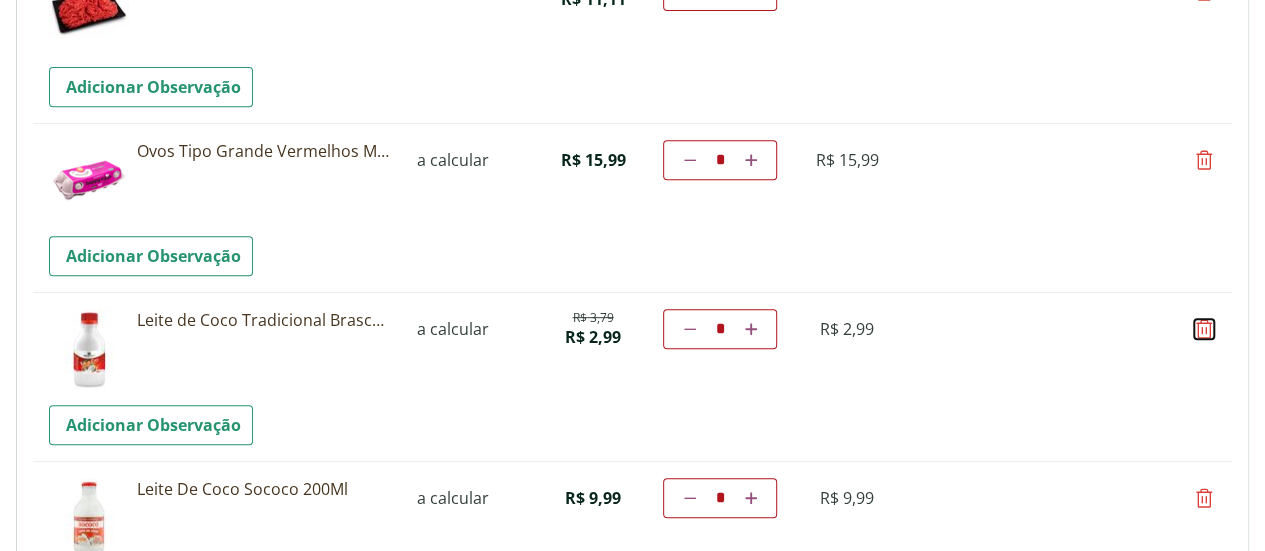 click at bounding box center [1204, 329] 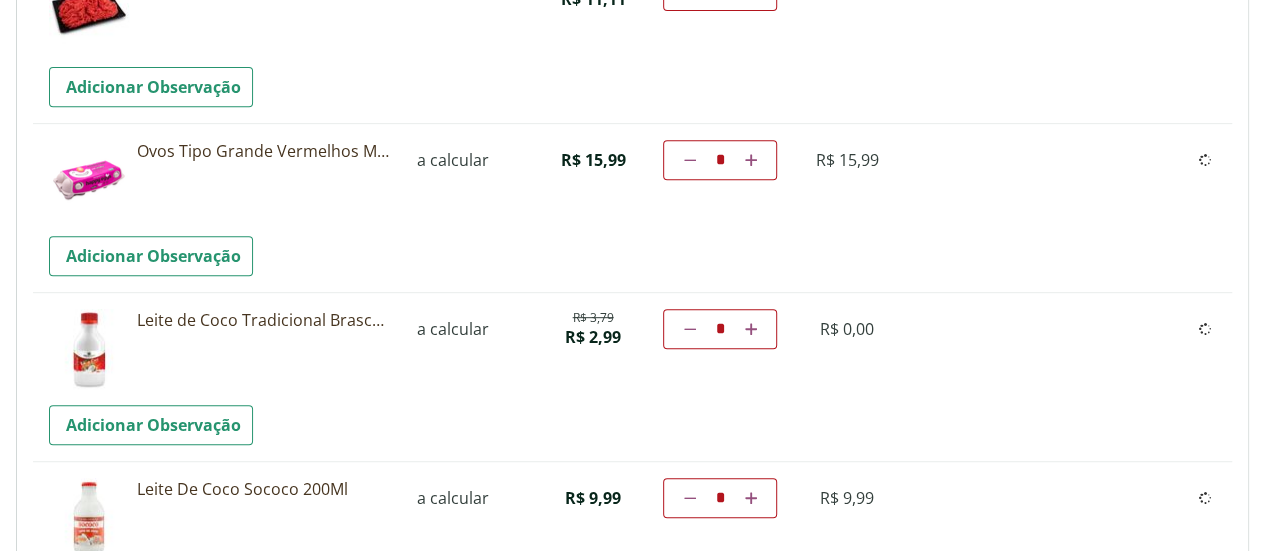 type on "*" 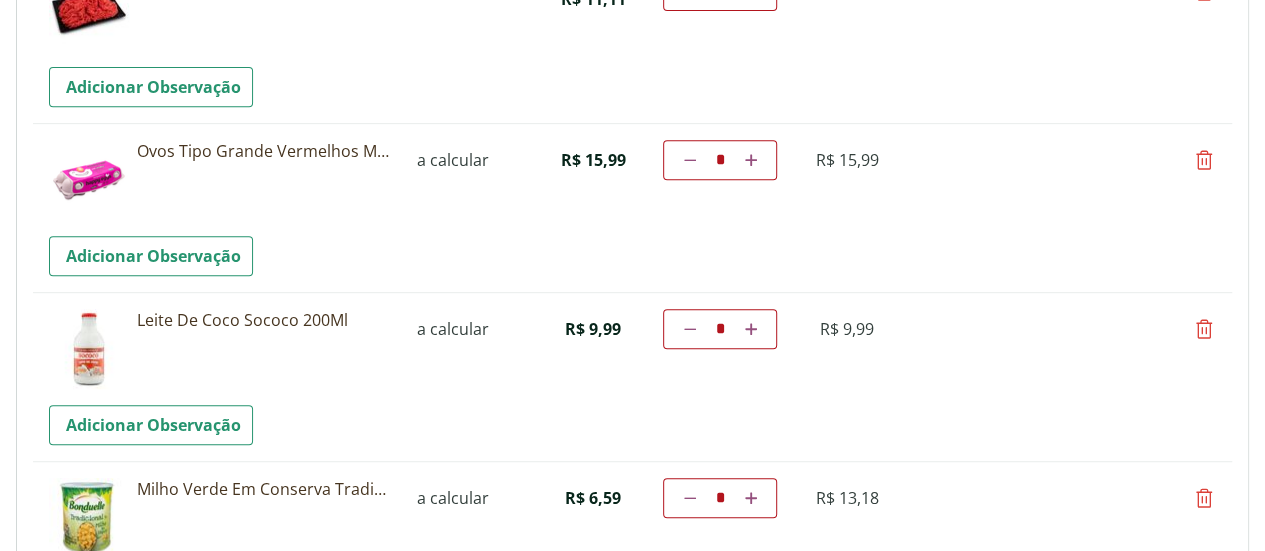 click at bounding box center (1204, 329) 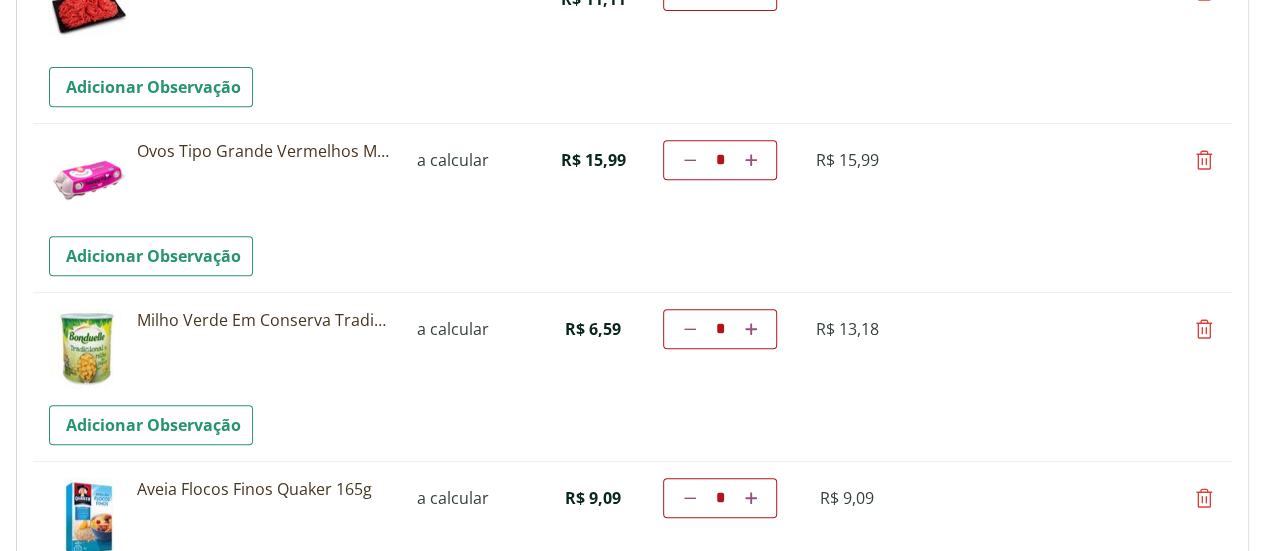 click at bounding box center [1204, 329] 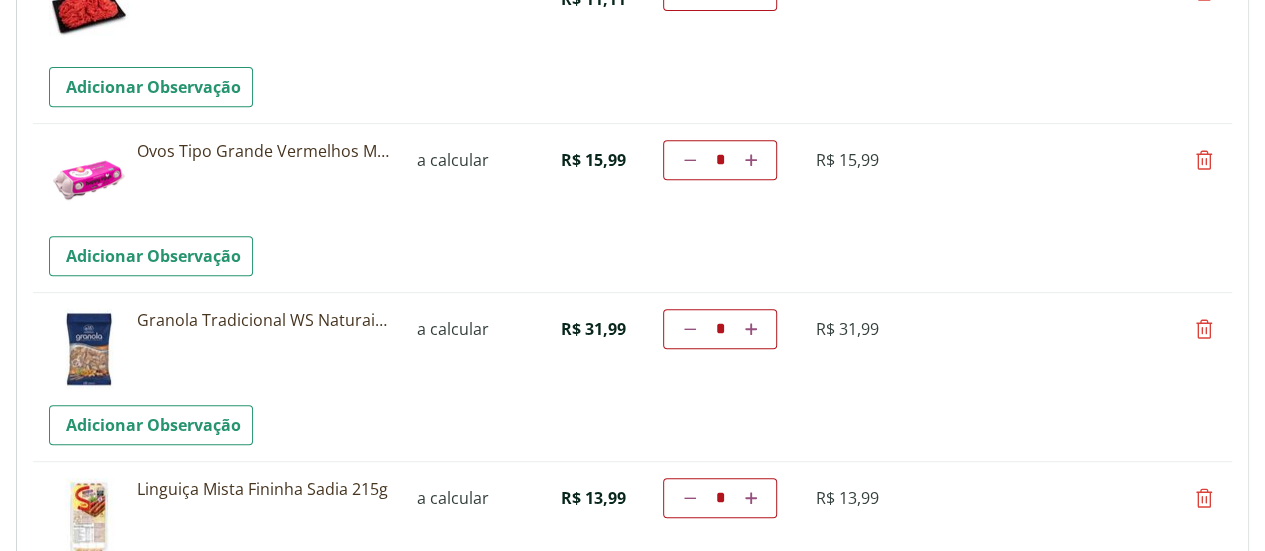click at bounding box center (1204, 329) 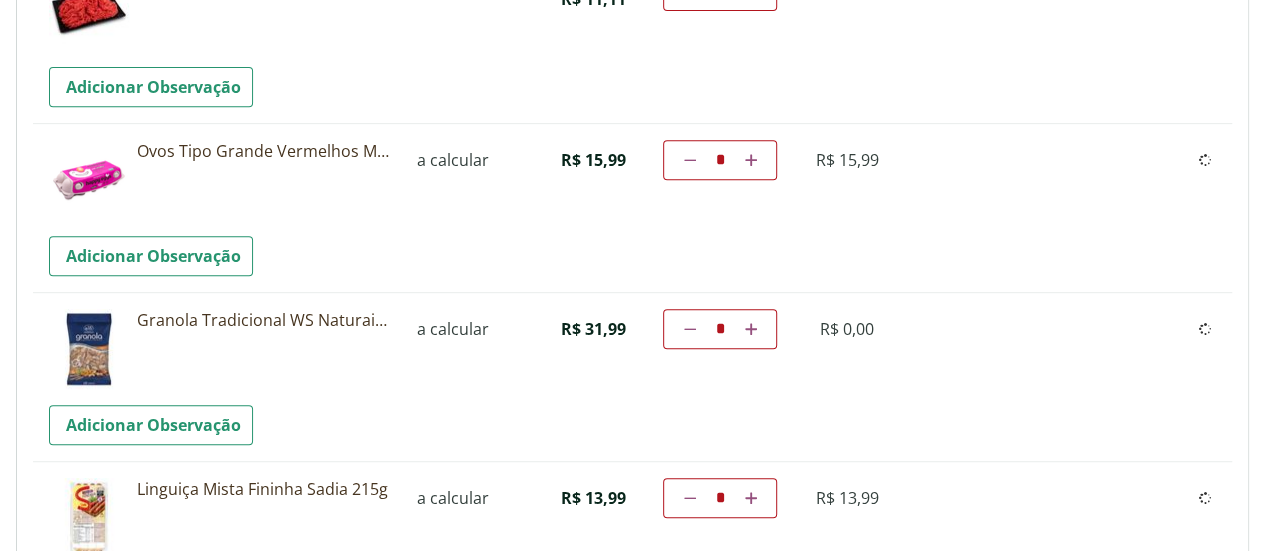 type on "*" 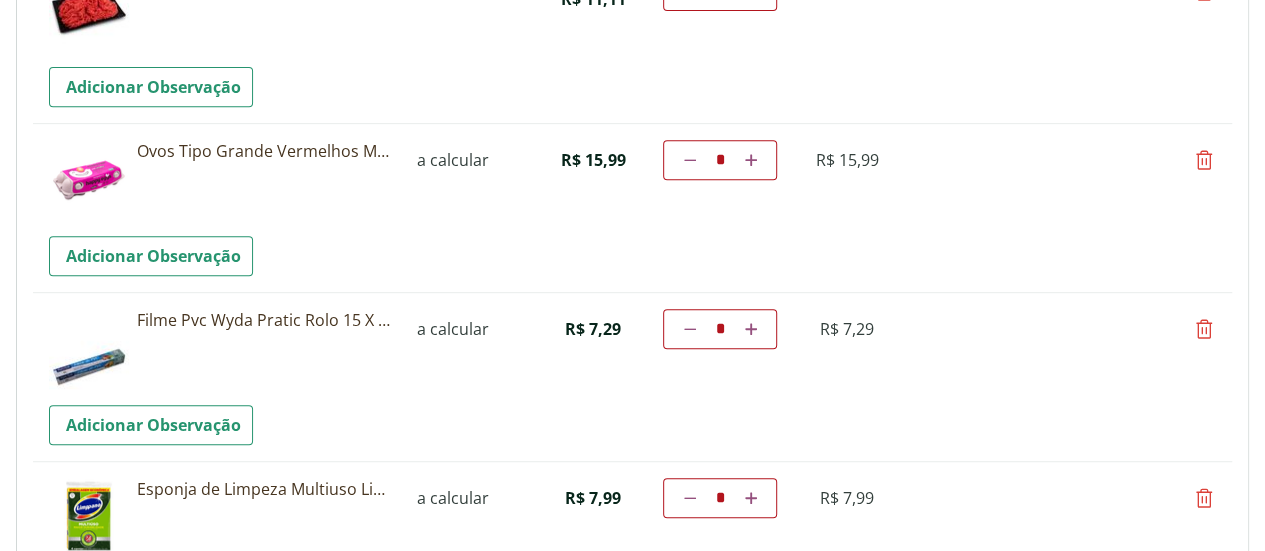 click at bounding box center (1204, 329) 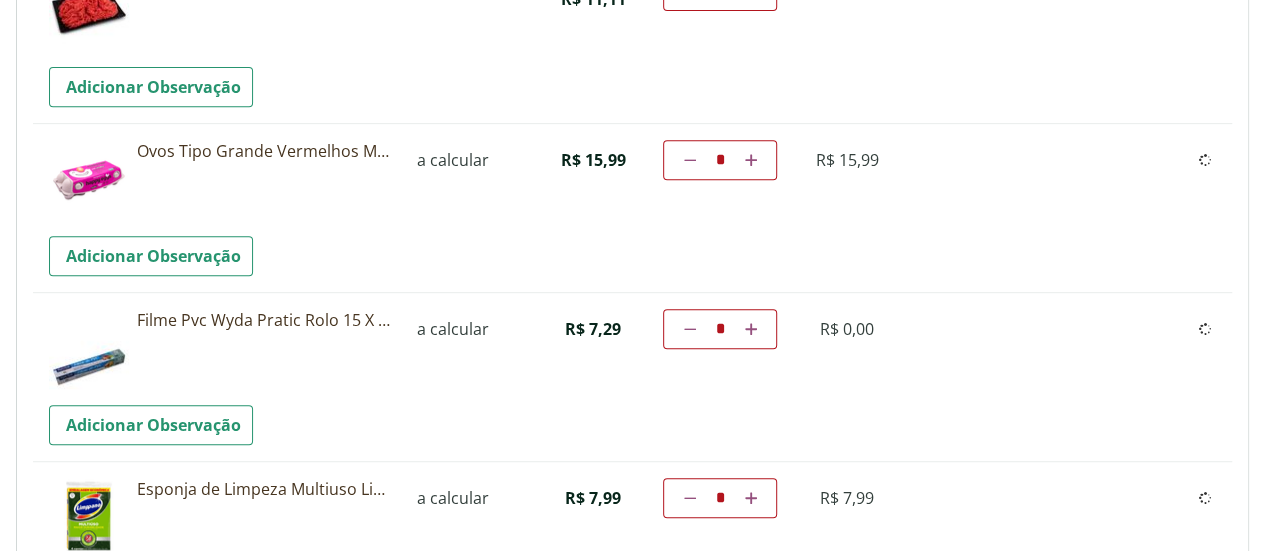 type on "*" 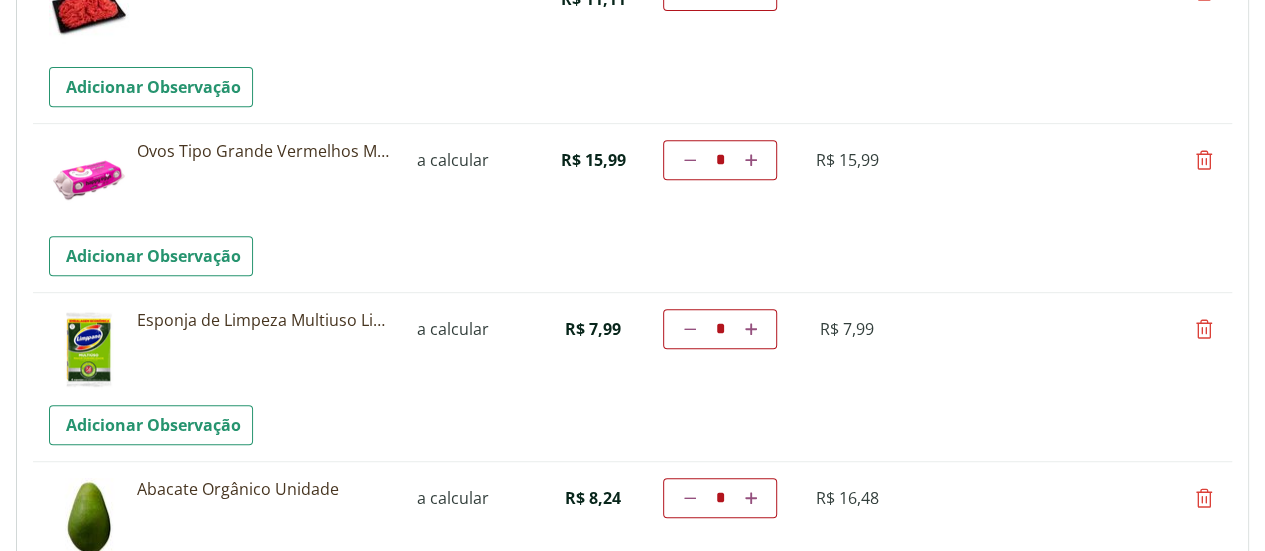 click at bounding box center [1204, 329] 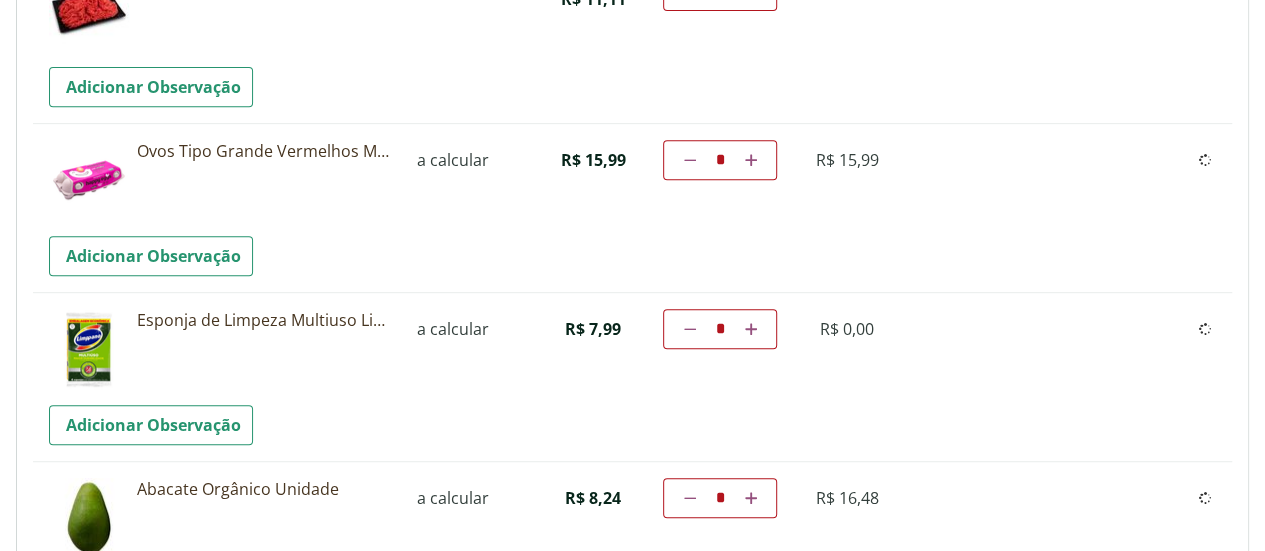 type on "*" 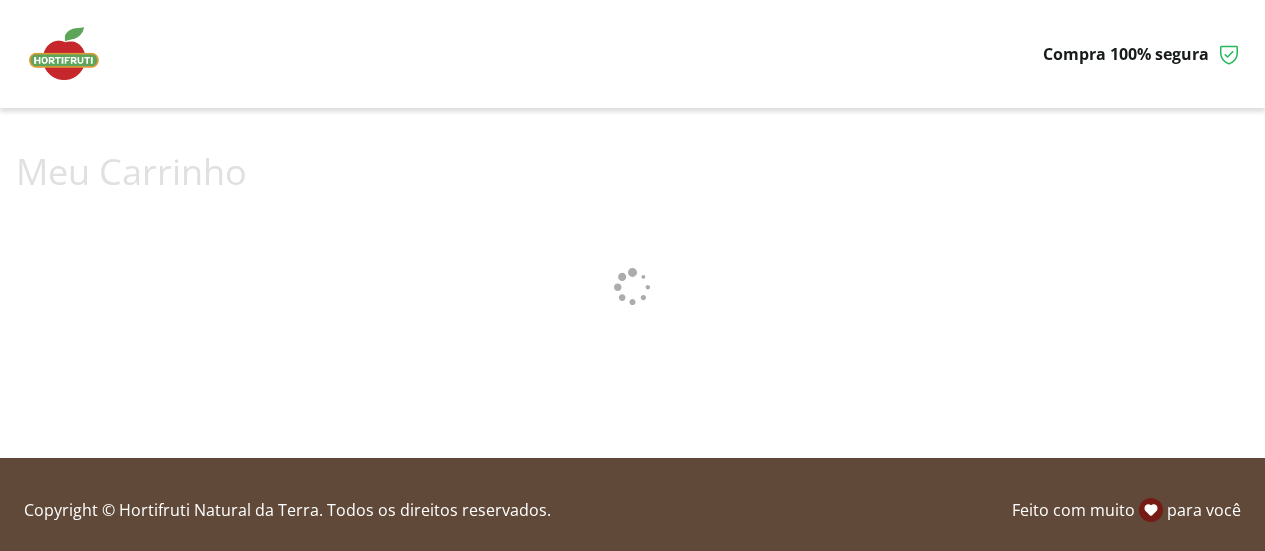 scroll, scrollTop: 0, scrollLeft: 0, axis: both 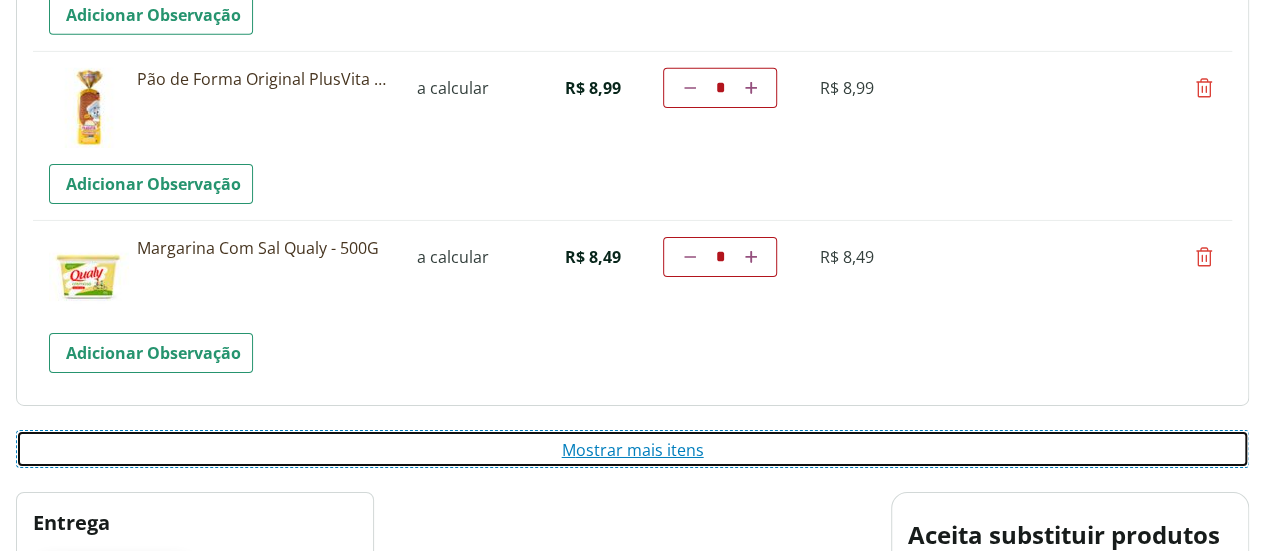 click on "Mostrar mais itens" at bounding box center [632, 449] 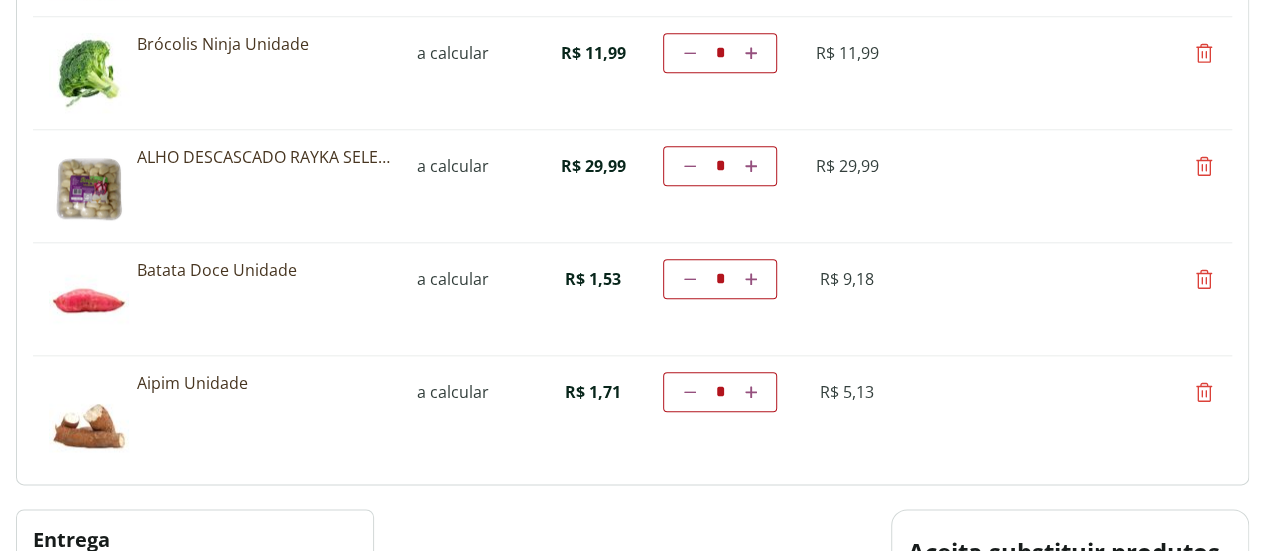 scroll, scrollTop: 4735, scrollLeft: 0, axis: vertical 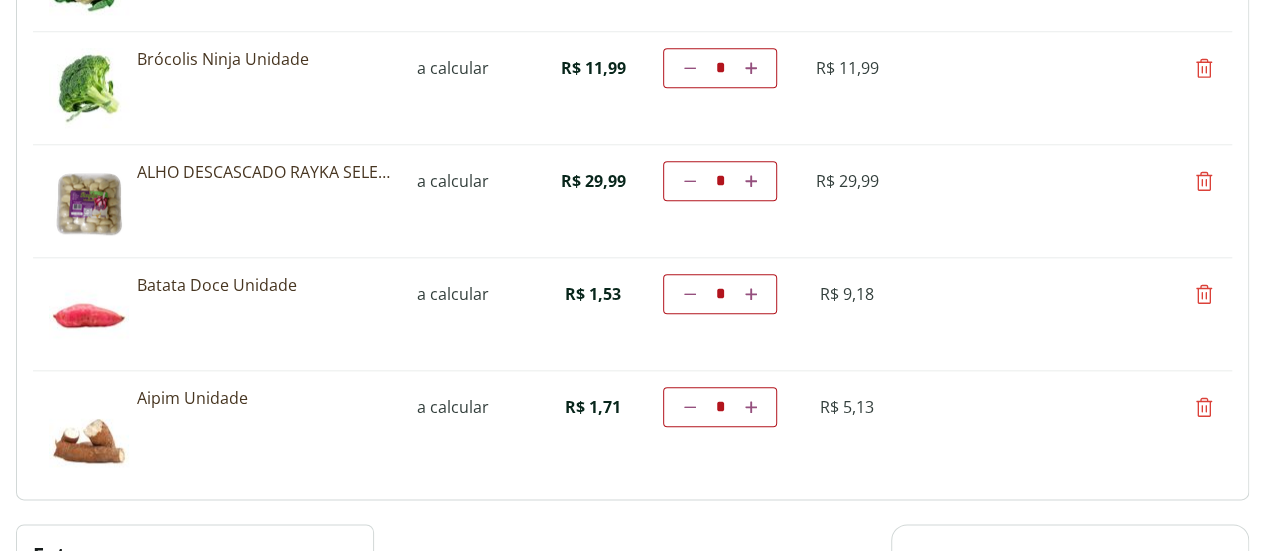 click at bounding box center (1204, 407) 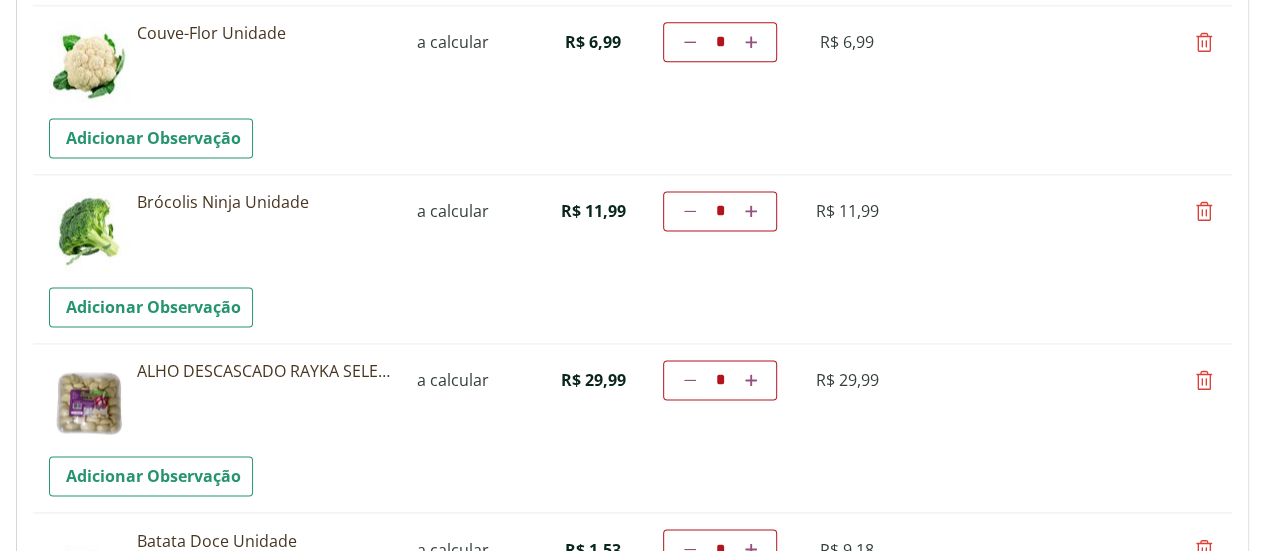 scroll, scrollTop: 5185, scrollLeft: 0, axis: vertical 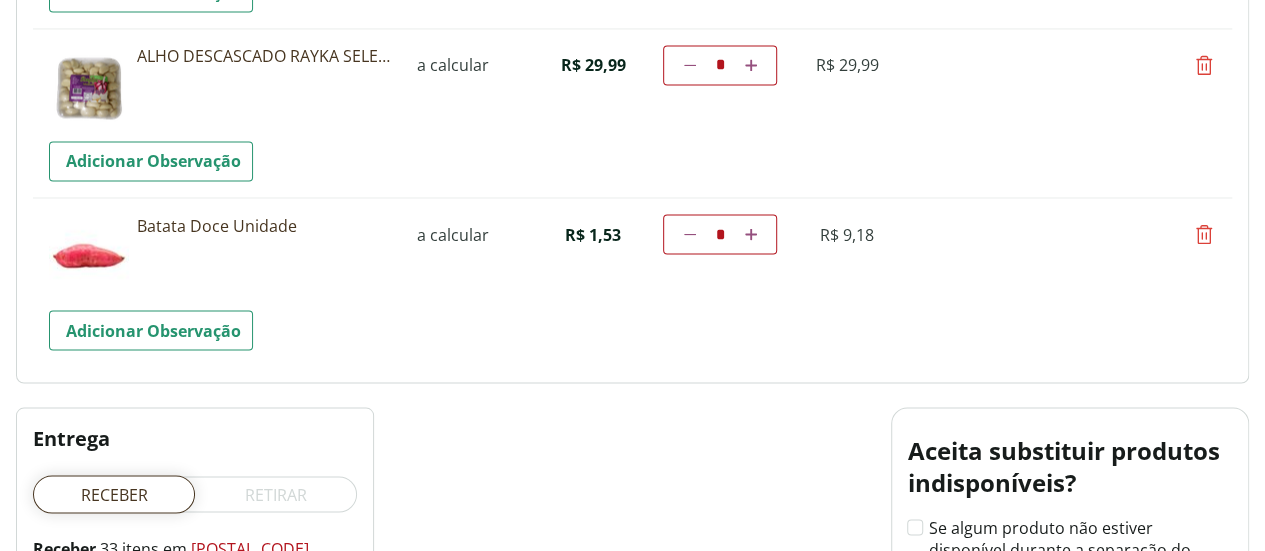 click at bounding box center (1204, 234) 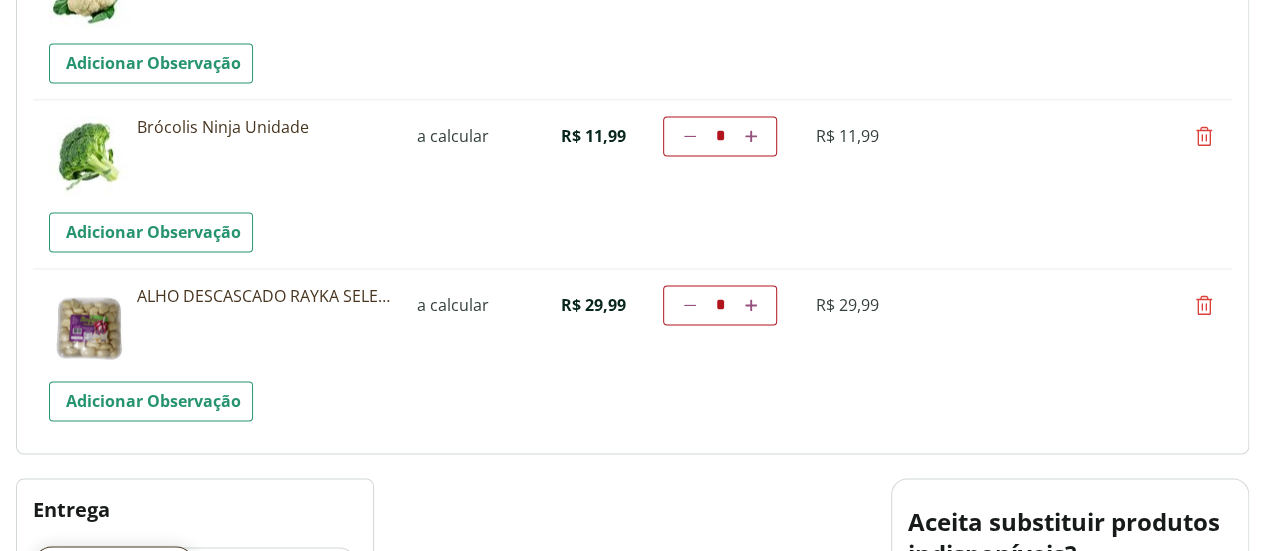 scroll, scrollTop: 5187, scrollLeft: 0, axis: vertical 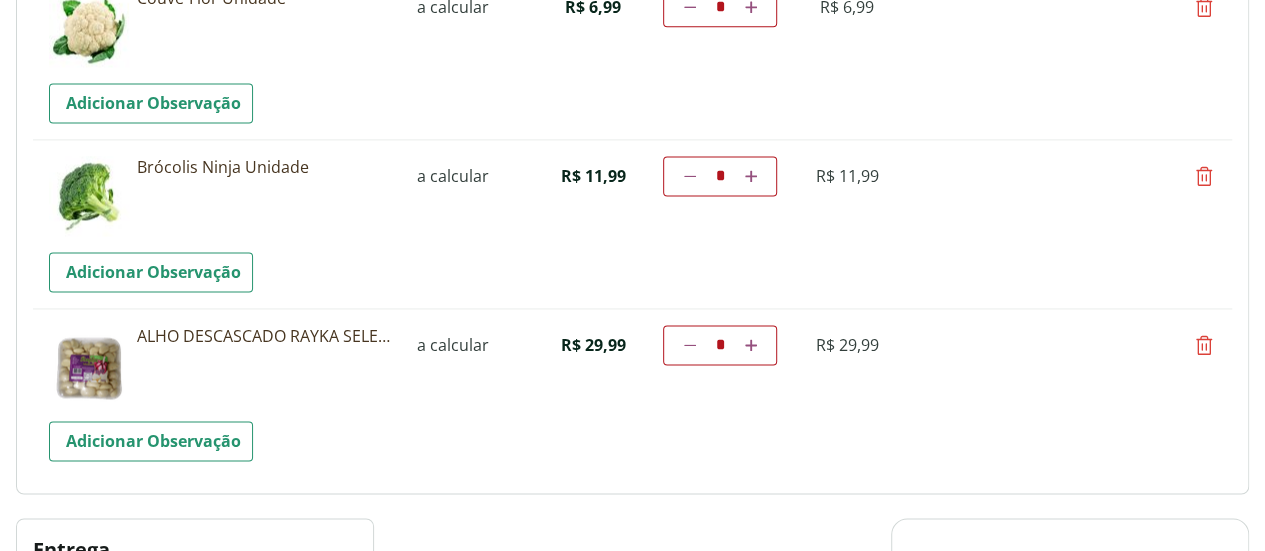 click at bounding box center (1204, 176) 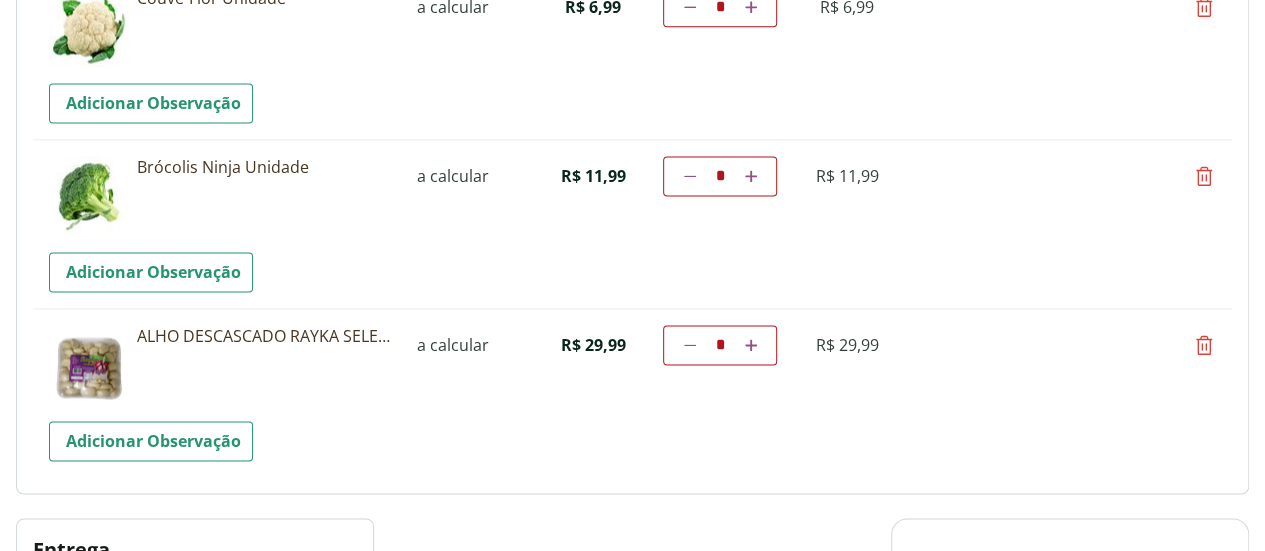 type on "*" 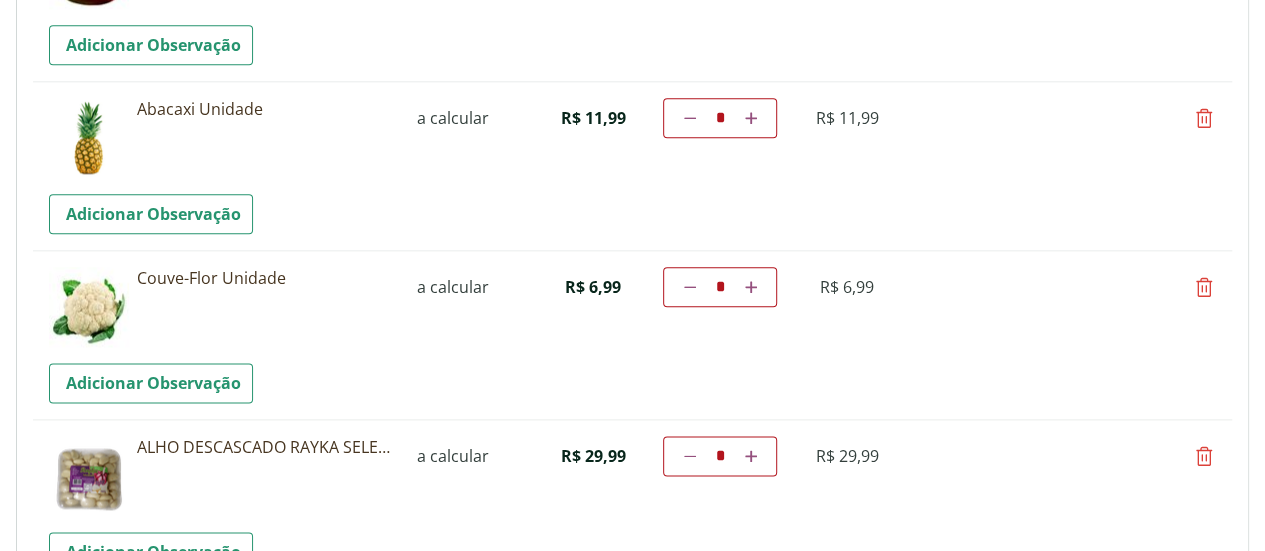 scroll, scrollTop: 4867, scrollLeft: 0, axis: vertical 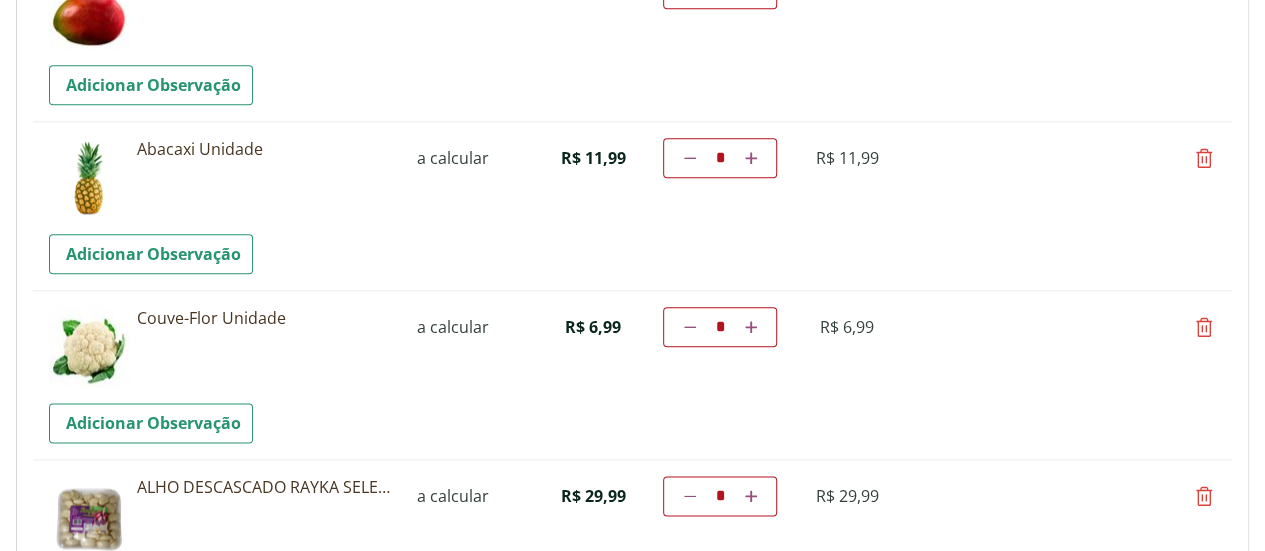 click at bounding box center (1204, 158) 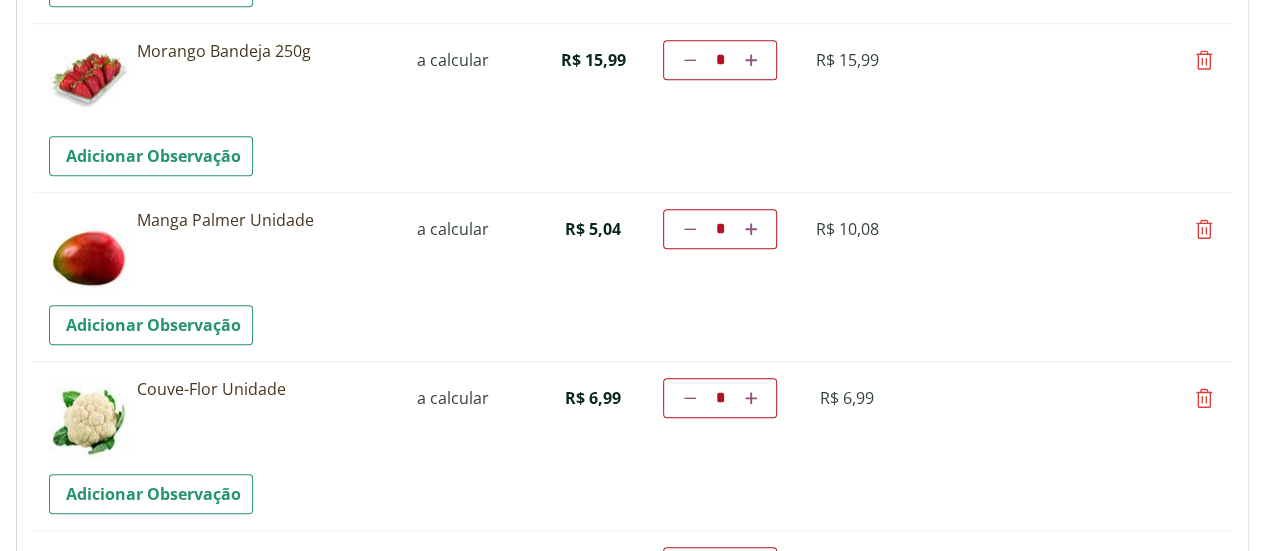 scroll, scrollTop: 4587, scrollLeft: 0, axis: vertical 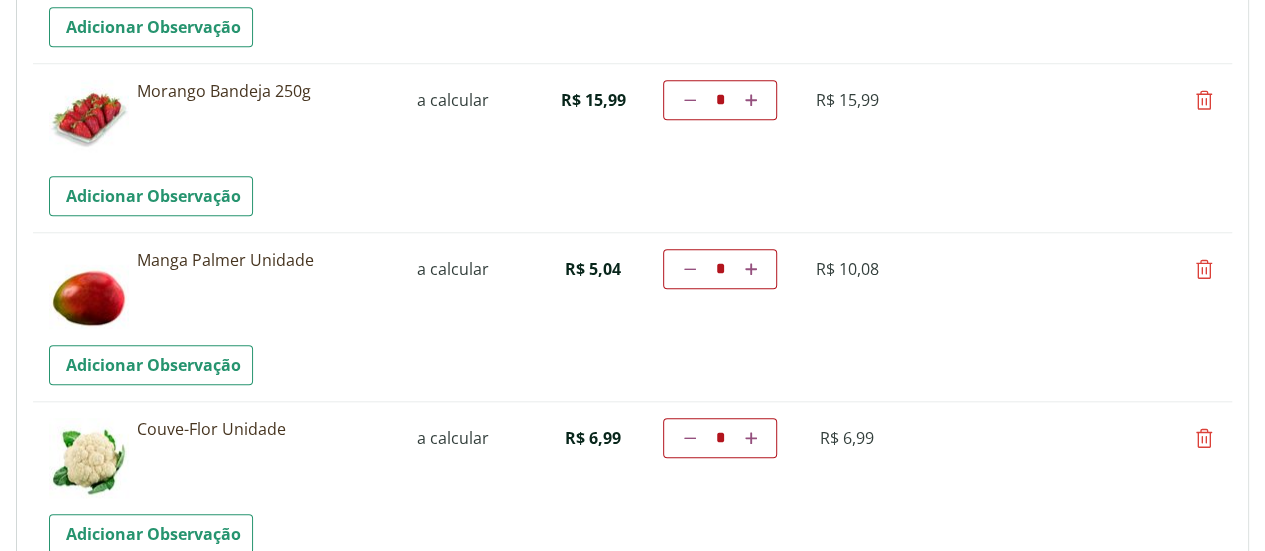 click at bounding box center (1204, 269) 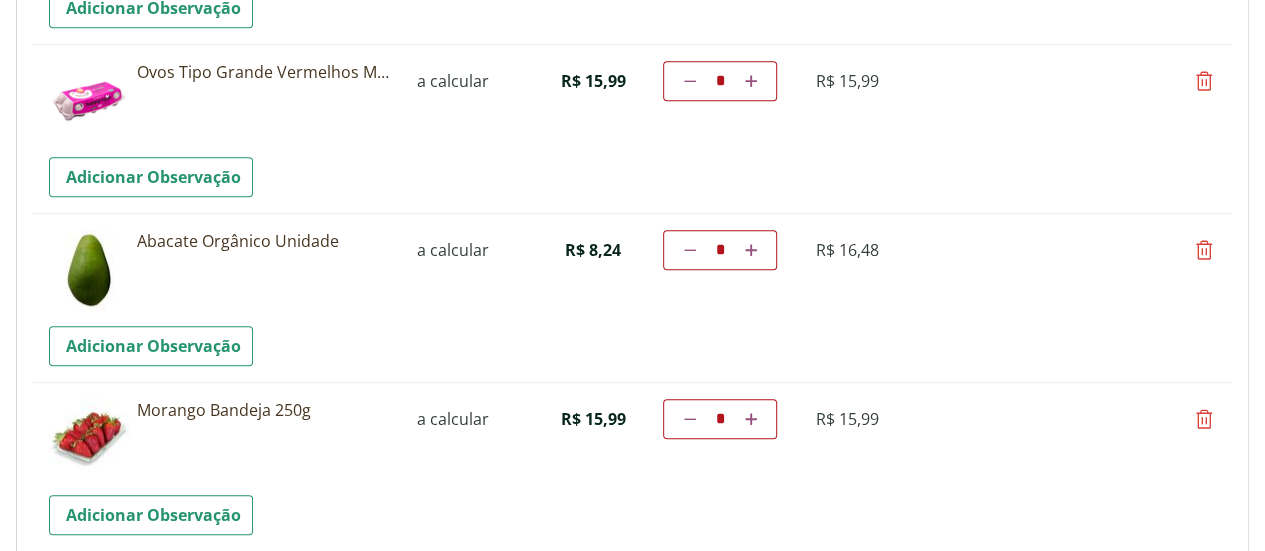 scroll, scrollTop: 4267, scrollLeft: 0, axis: vertical 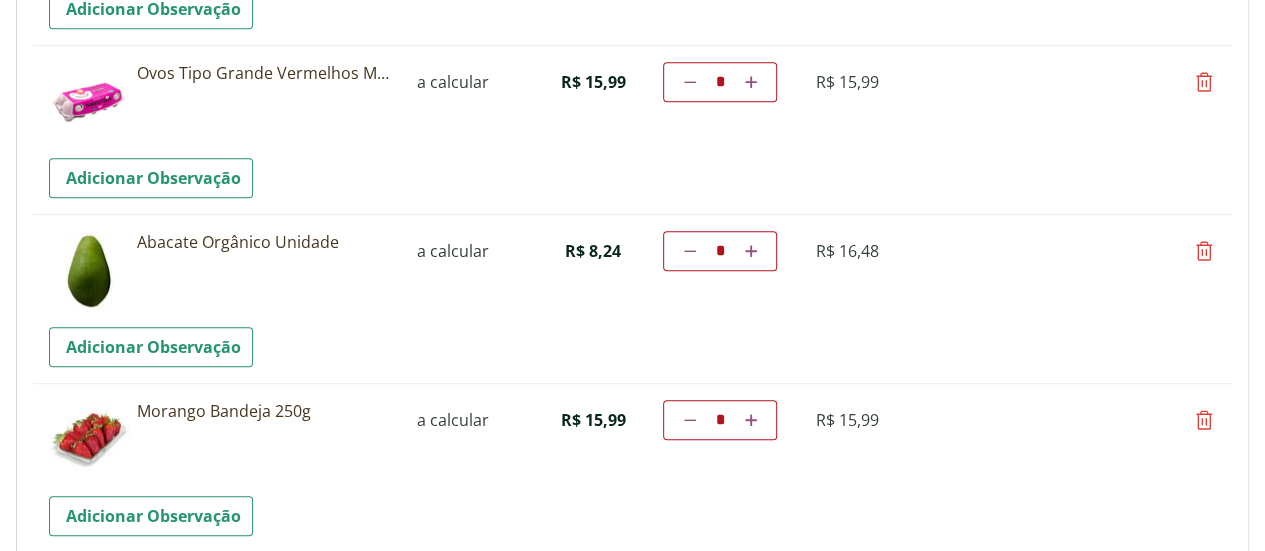 click at bounding box center [1204, 251] 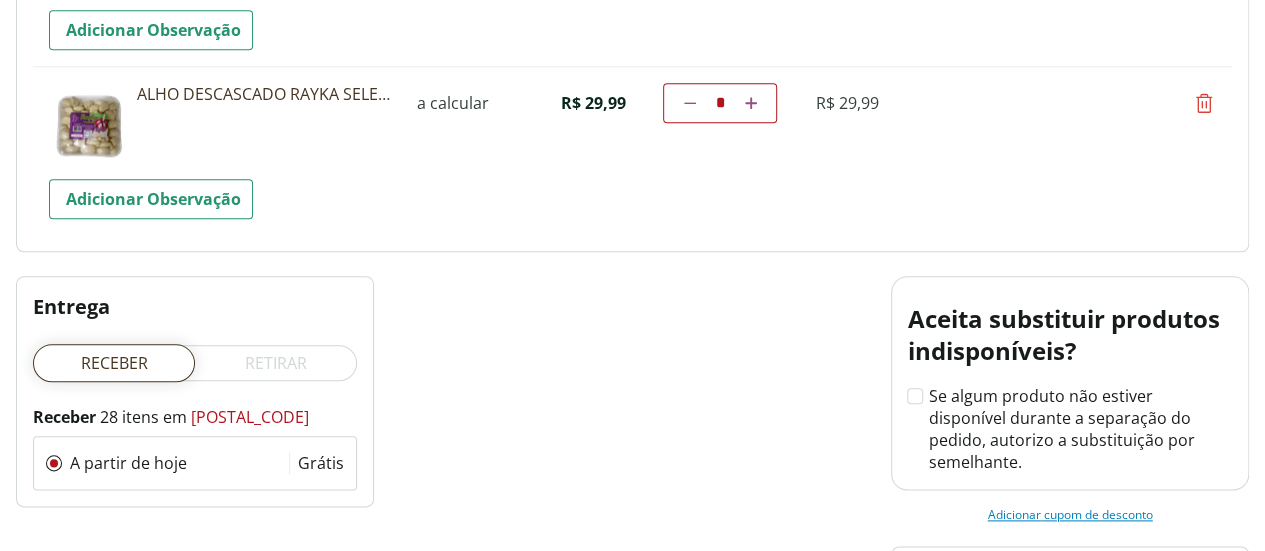 scroll, scrollTop: 5108, scrollLeft: 0, axis: vertical 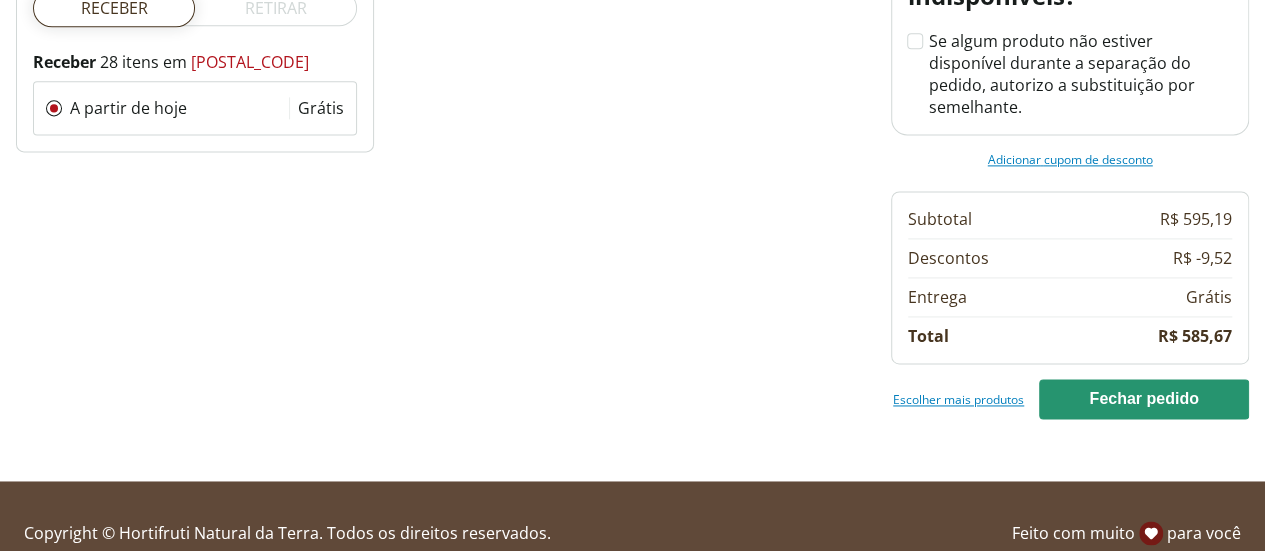 click on "Escolher mais produtos" at bounding box center (958, 399) 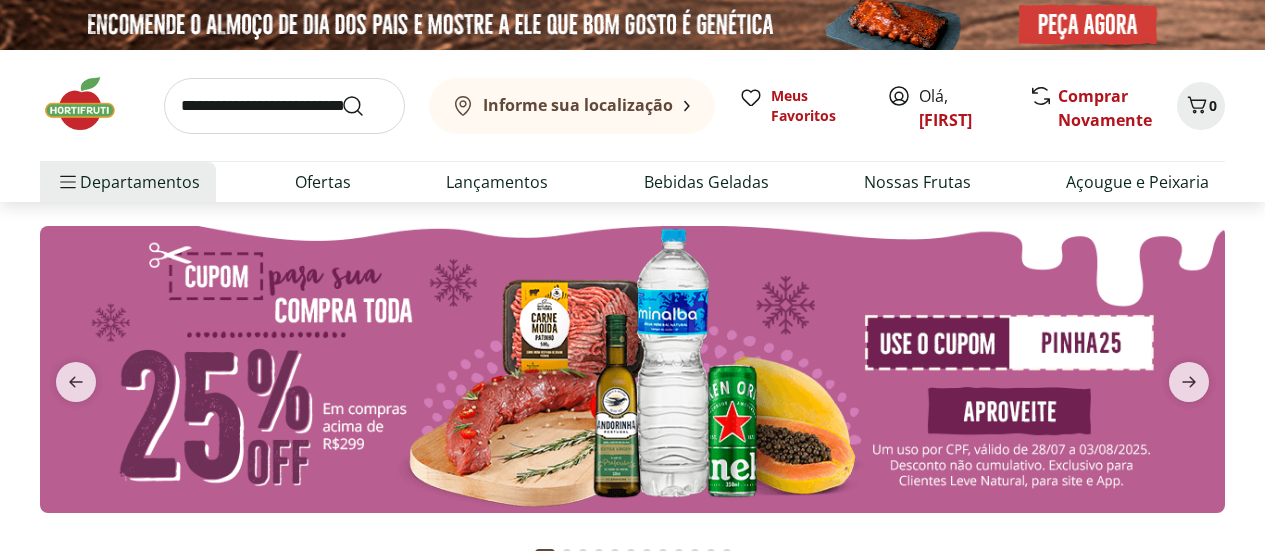scroll, scrollTop: 0, scrollLeft: 0, axis: both 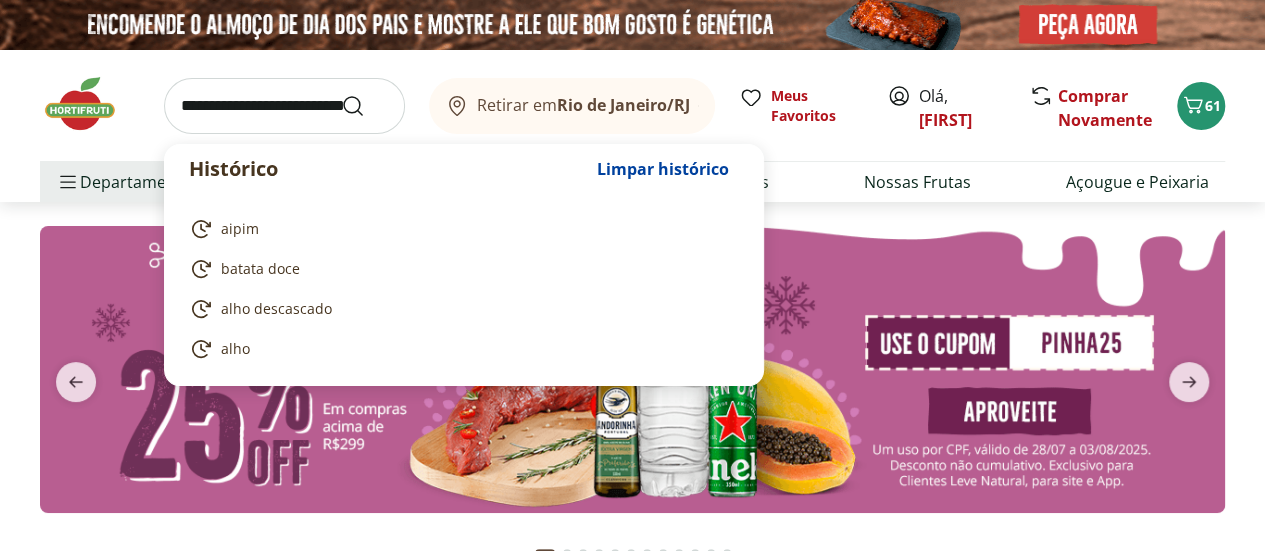 click at bounding box center (284, 106) 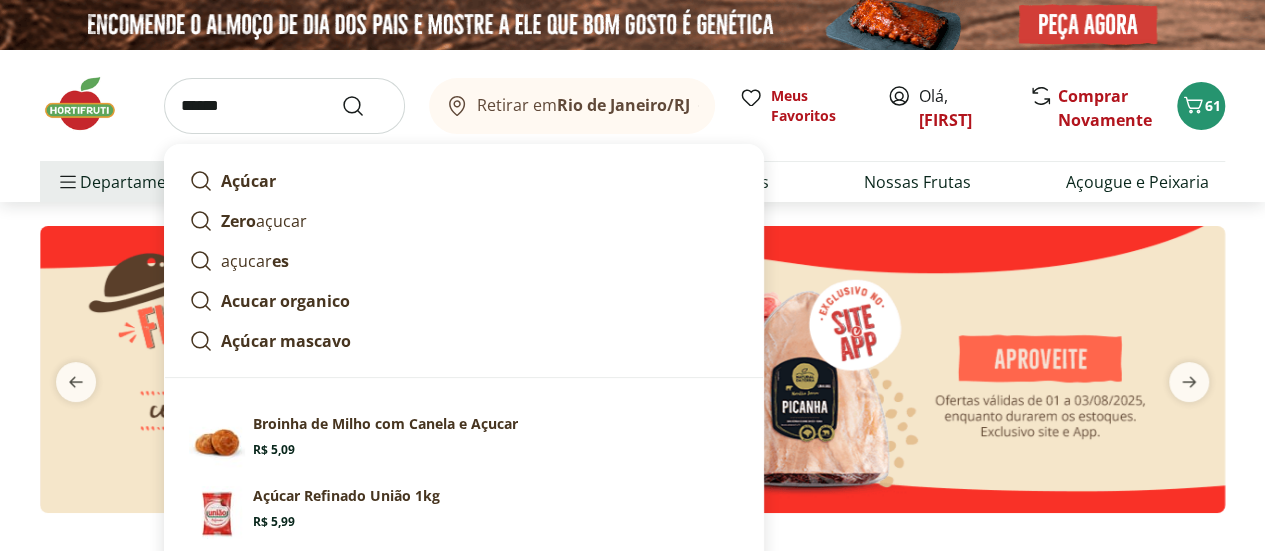 type on "******" 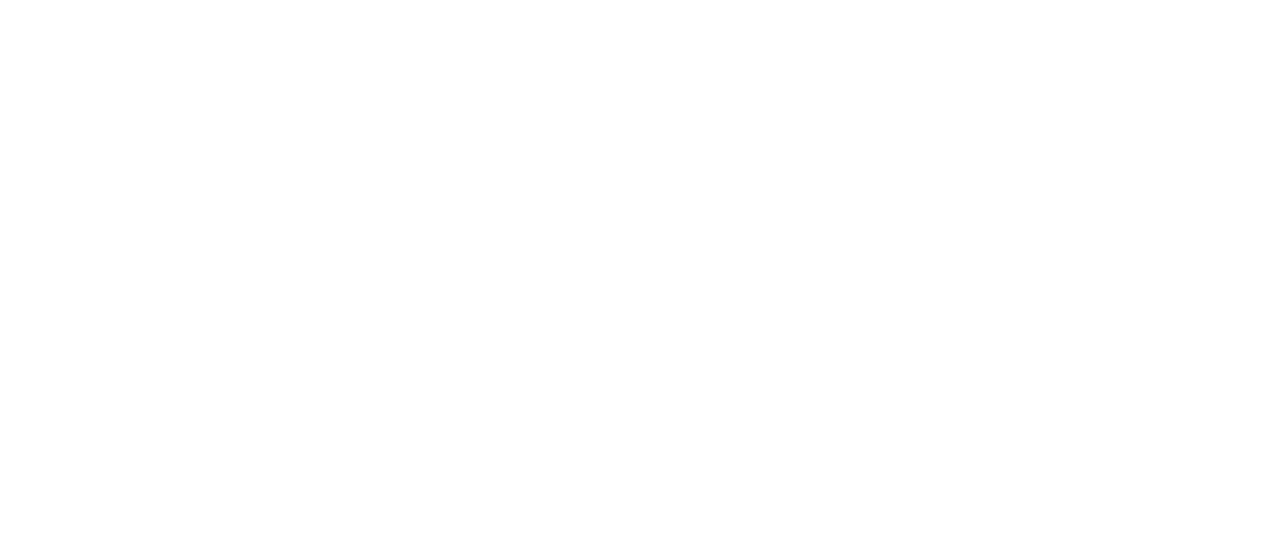 select on "**********" 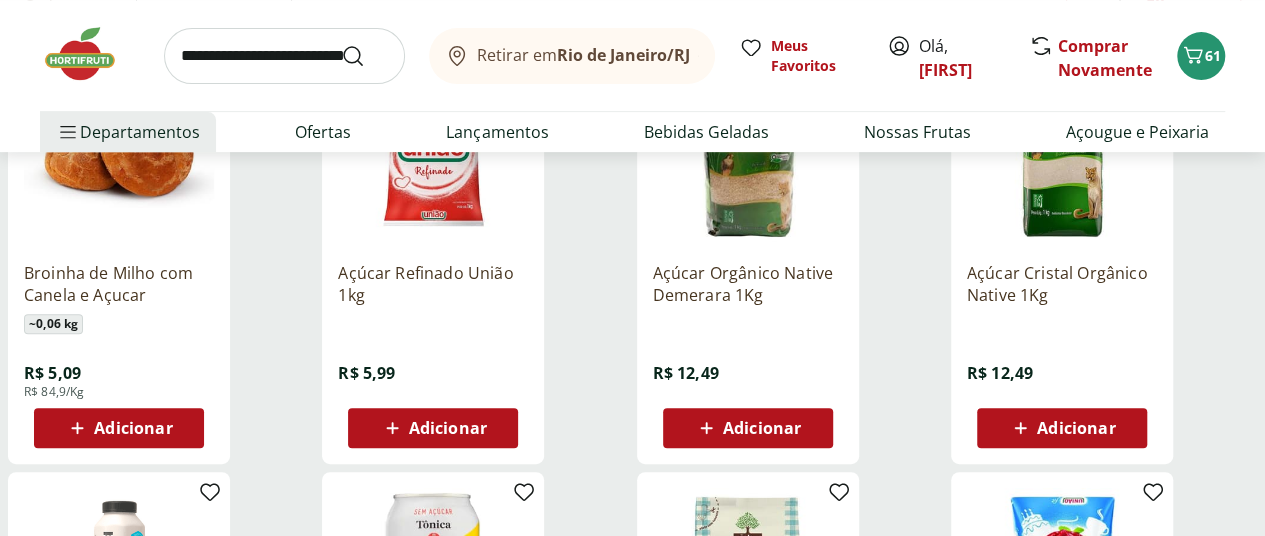 scroll, scrollTop: 365, scrollLeft: 0, axis: vertical 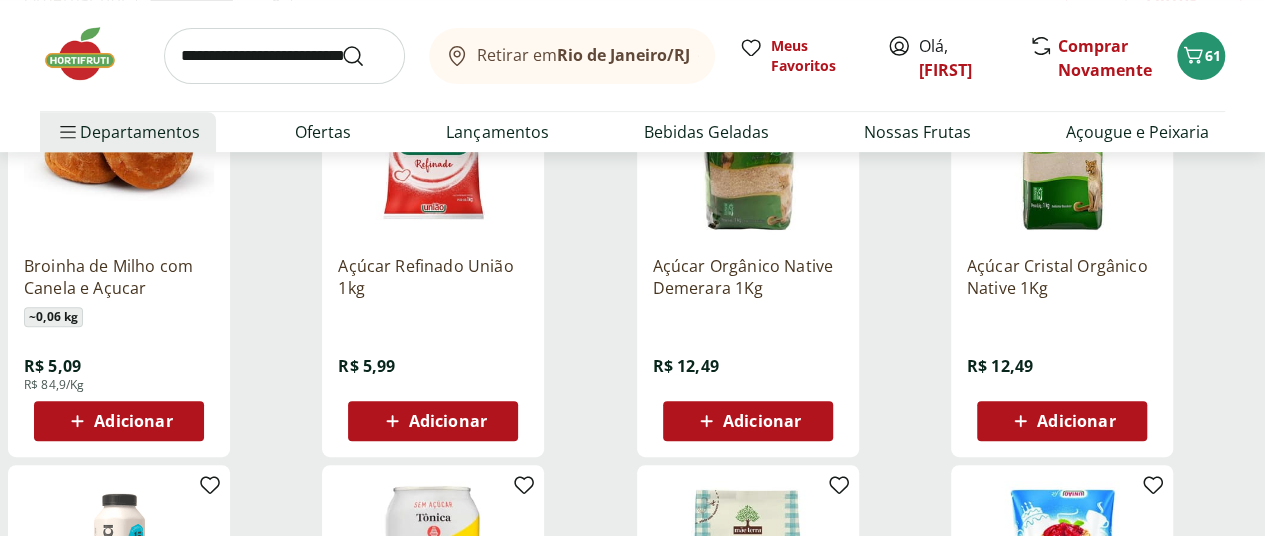 click on "Adicionar" at bounding box center [448, 421] 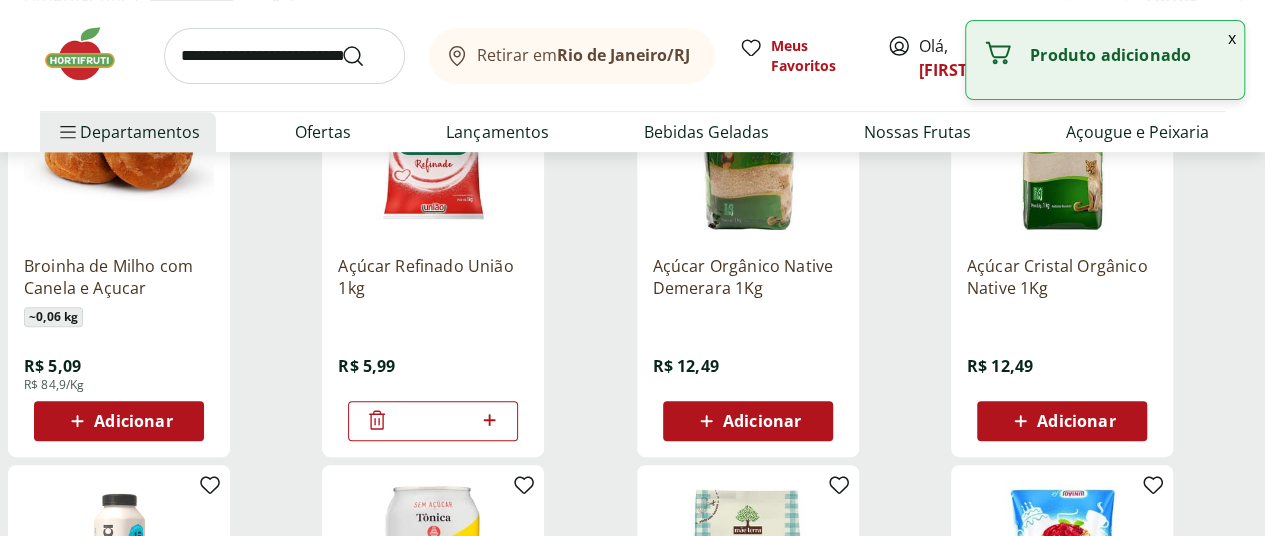 click 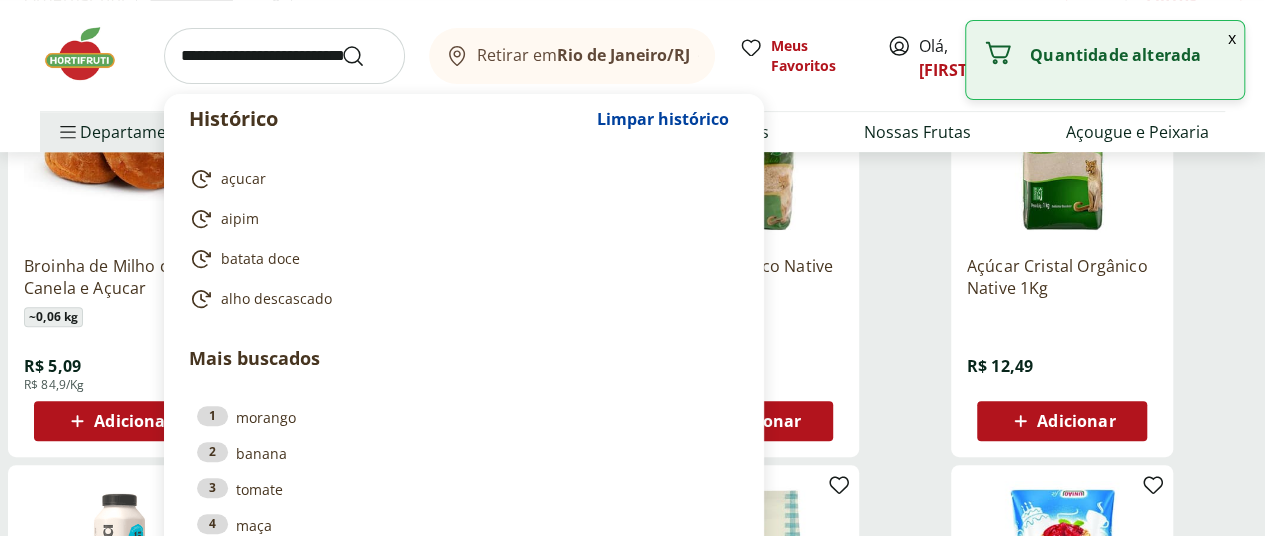 click at bounding box center (284, 56) 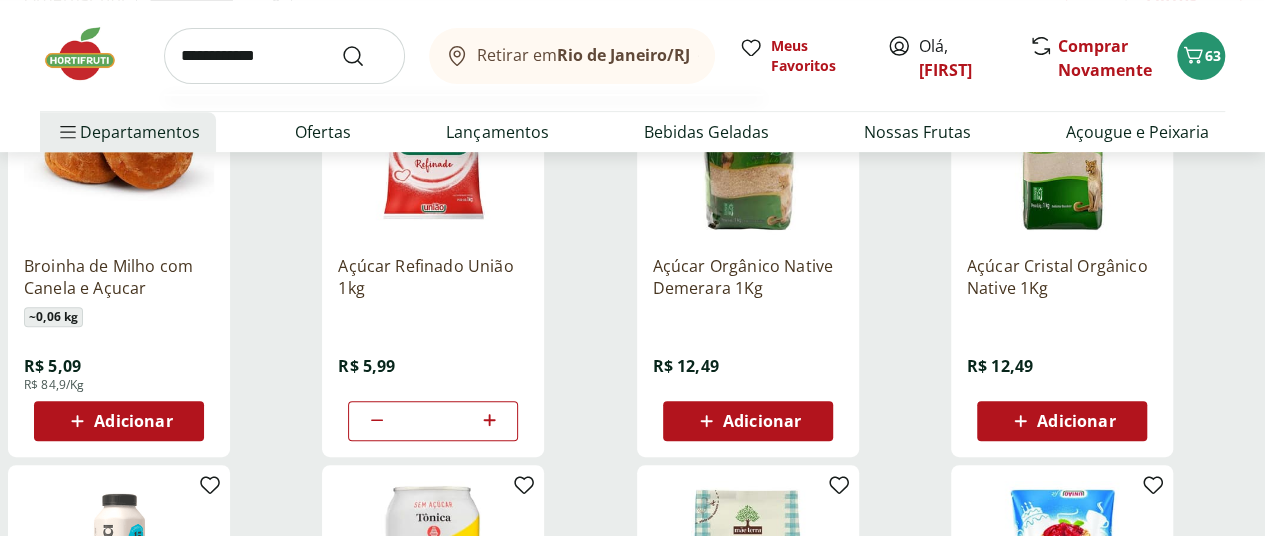 type on "**********" 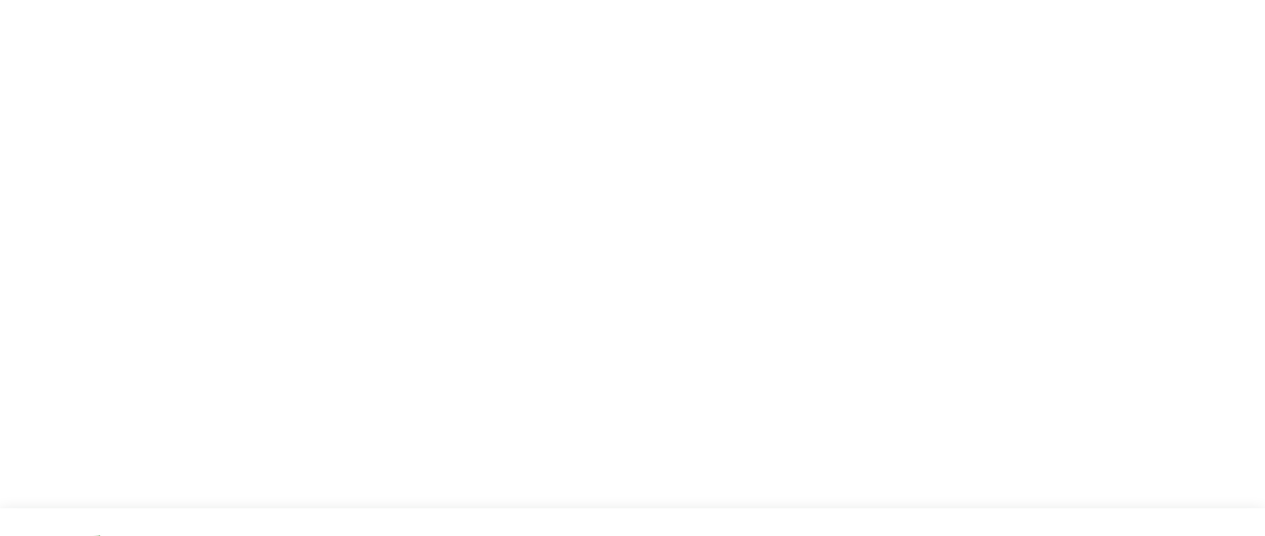 scroll, scrollTop: 0, scrollLeft: 0, axis: both 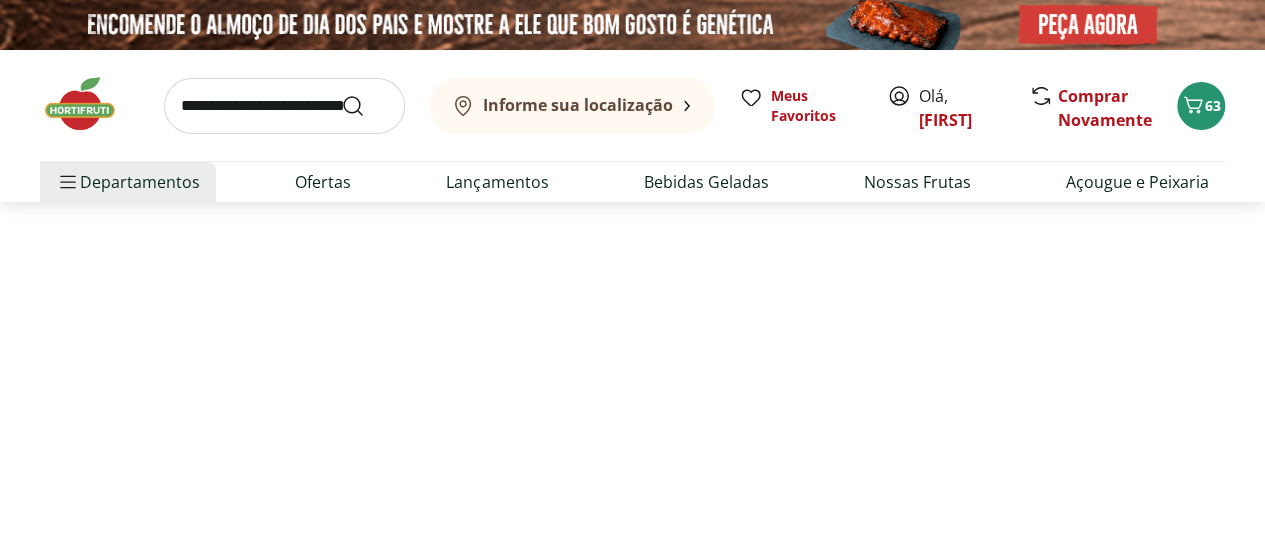 select on "**********" 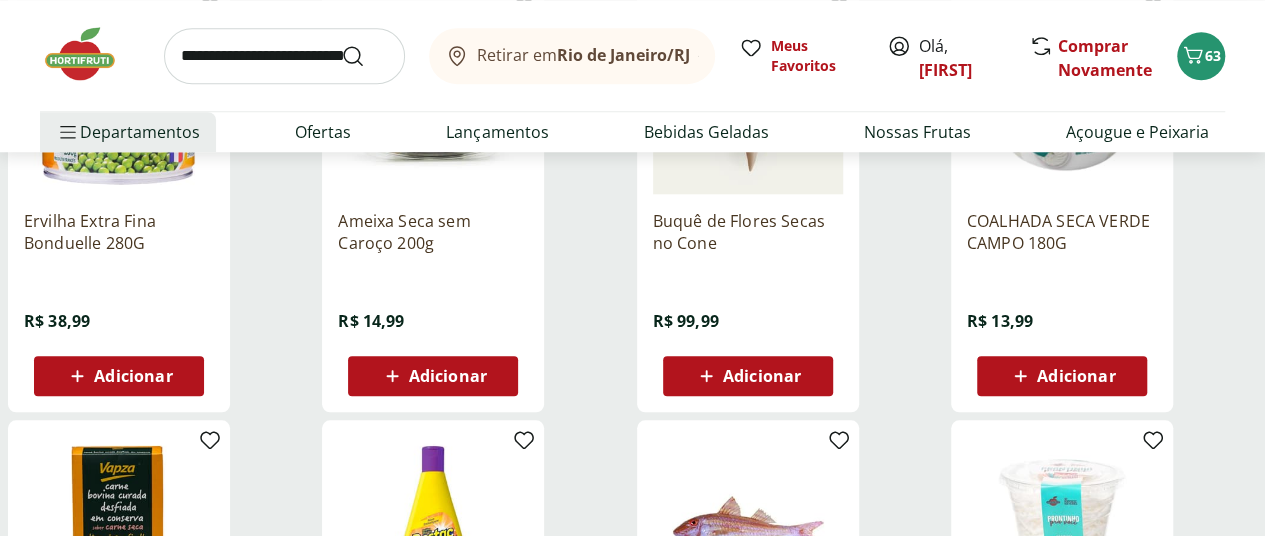 scroll, scrollTop: 855, scrollLeft: 0, axis: vertical 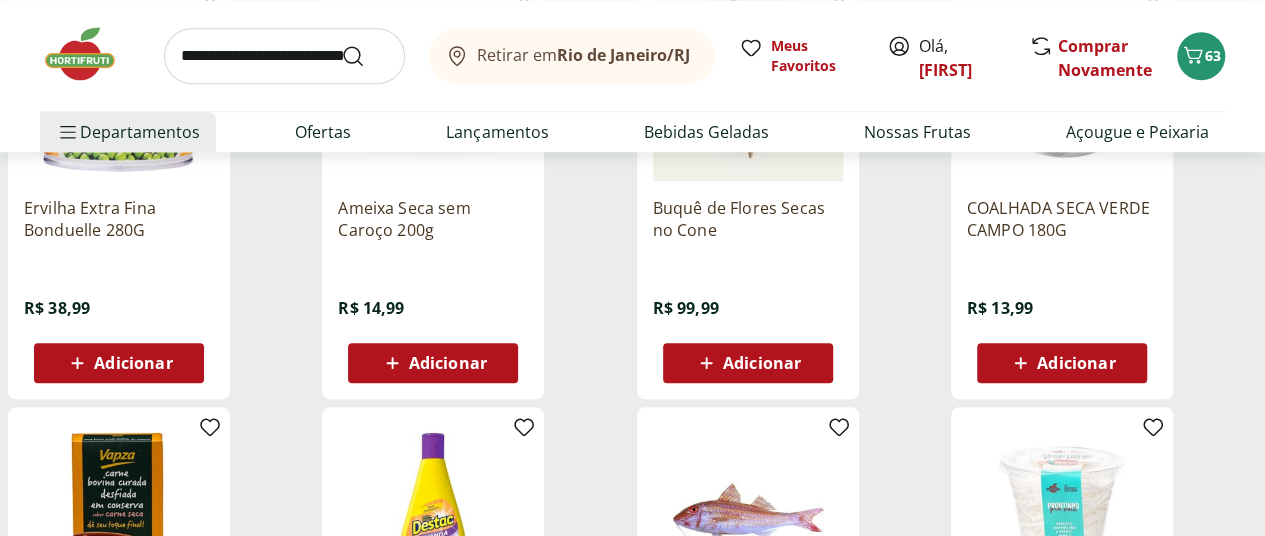 click on "Adicionar" at bounding box center (133, 363) 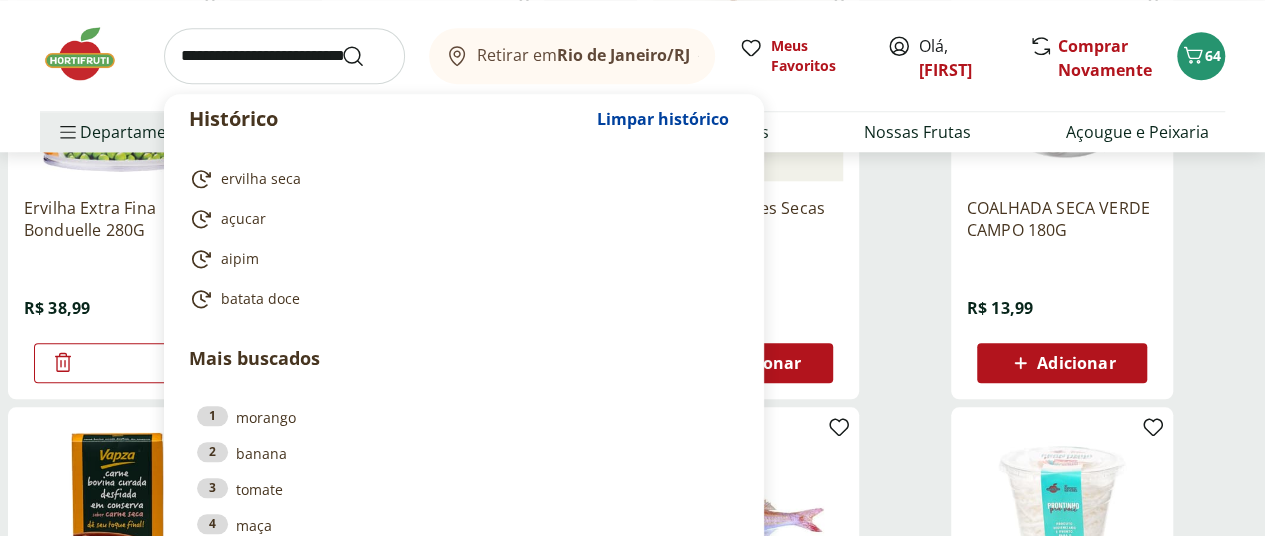 click at bounding box center (284, 56) 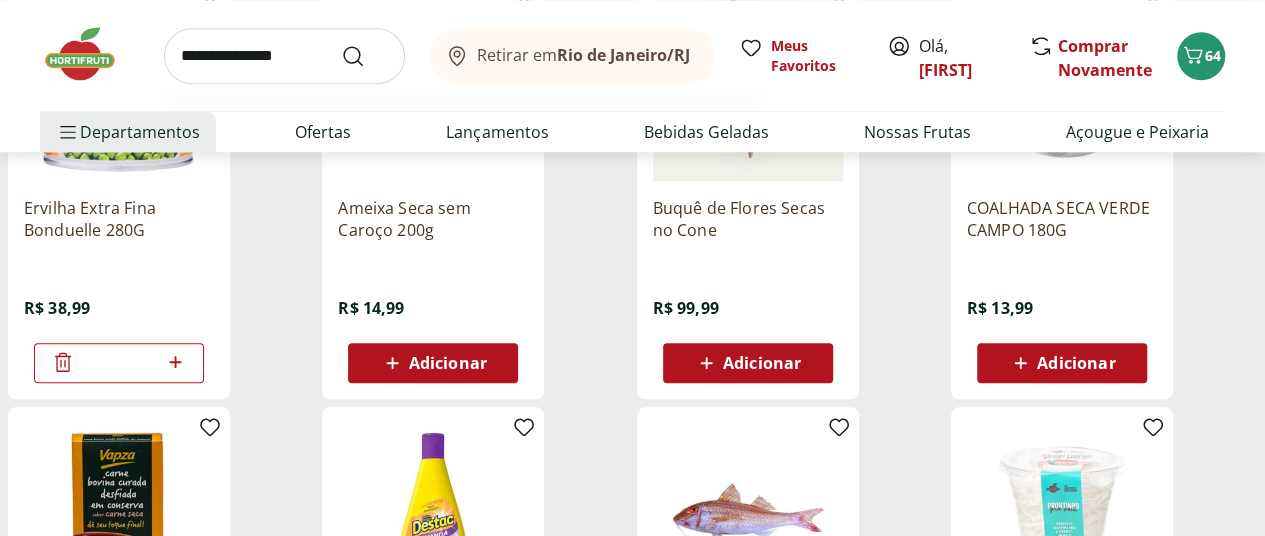 type on "**********" 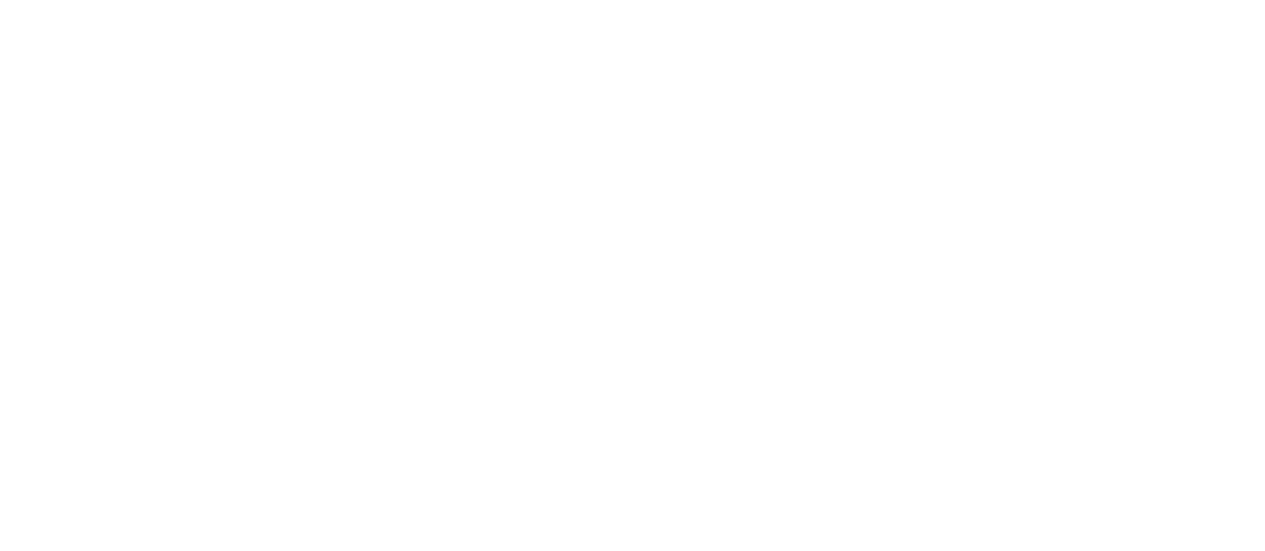 scroll, scrollTop: 0, scrollLeft: 0, axis: both 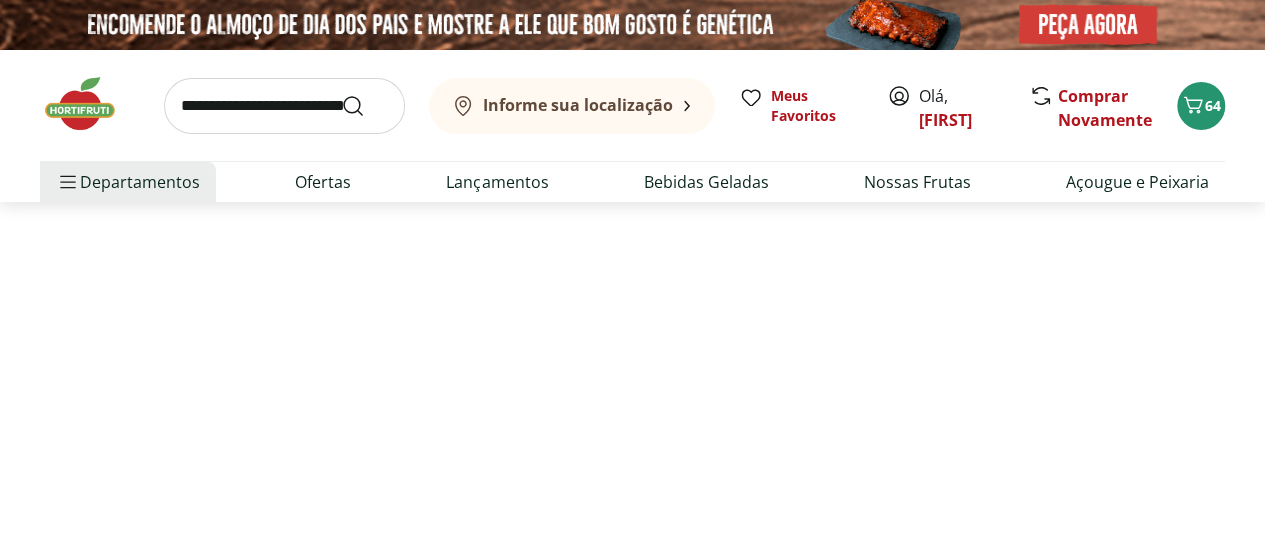select on "**********" 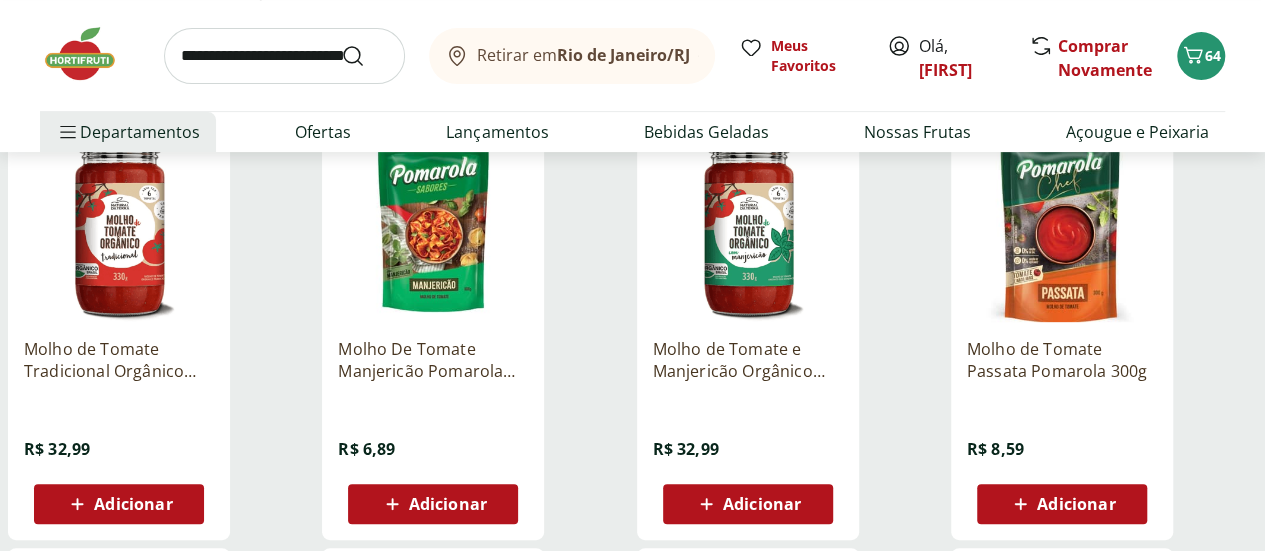 scroll, scrollTop: 288, scrollLeft: 0, axis: vertical 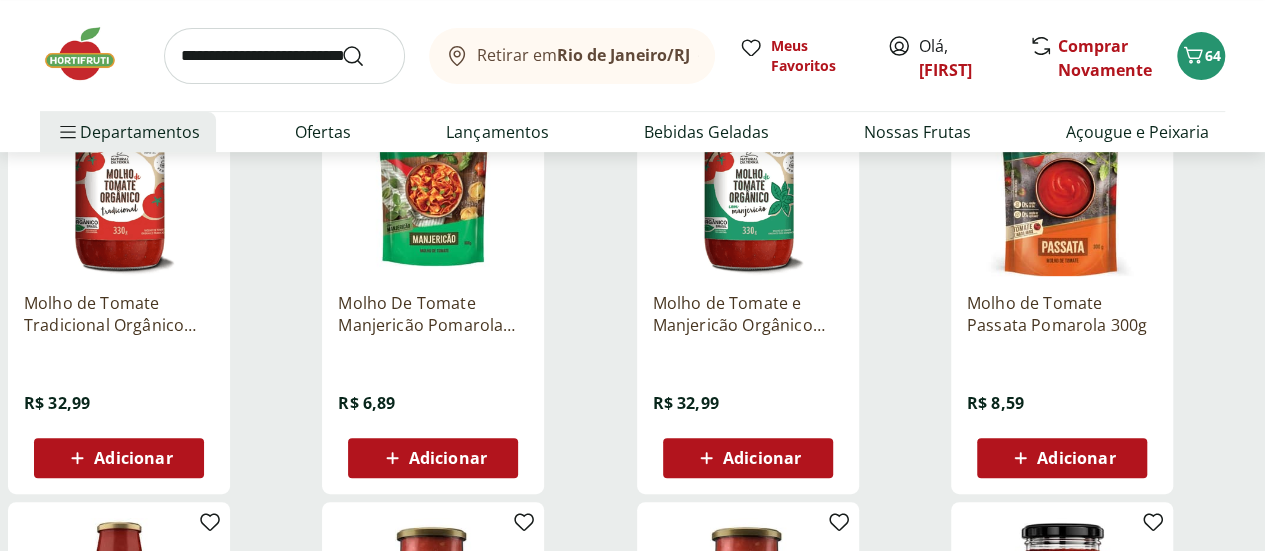 click on "Adicionar" at bounding box center (433, 458) 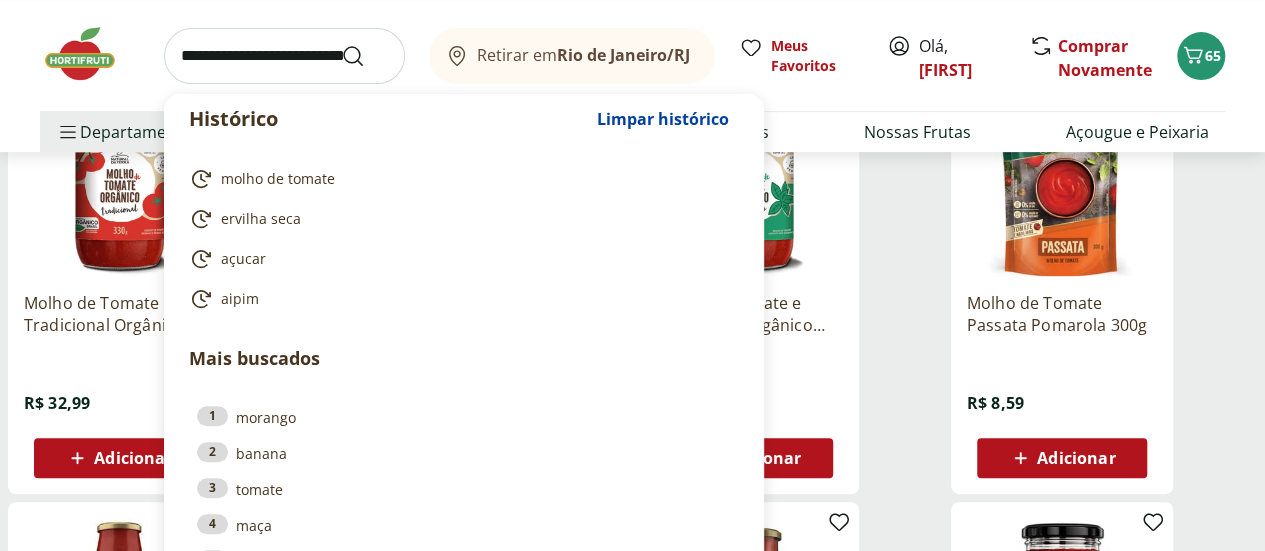 click at bounding box center (284, 56) 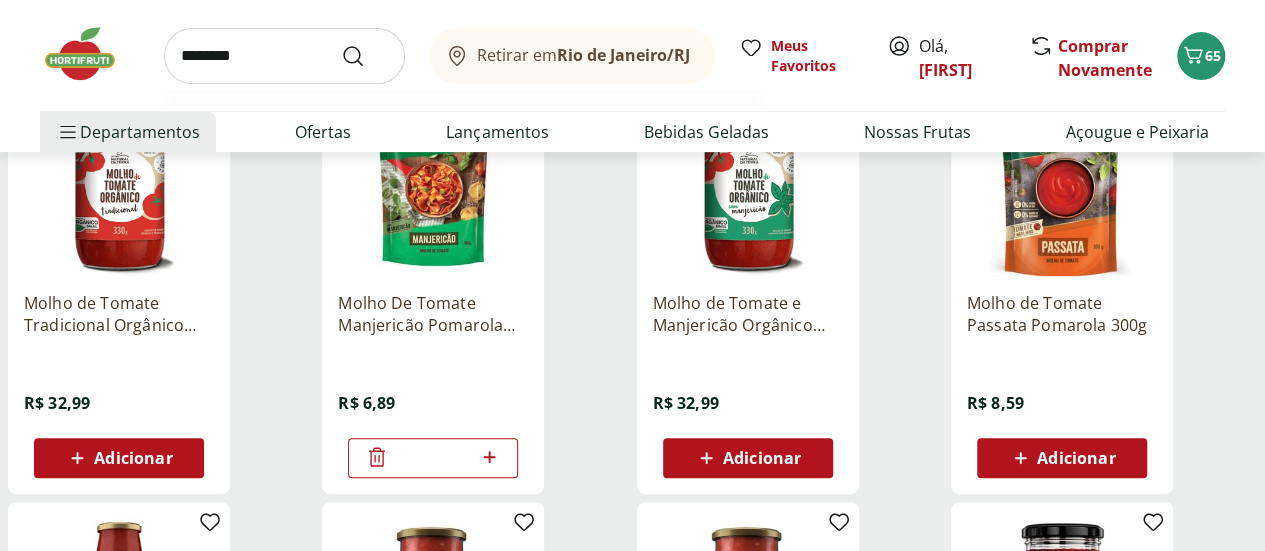 type on "********" 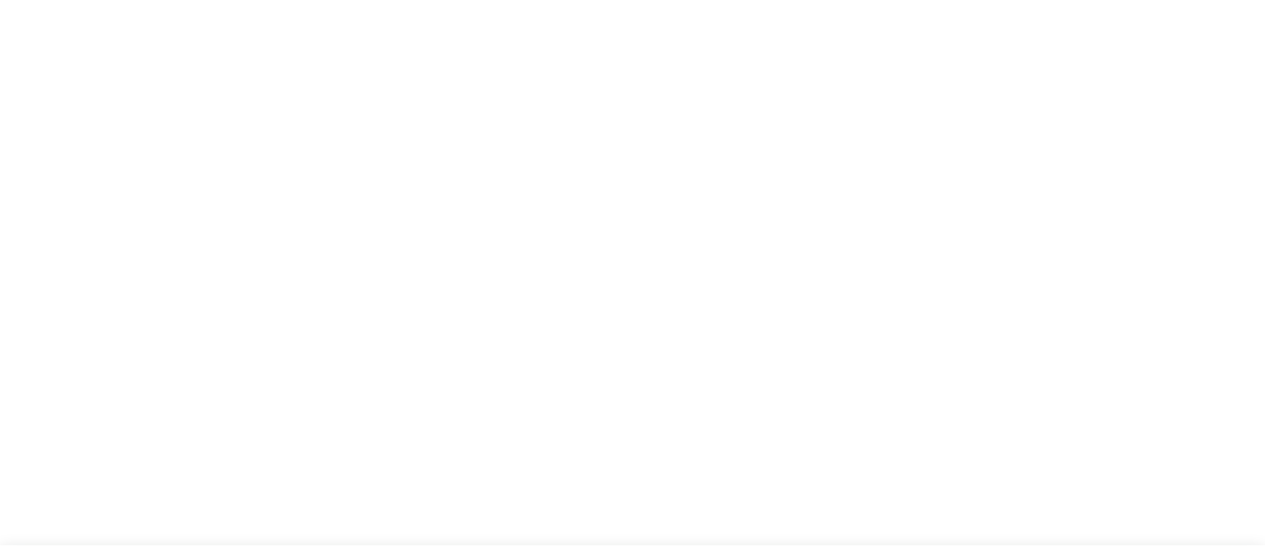 scroll, scrollTop: 0, scrollLeft: 0, axis: both 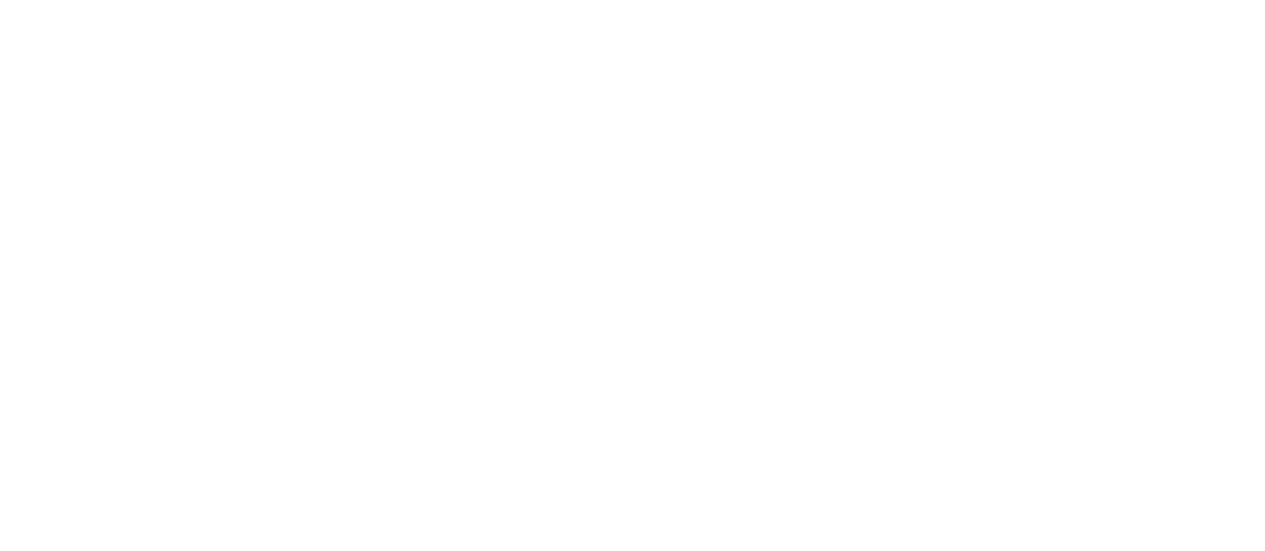 select on "**********" 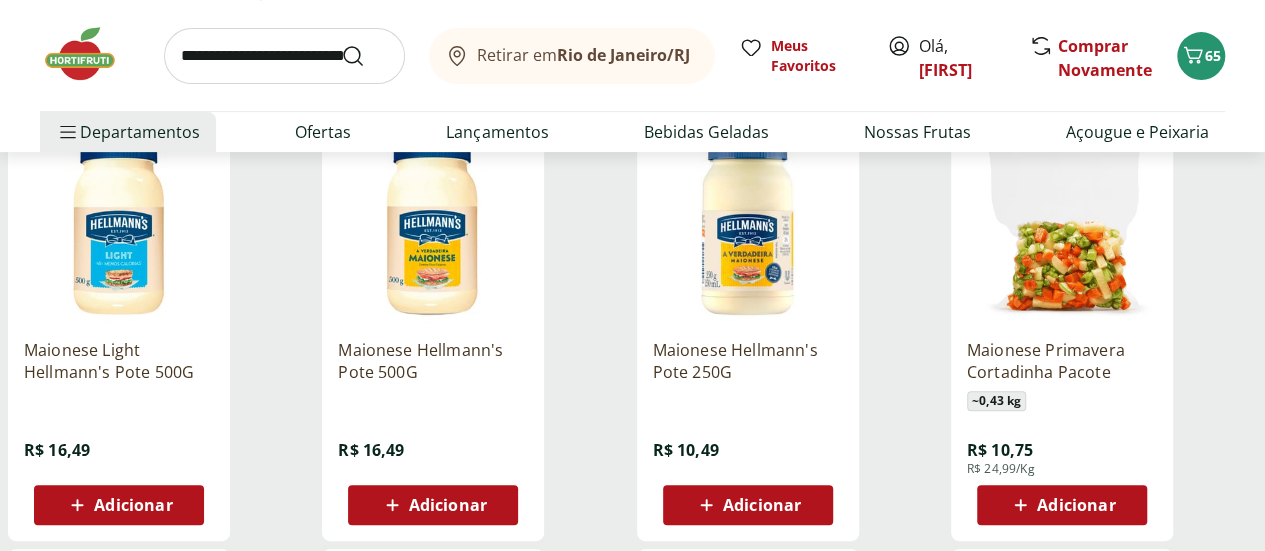 scroll, scrollTop: 288, scrollLeft: 0, axis: vertical 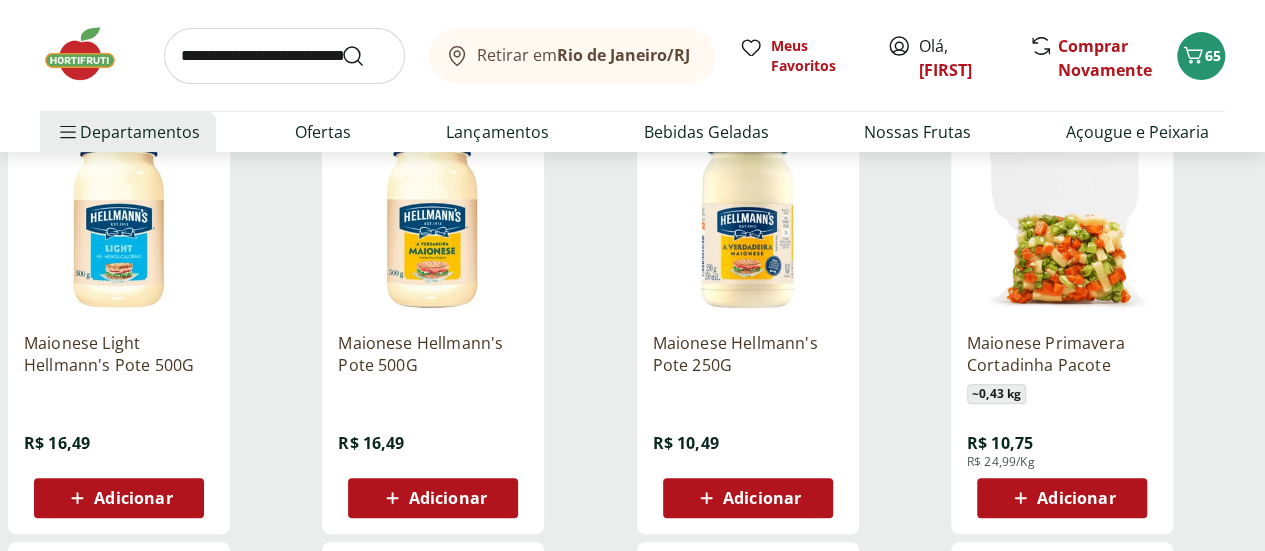 click on "Adicionar" at bounding box center [448, 498] 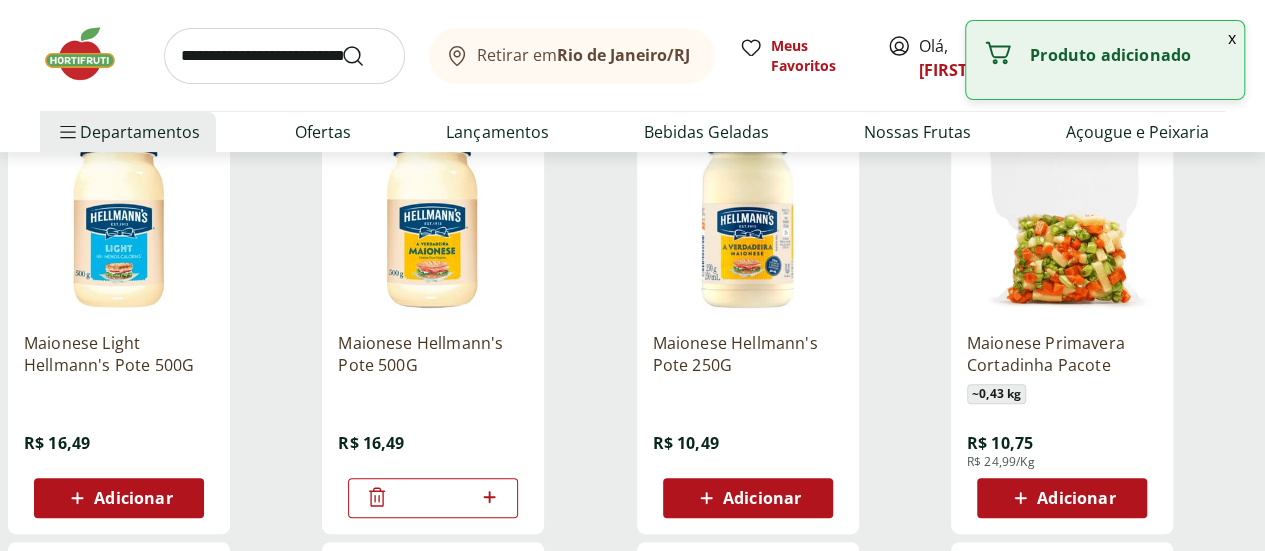 click at bounding box center (284, 56) 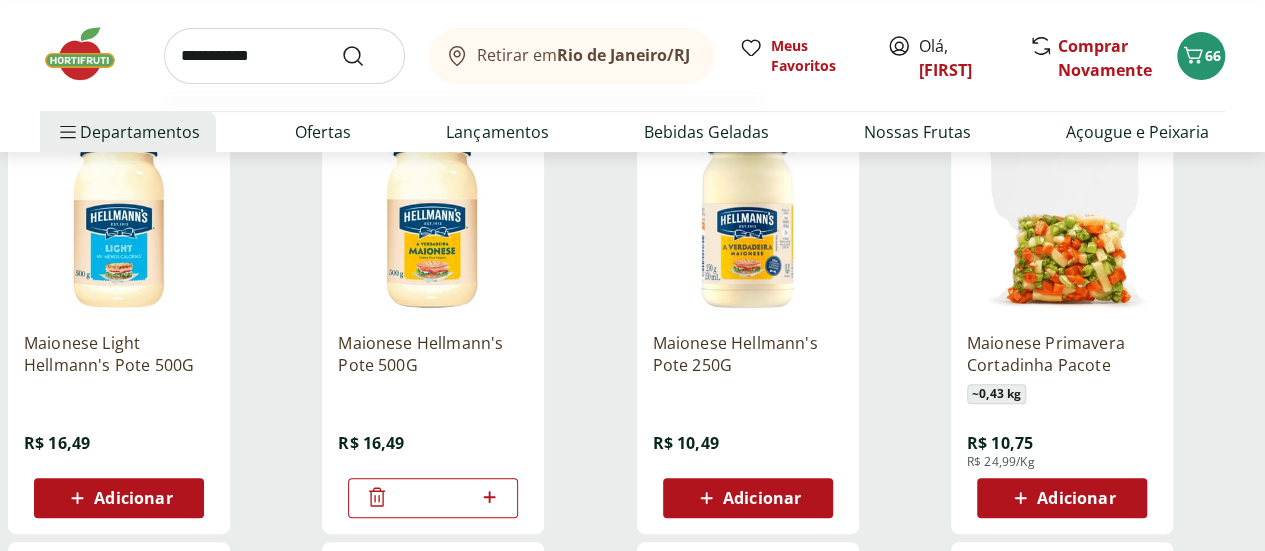 type on "**********" 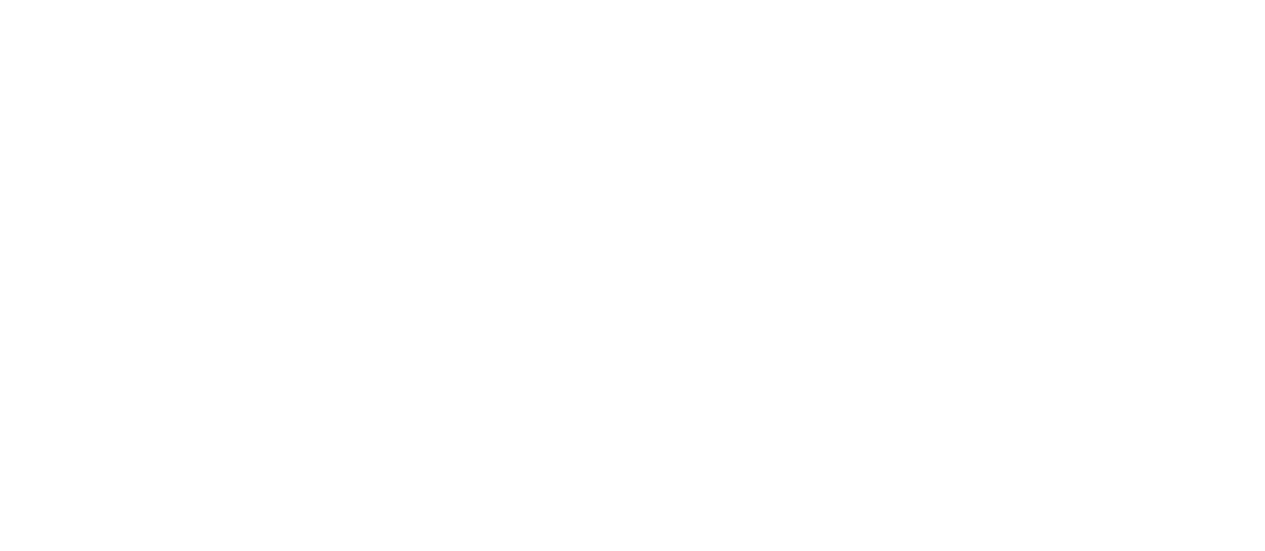 scroll, scrollTop: 0, scrollLeft: 0, axis: both 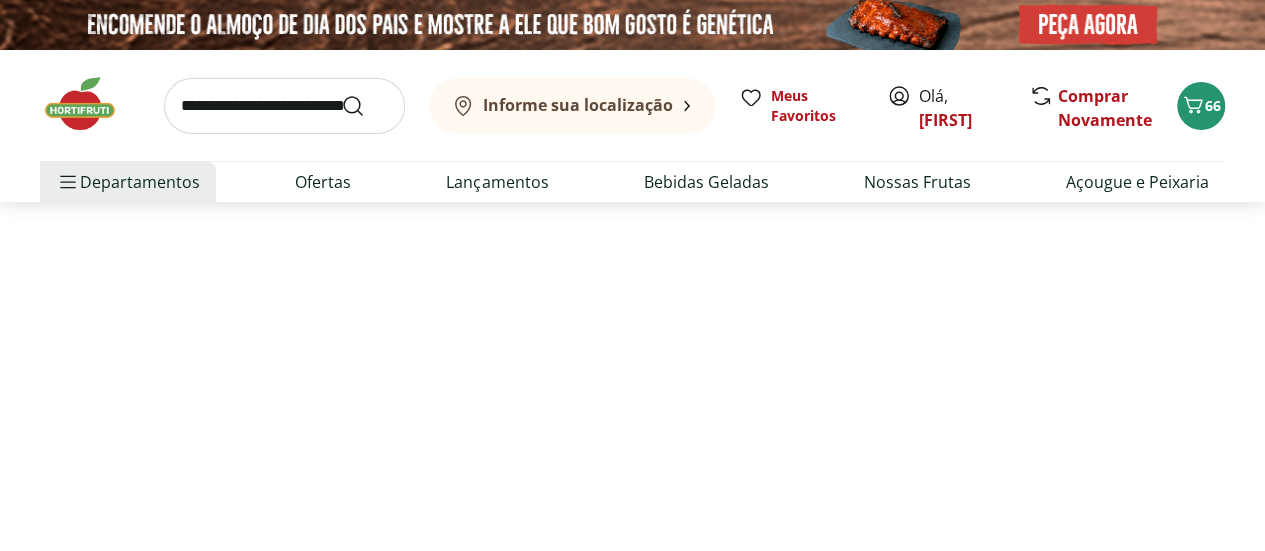 select on "**********" 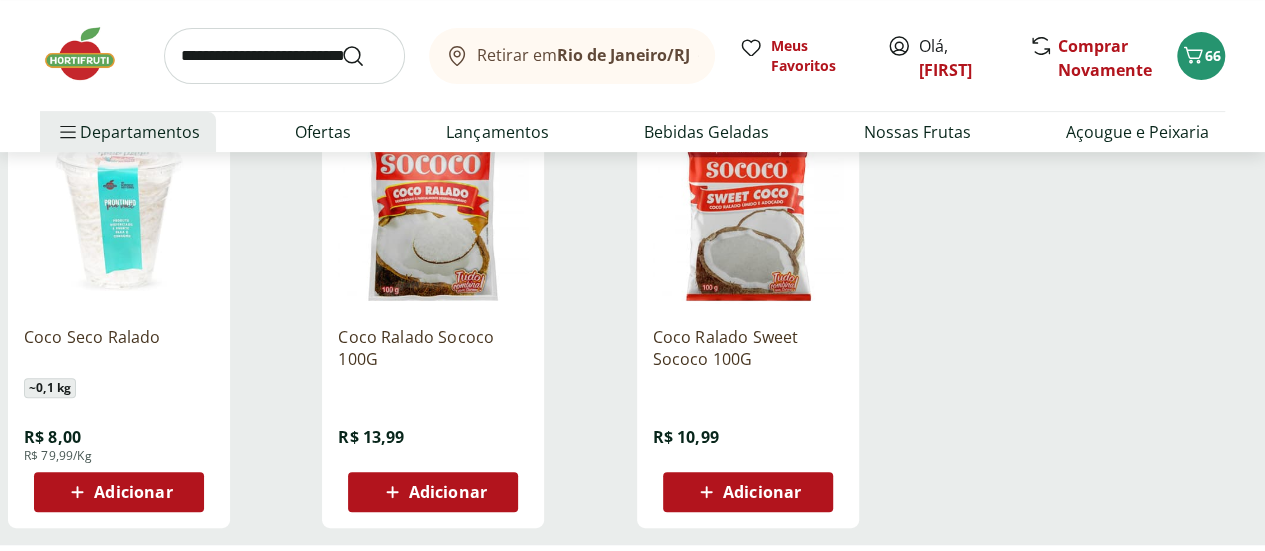 scroll, scrollTop: 300, scrollLeft: 0, axis: vertical 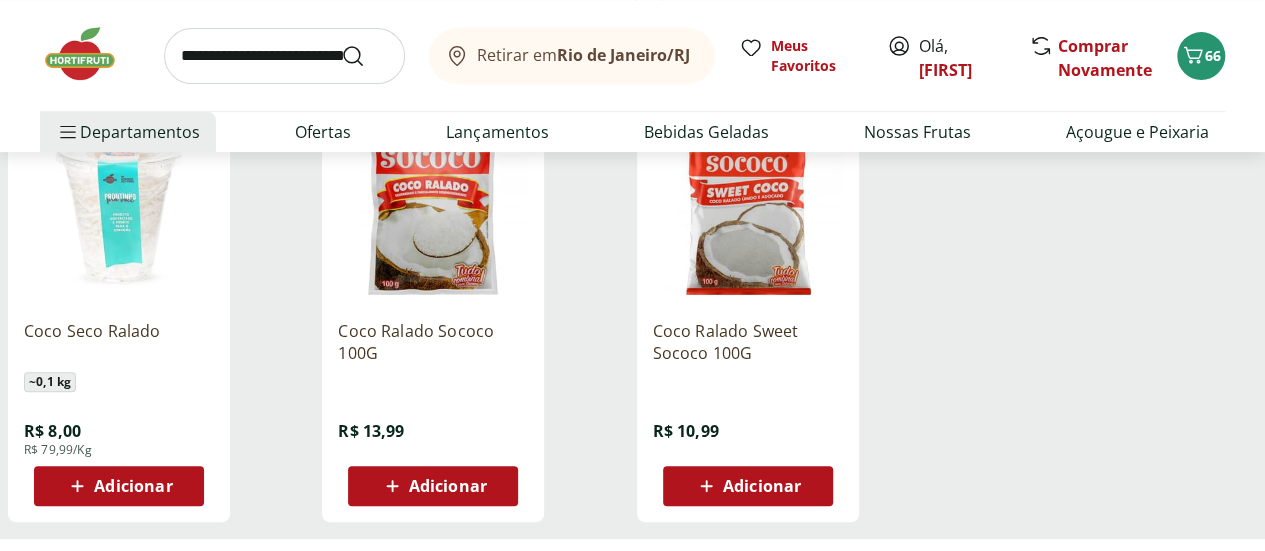 click on "Adicionar" at bounding box center (448, 486) 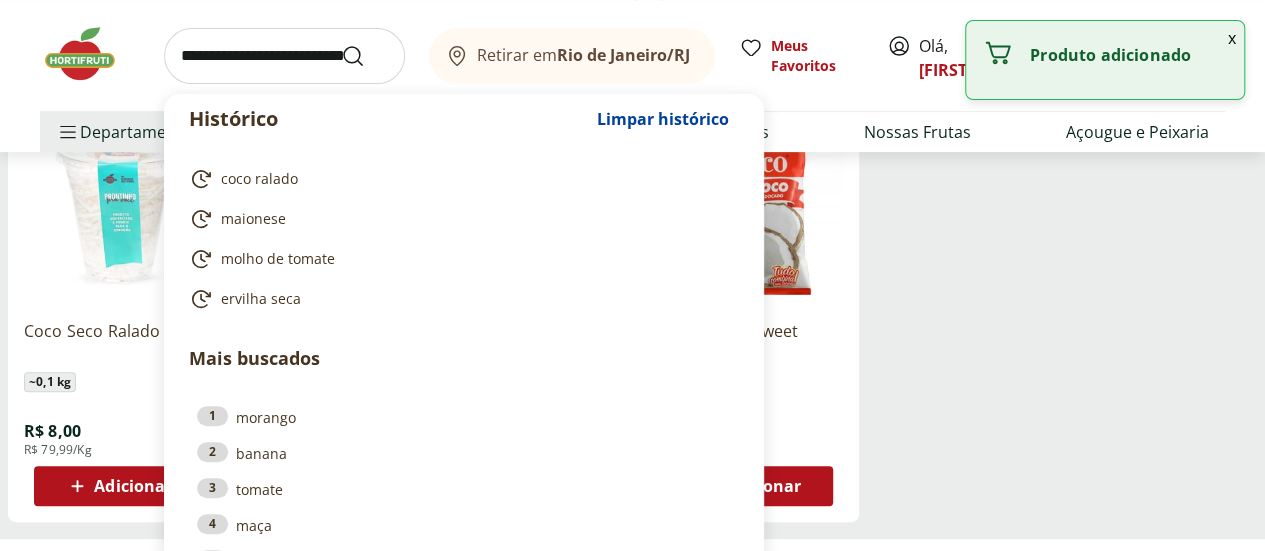 click at bounding box center (284, 56) 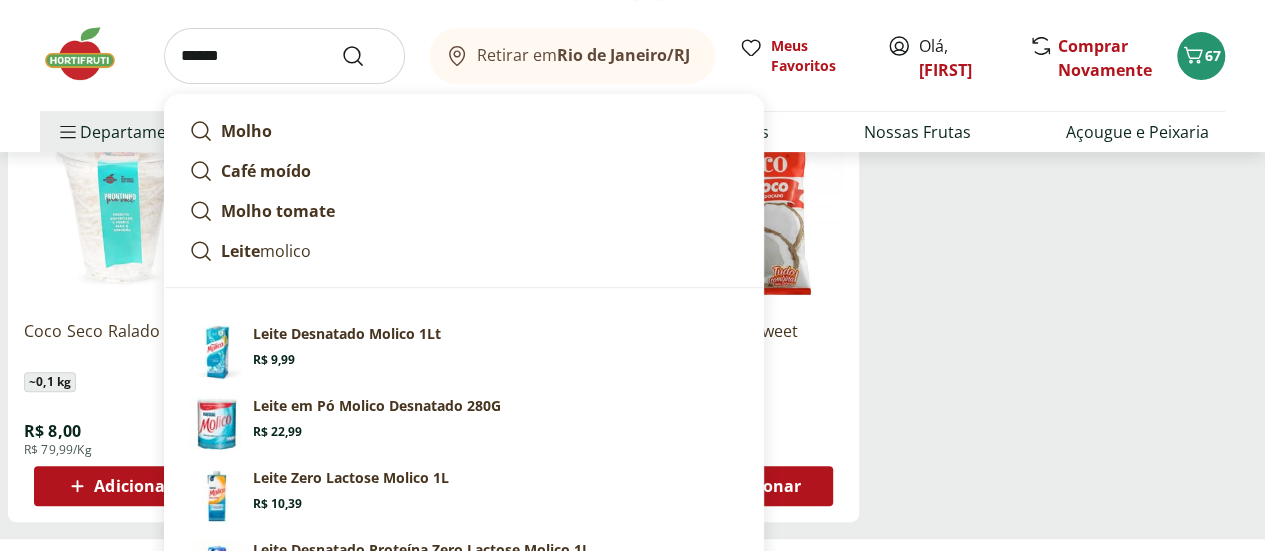 type on "******" 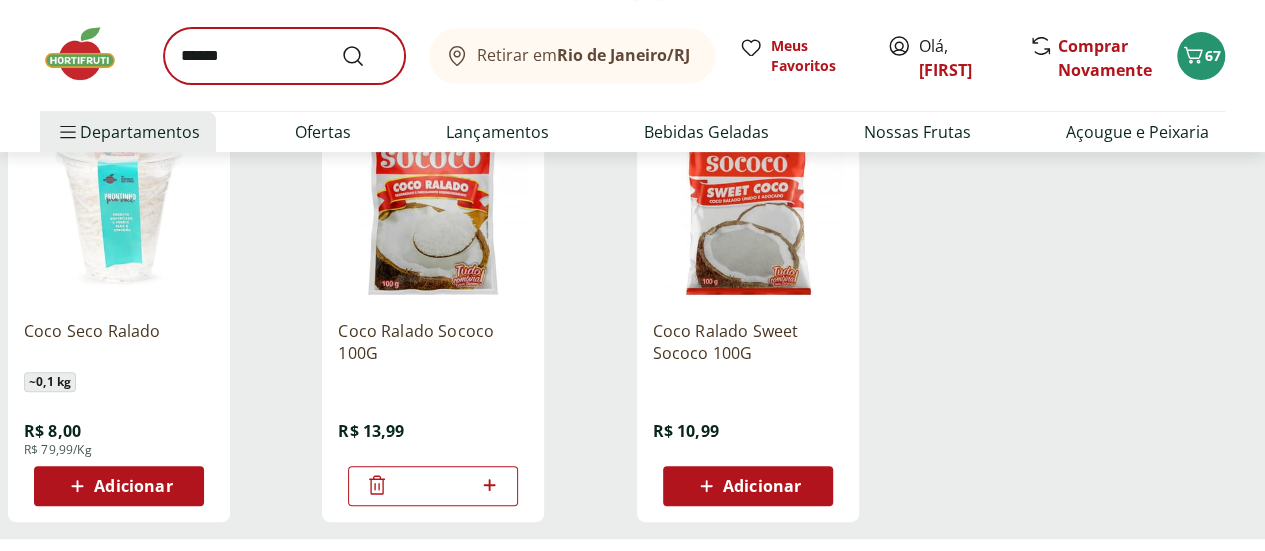 scroll, scrollTop: 0, scrollLeft: 0, axis: both 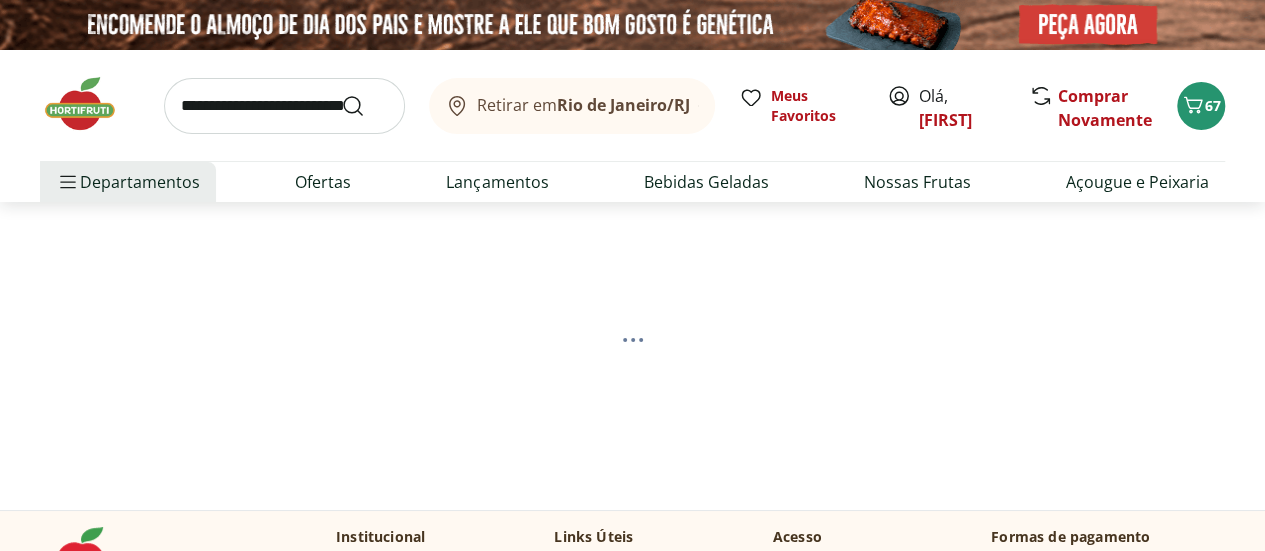 select on "**********" 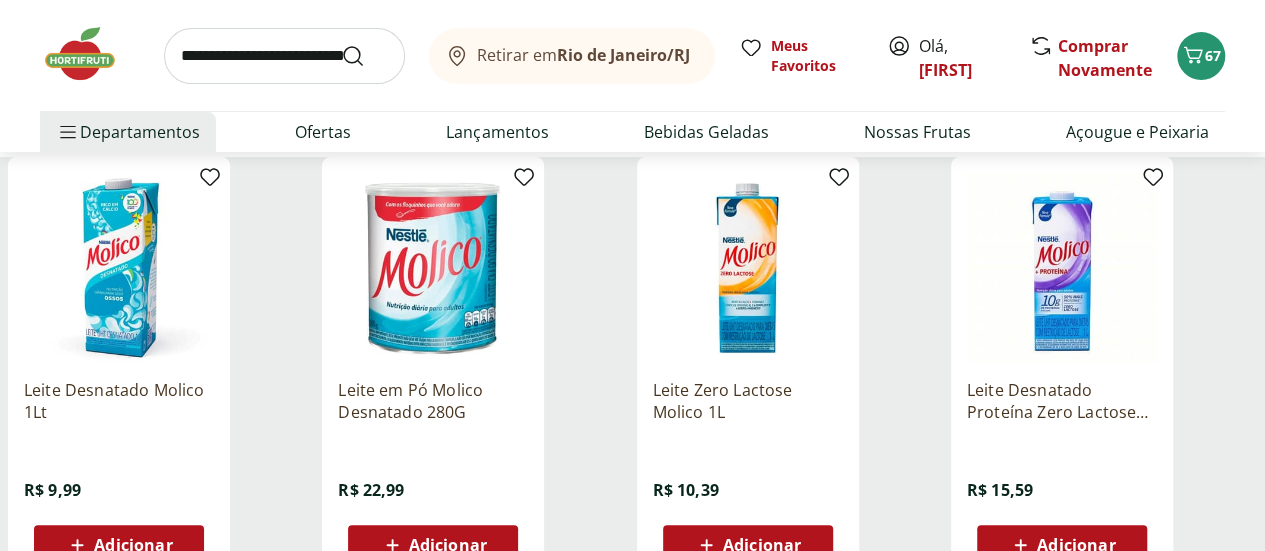 scroll, scrollTop: 246, scrollLeft: 0, axis: vertical 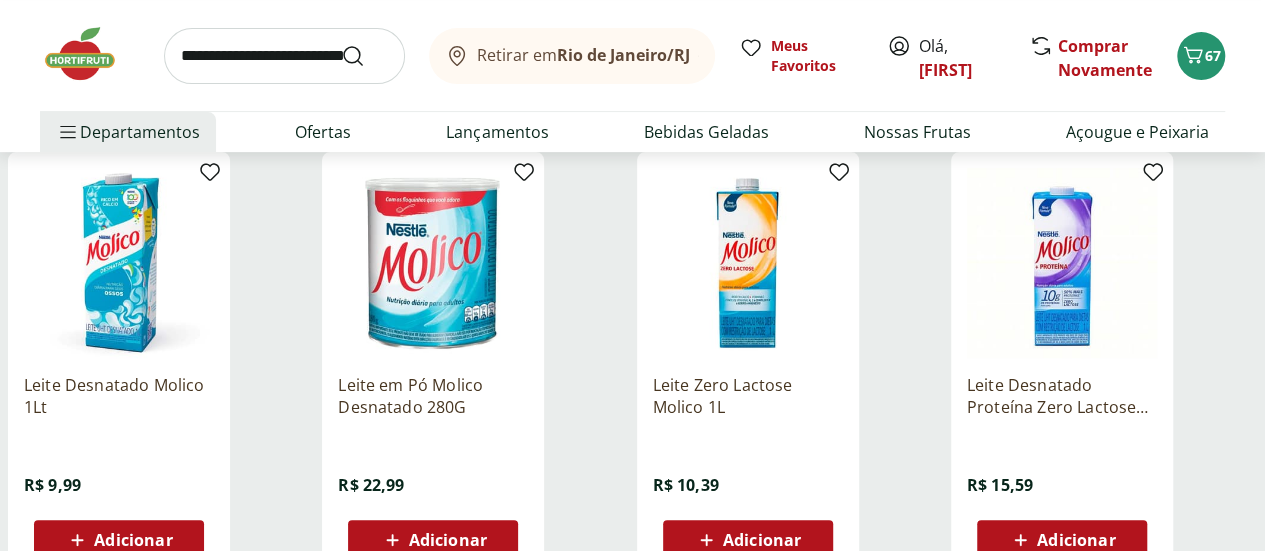 click on "Adicionar" at bounding box center (133, 540) 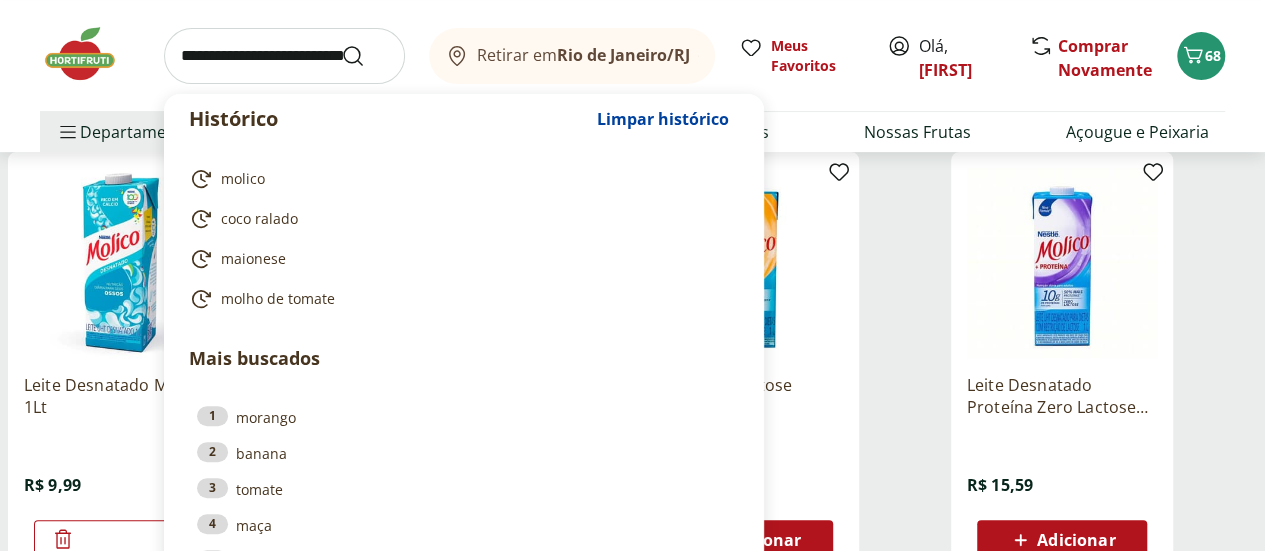 click at bounding box center (284, 56) 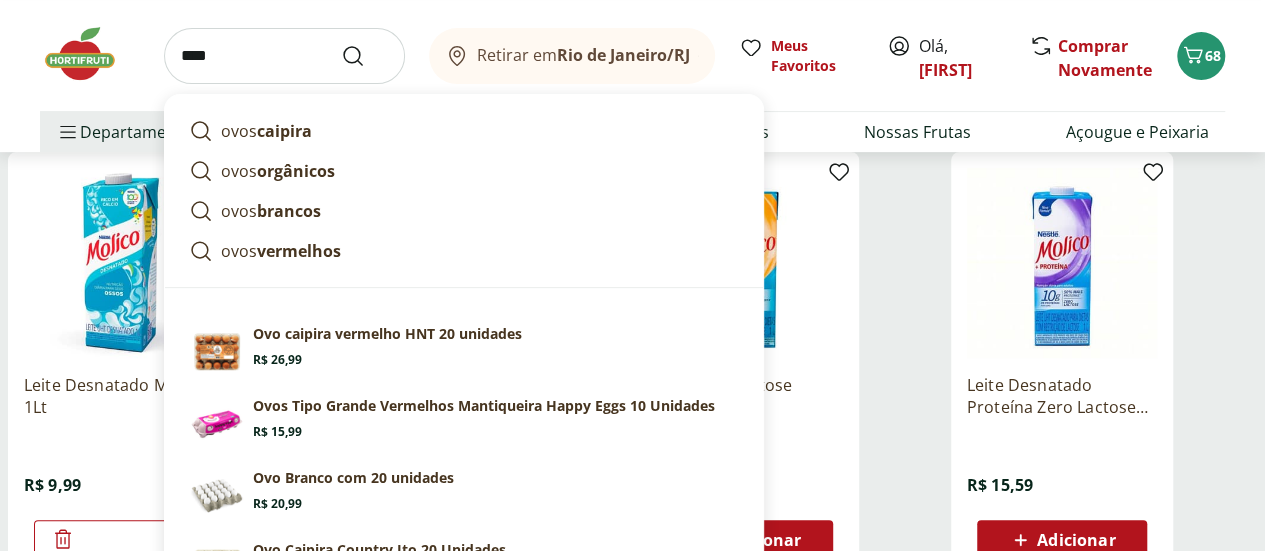 type on "****" 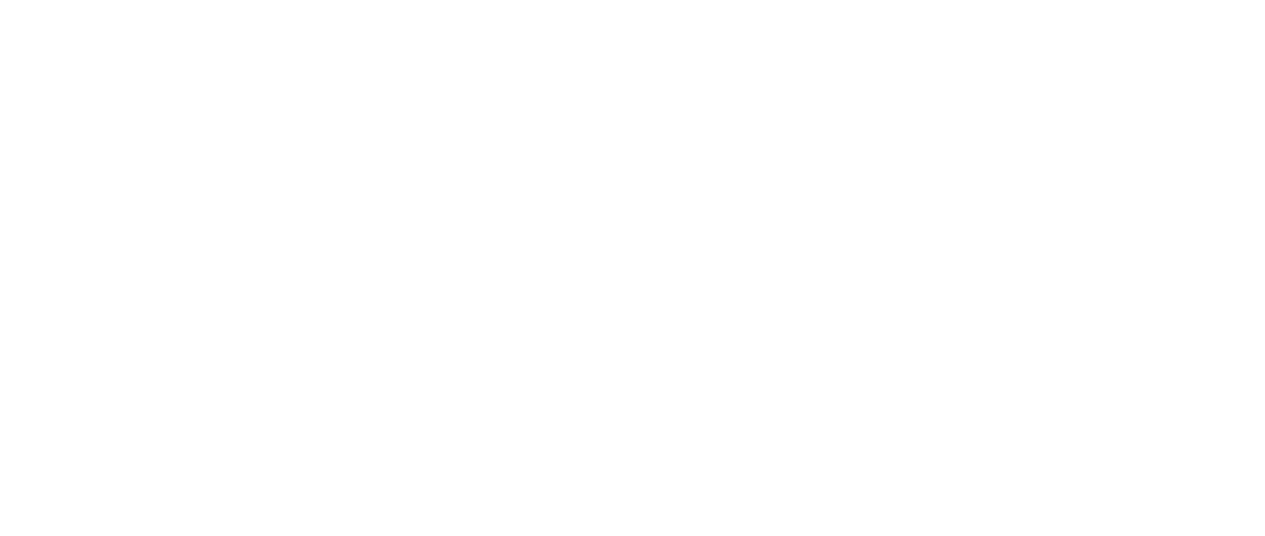 scroll, scrollTop: 0, scrollLeft: 0, axis: both 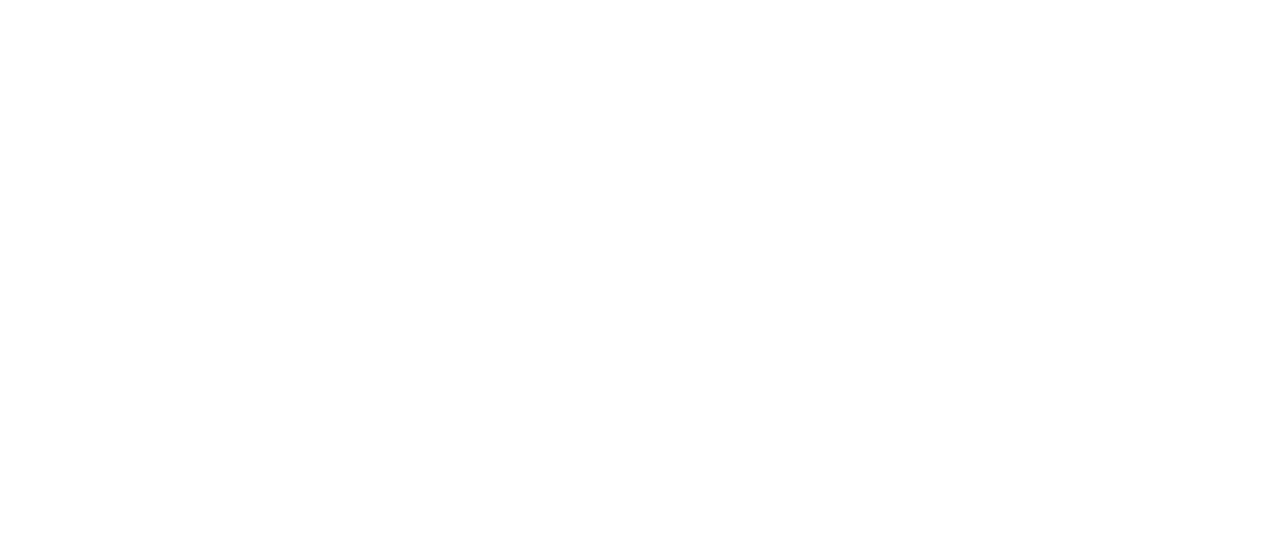 select on "**********" 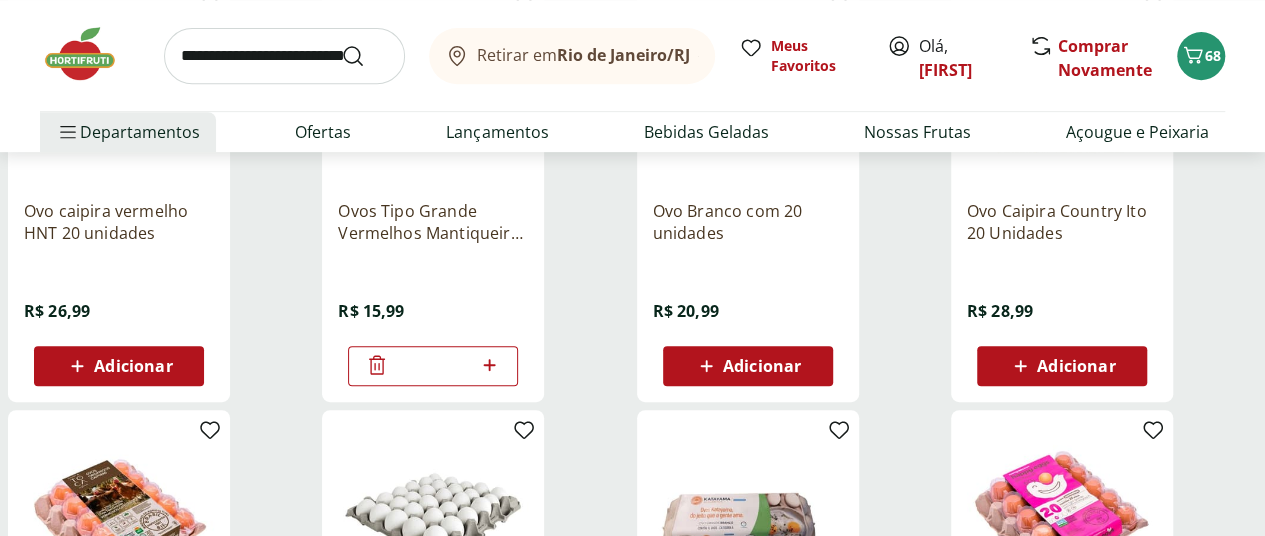 scroll, scrollTop: 431, scrollLeft: 0, axis: vertical 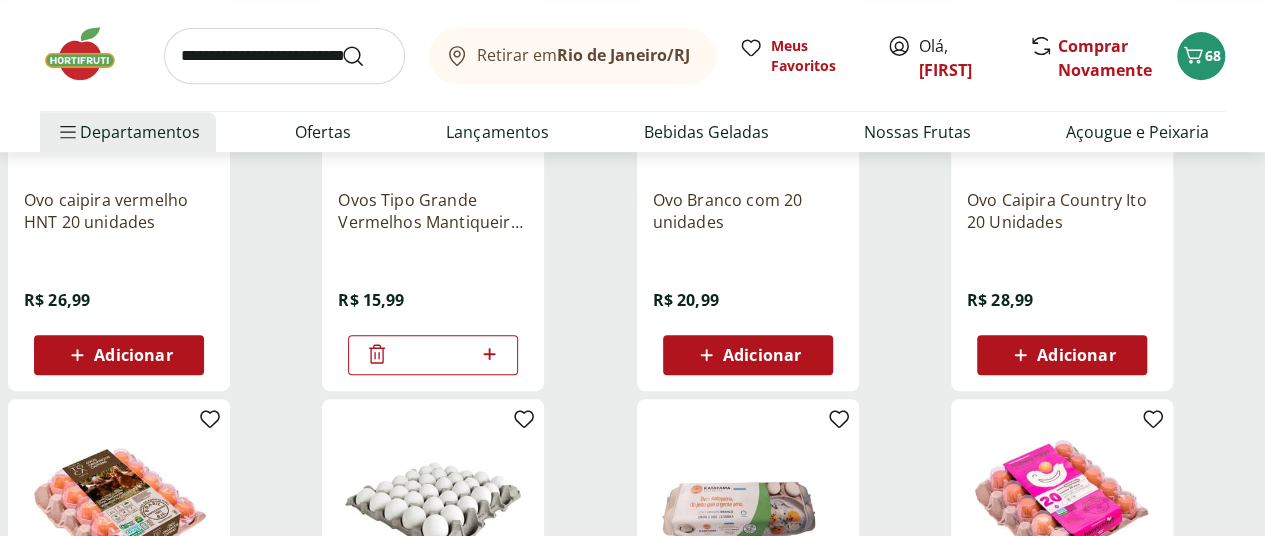 click 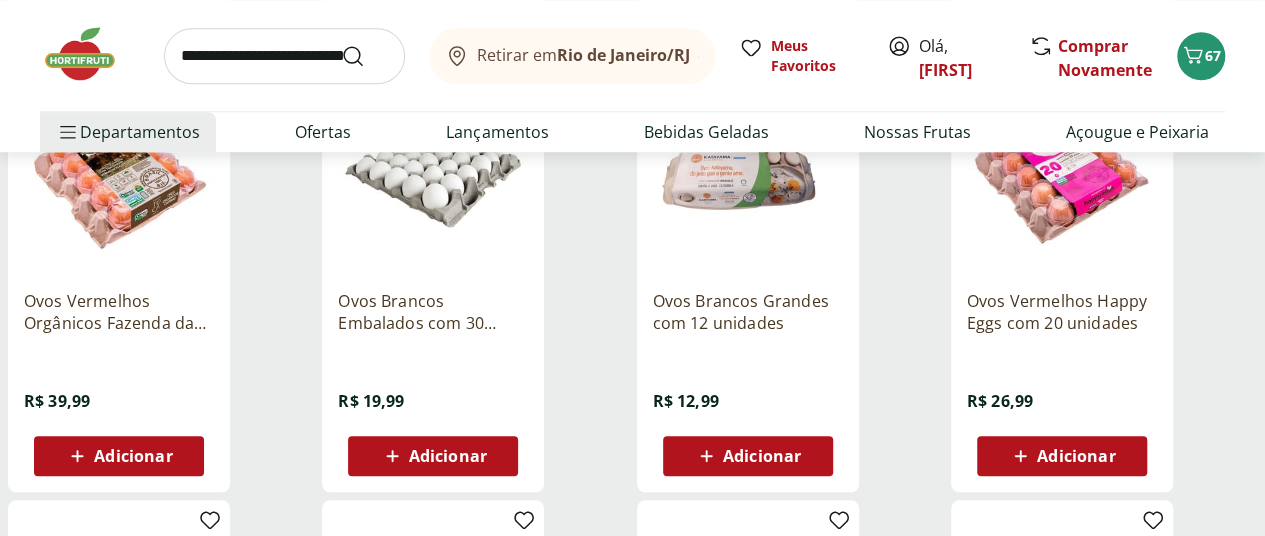 scroll, scrollTop: 783, scrollLeft: 0, axis: vertical 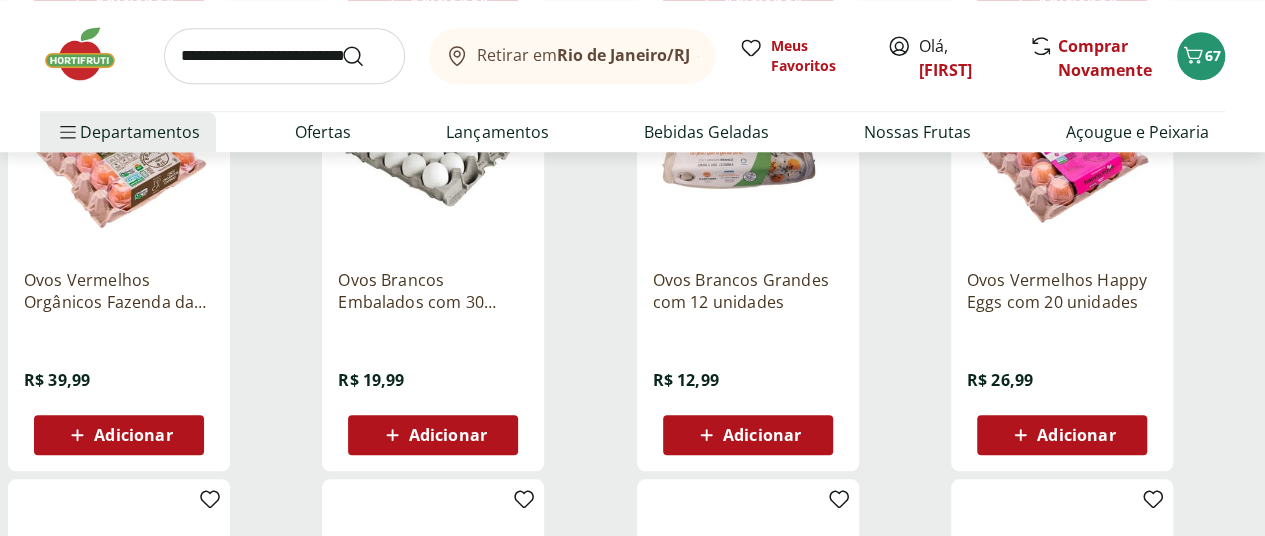 click on "Adicionar" at bounding box center (762, 435) 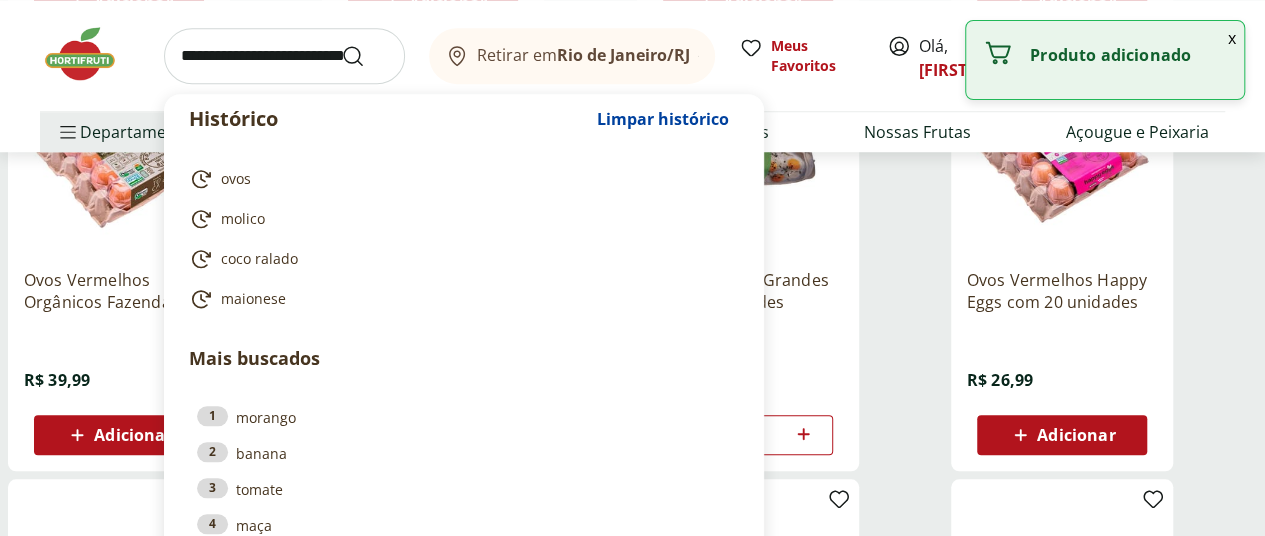 click at bounding box center [284, 56] 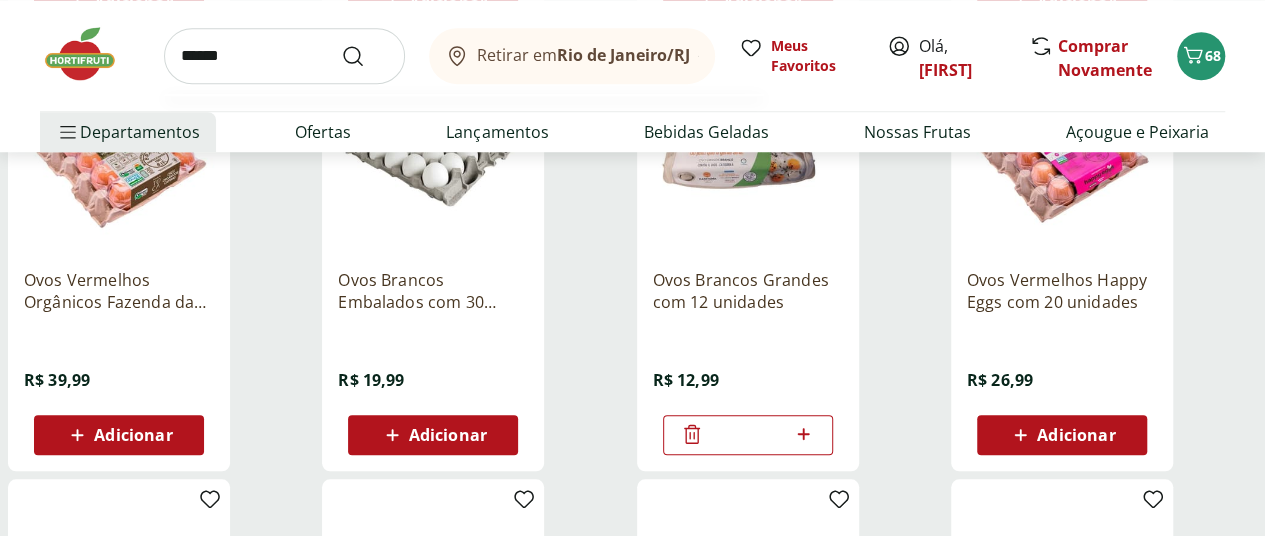 type on "******" 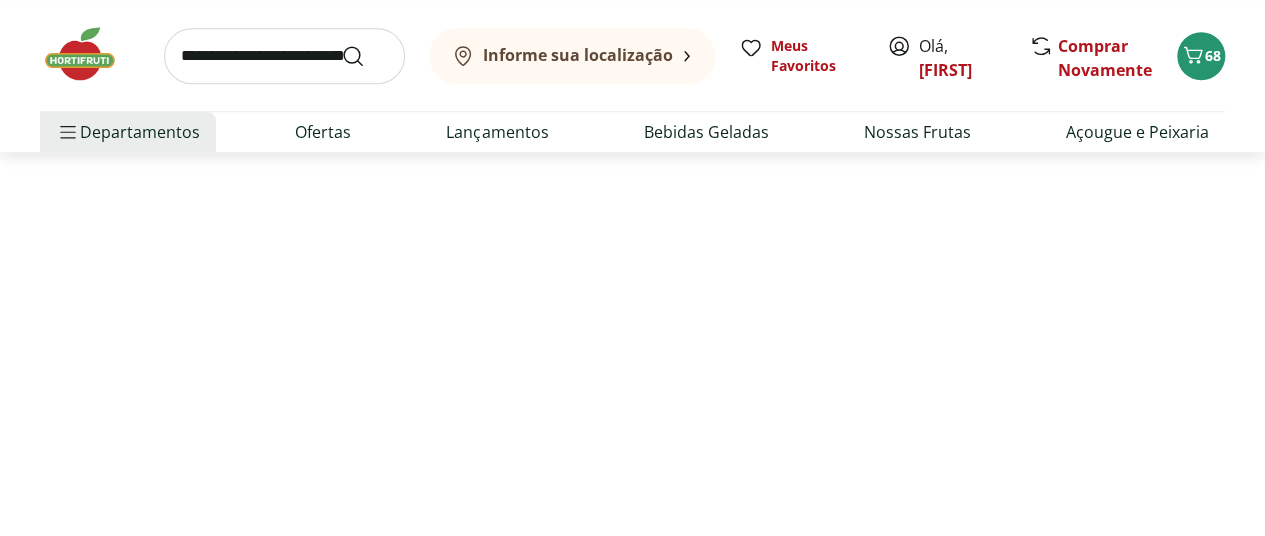 scroll, scrollTop: 0, scrollLeft: 0, axis: both 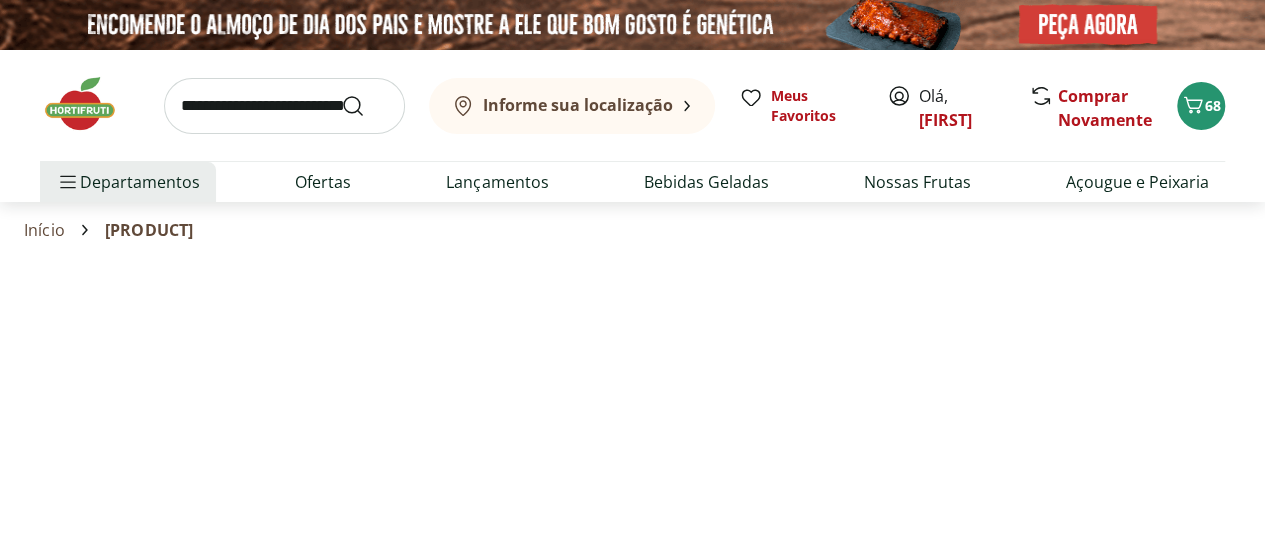 select on "**********" 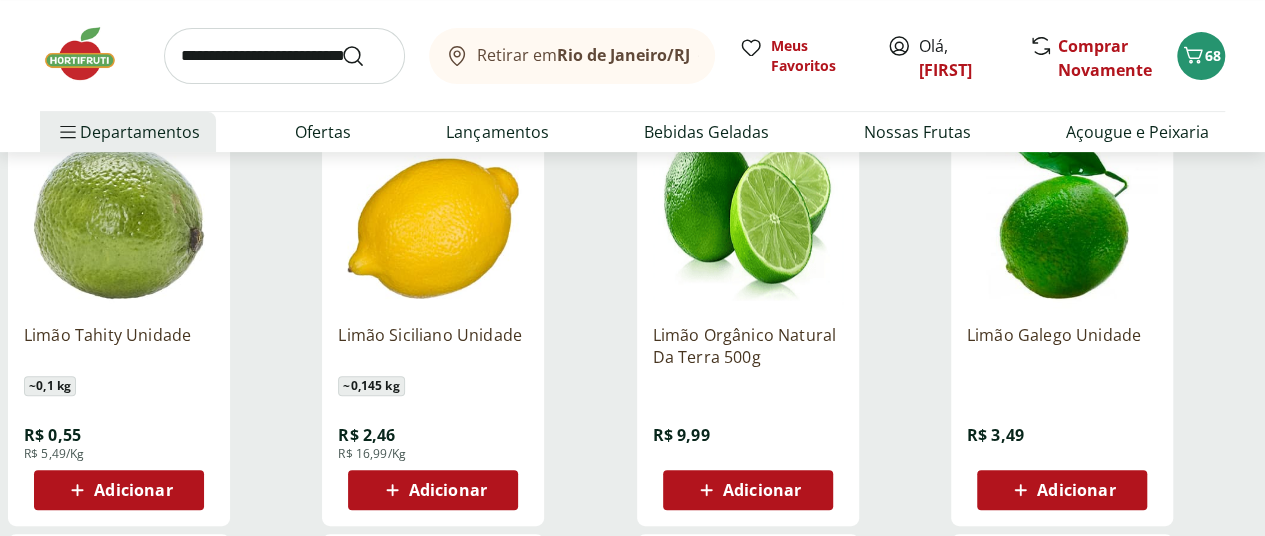 scroll, scrollTop: 337, scrollLeft: 0, axis: vertical 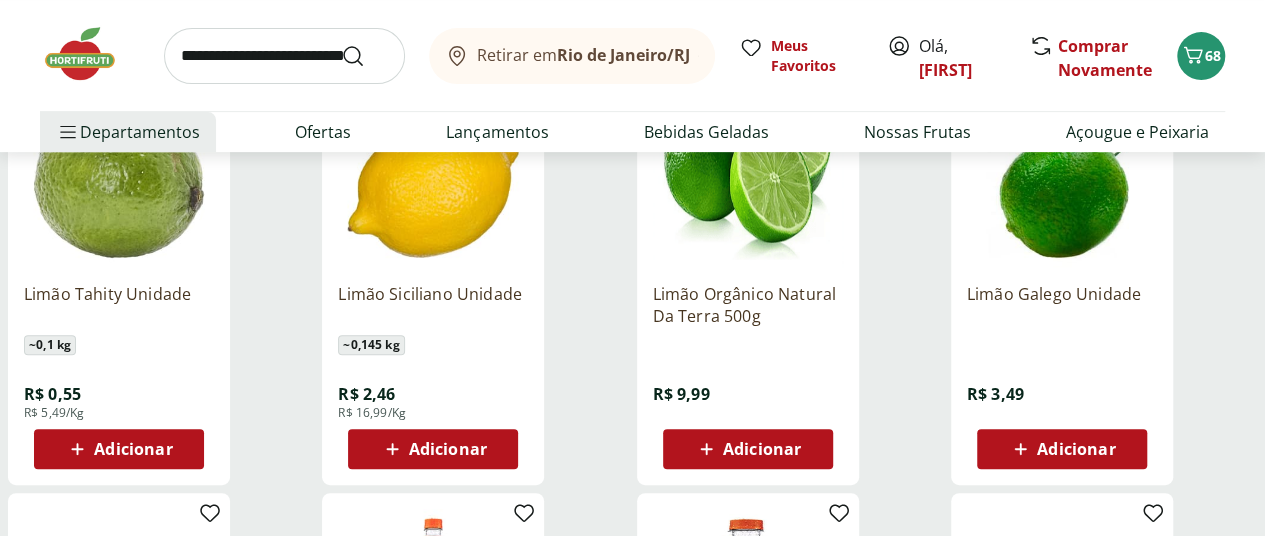 click on "Adicionar" at bounding box center (133, 449) 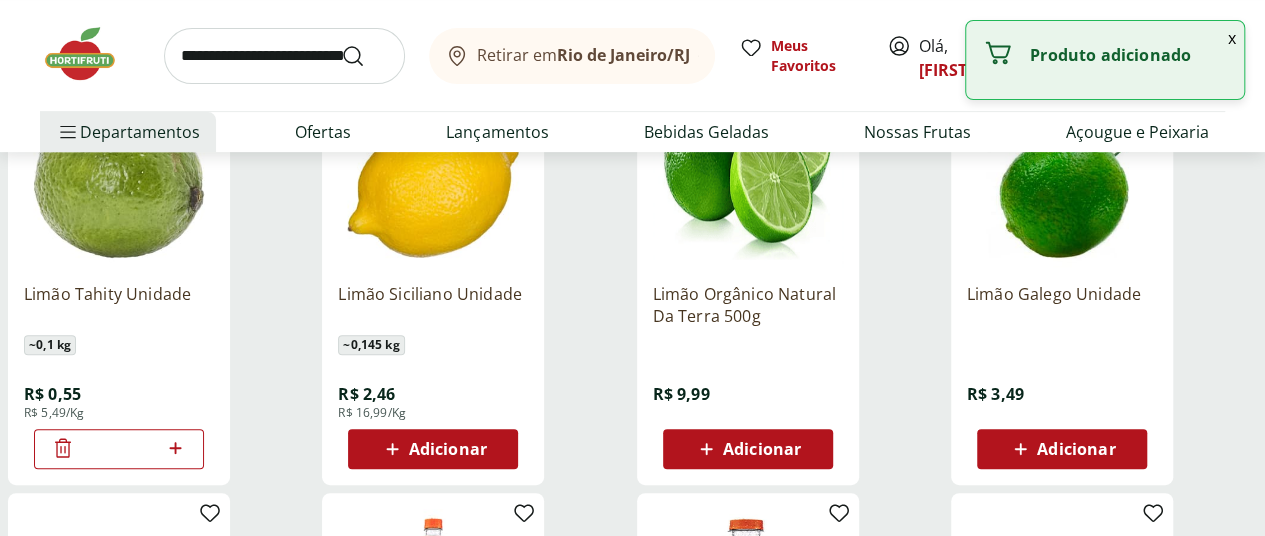 click on "*" at bounding box center [119, 449] 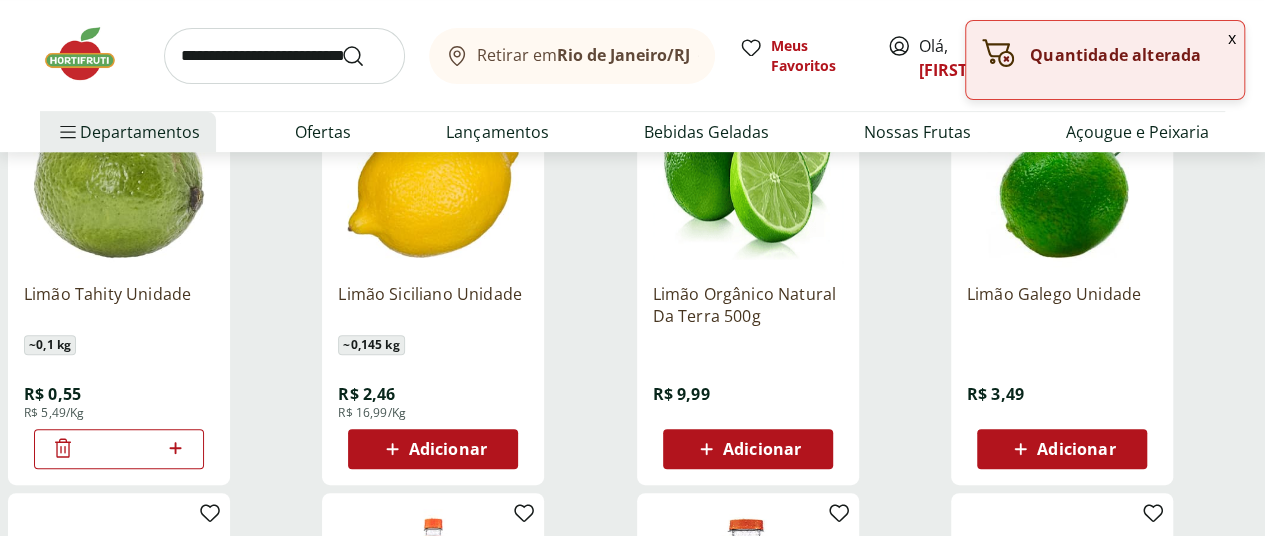 click 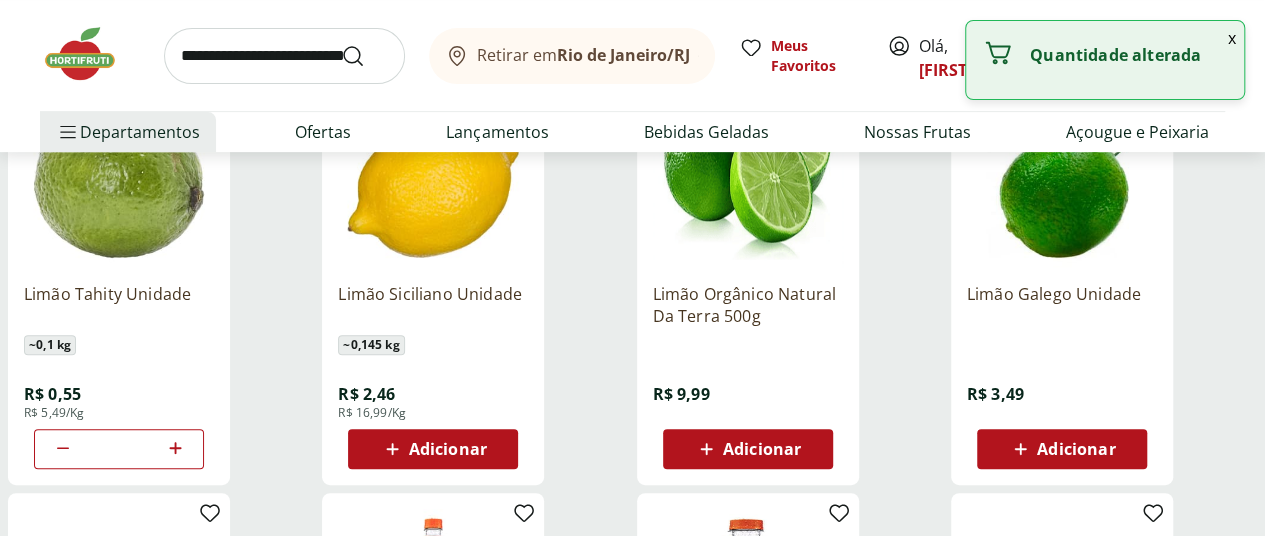 click 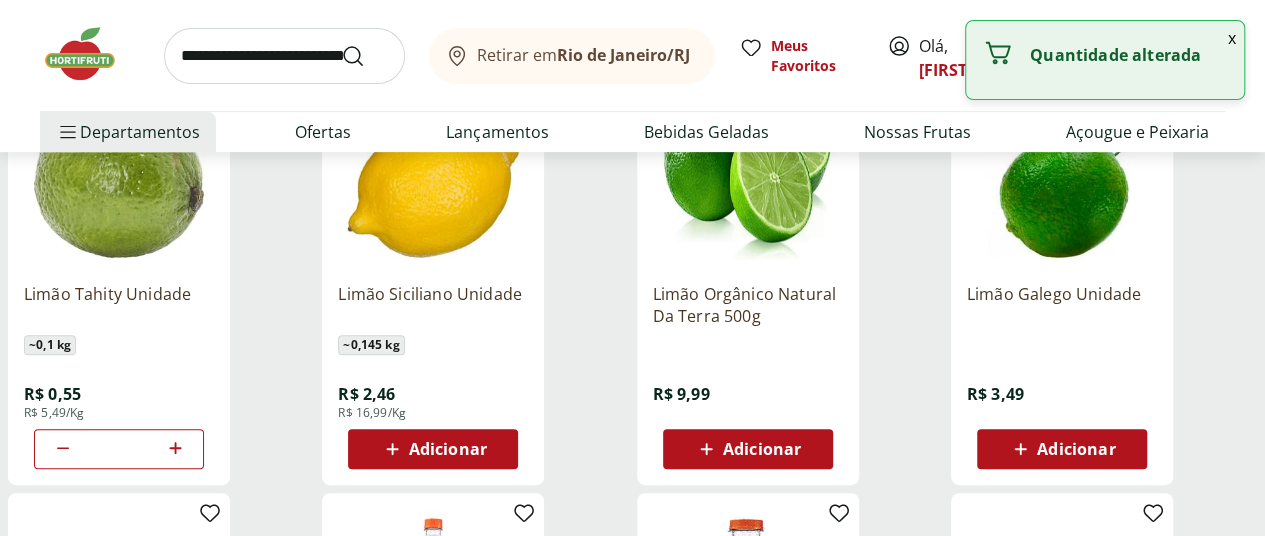 click 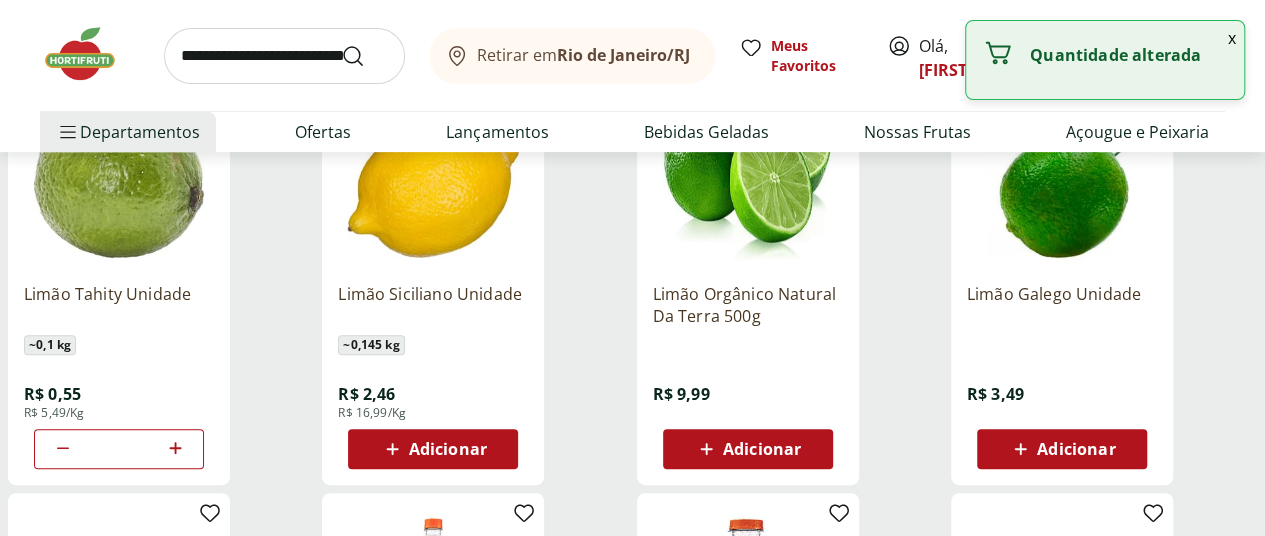 type on "**" 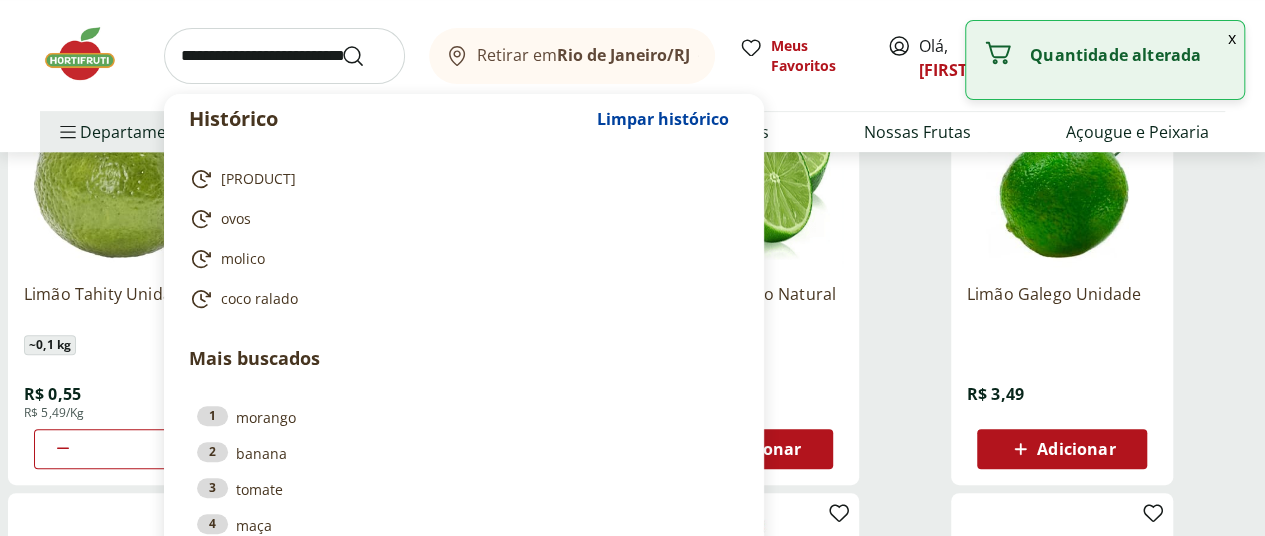 click at bounding box center [284, 56] 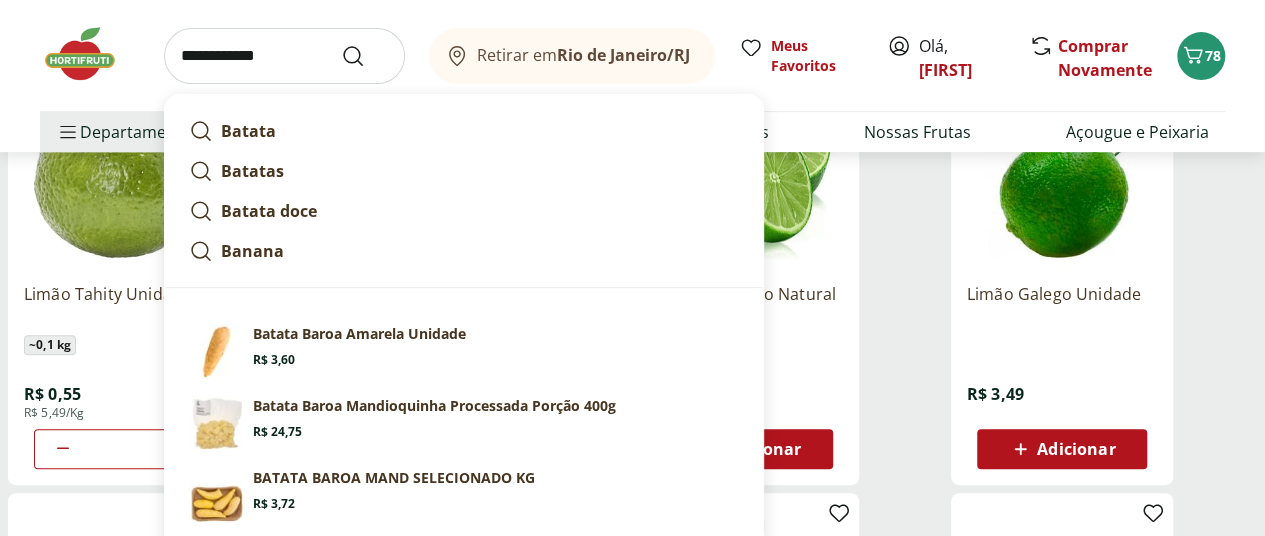 type on "**********" 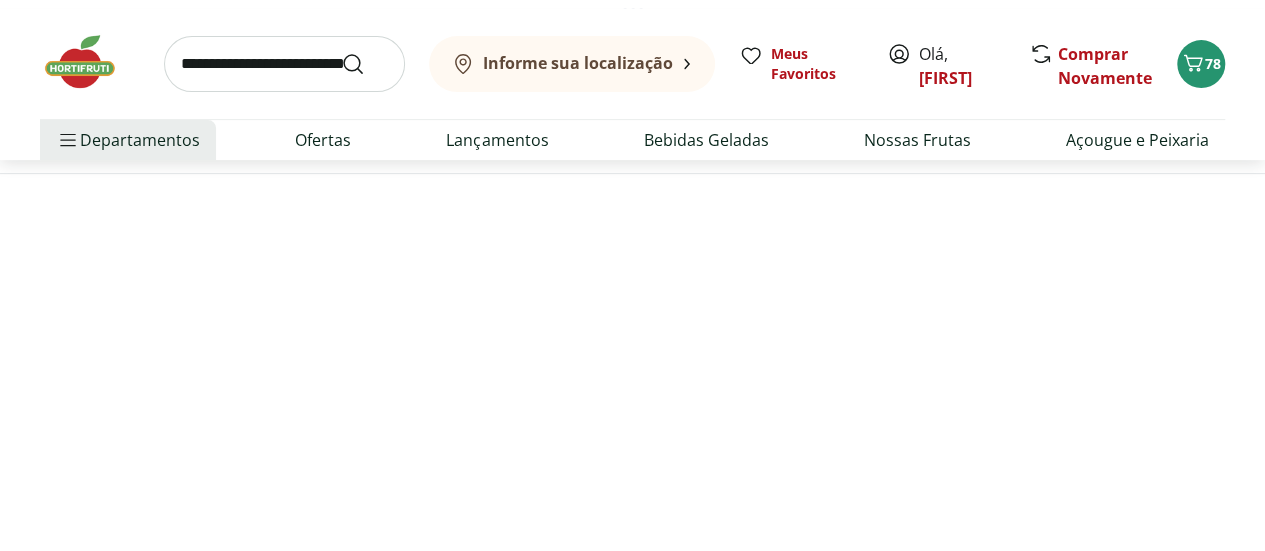 scroll, scrollTop: 0, scrollLeft: 0, axis: both 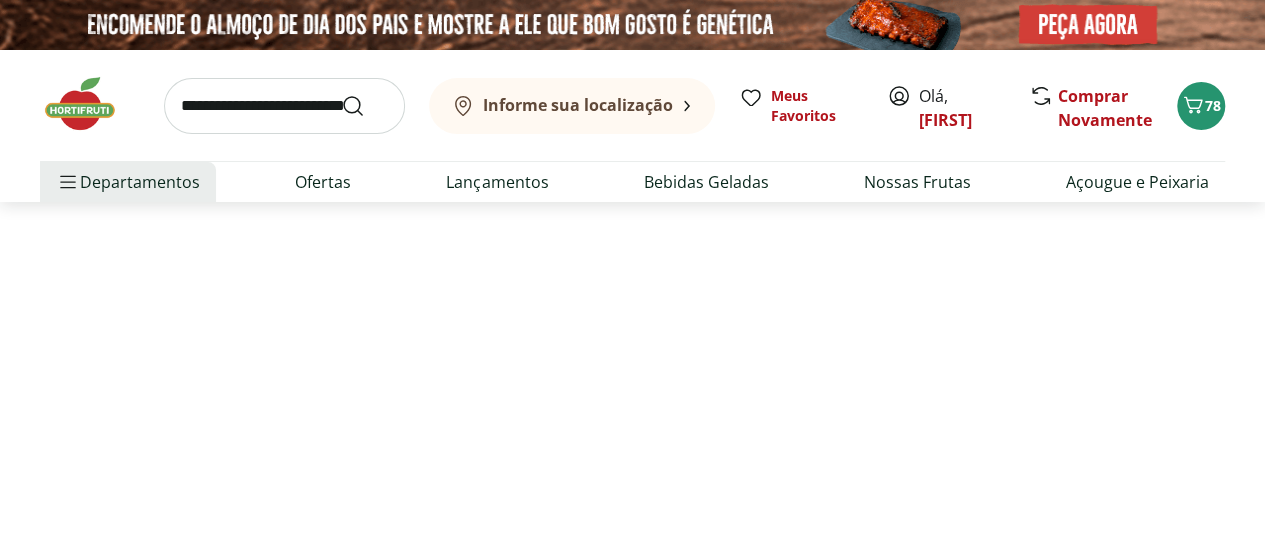 select on "**********" 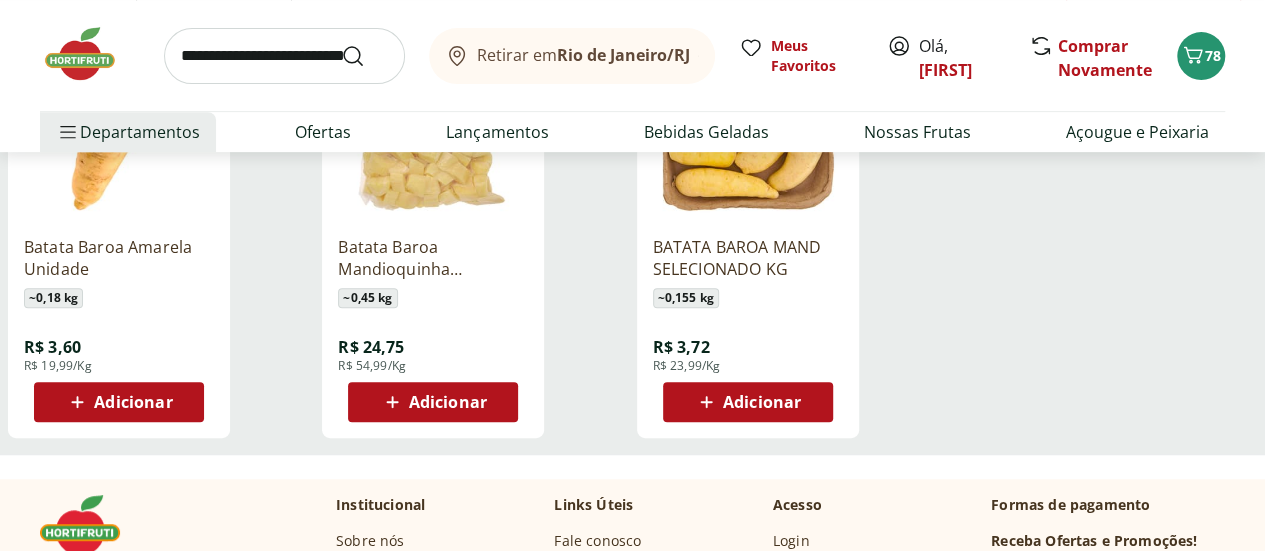scroll, scrollTop: 397, scrollLeft: 0, axis: vertical 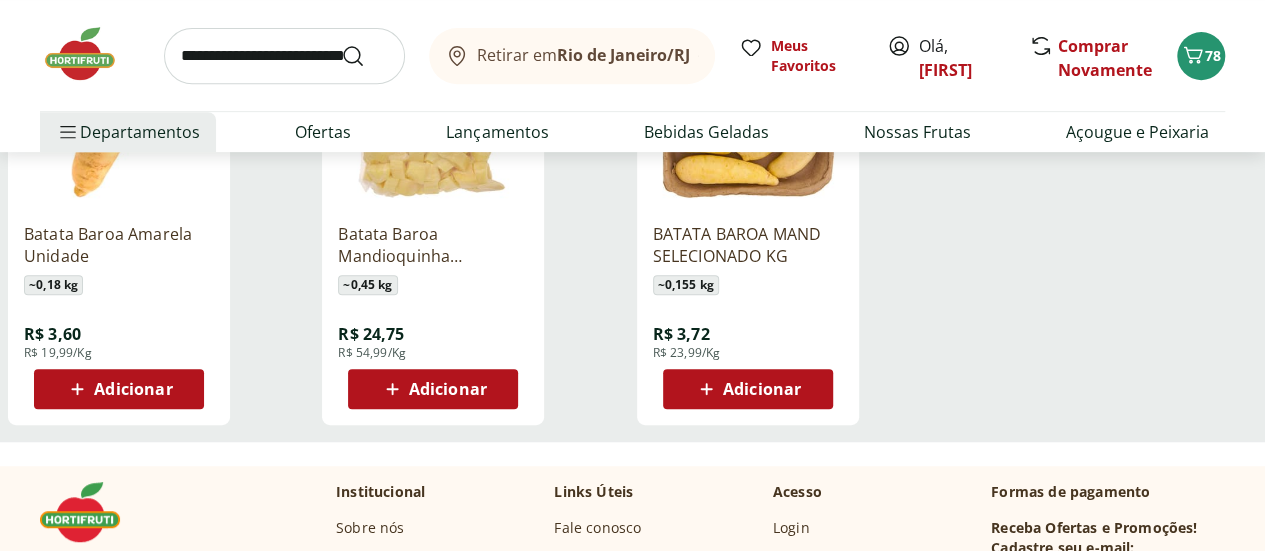 click on "Adicionar" at bounding box center (133, 389) 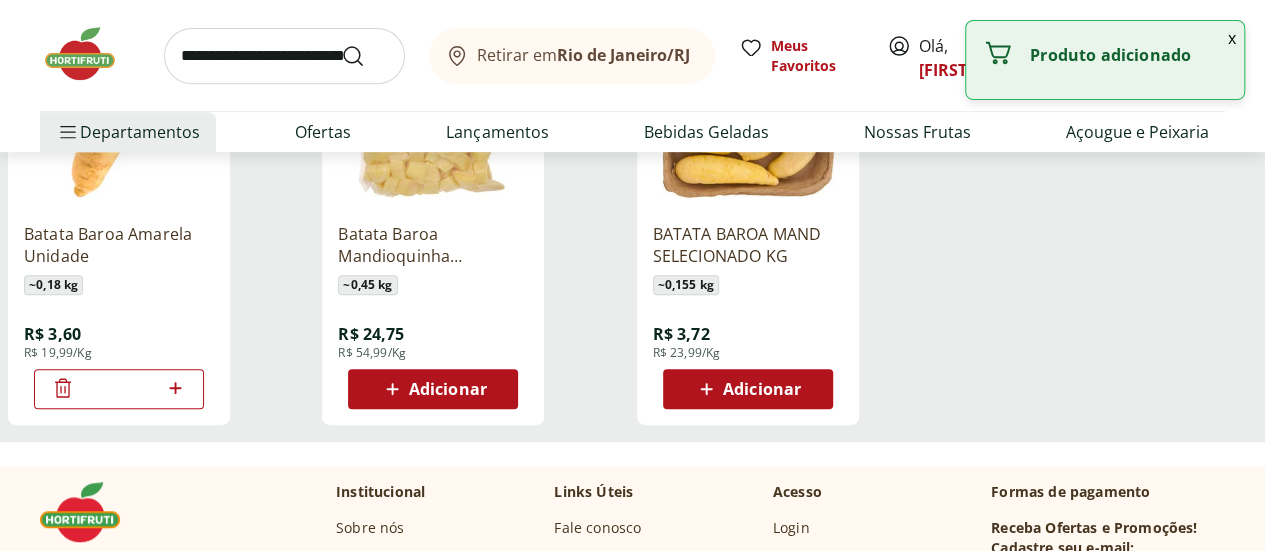 click 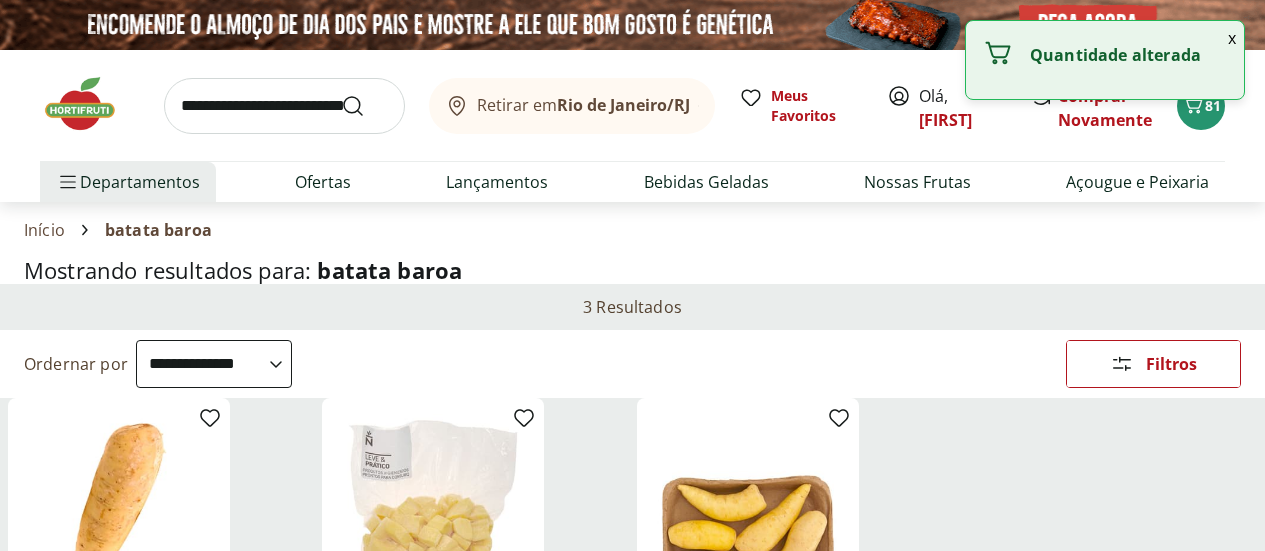 select on "**********" 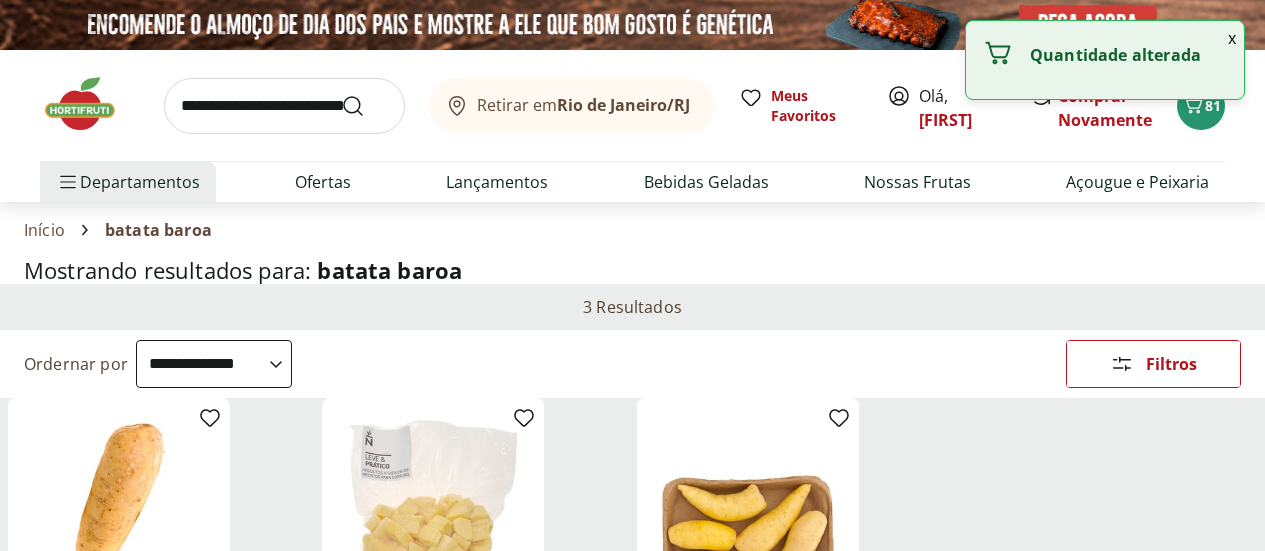 scroll, scrollTop: 397, scrollLeft: 0, axis: vertical 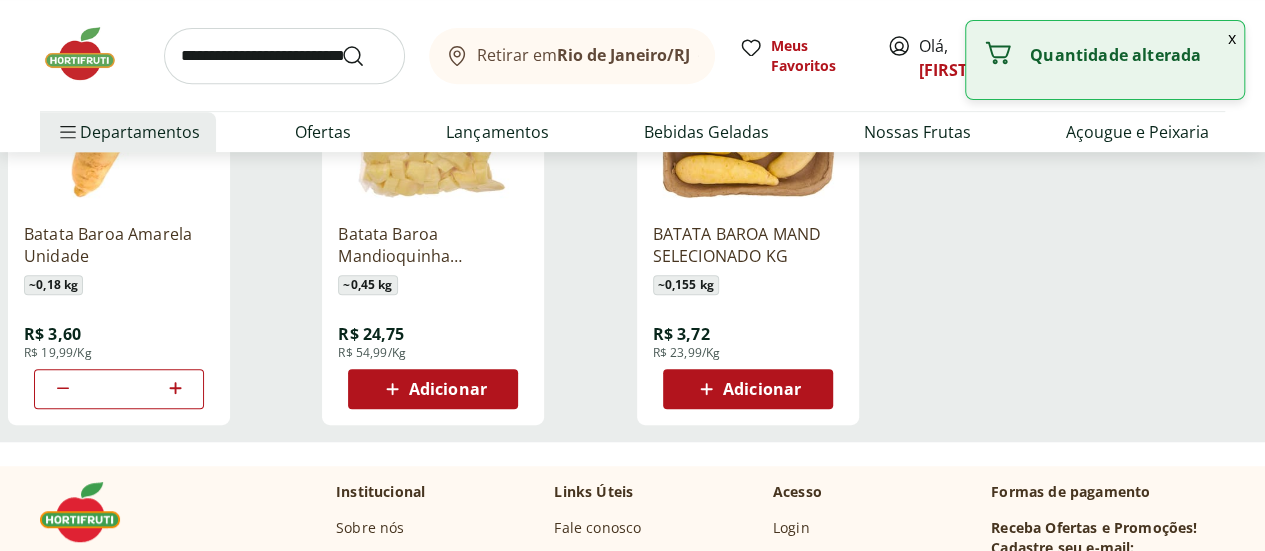 click 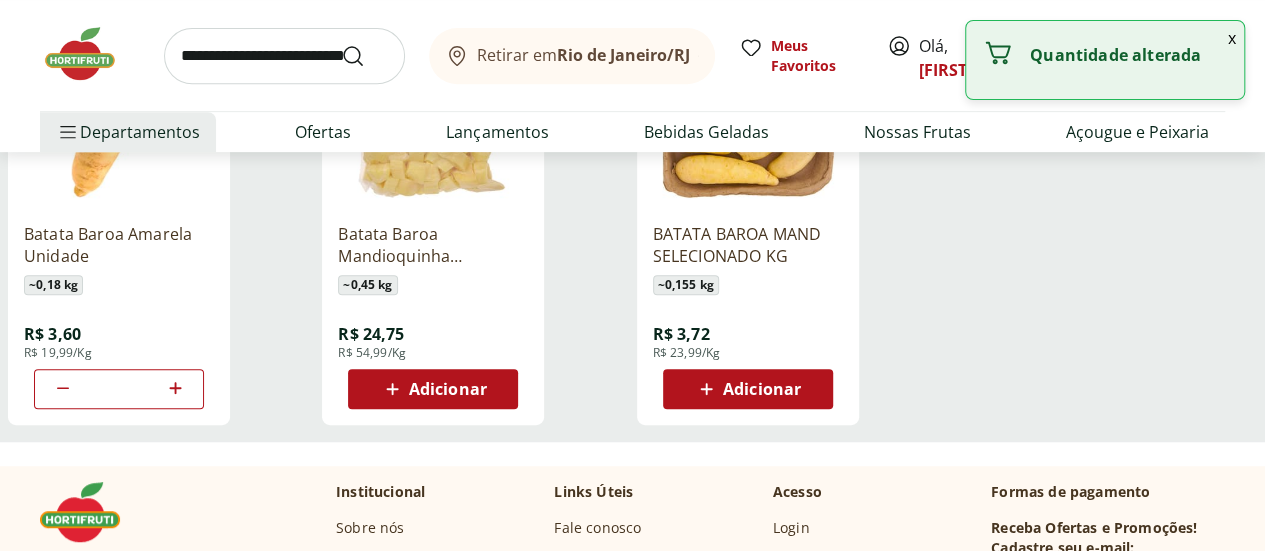 type on "*" 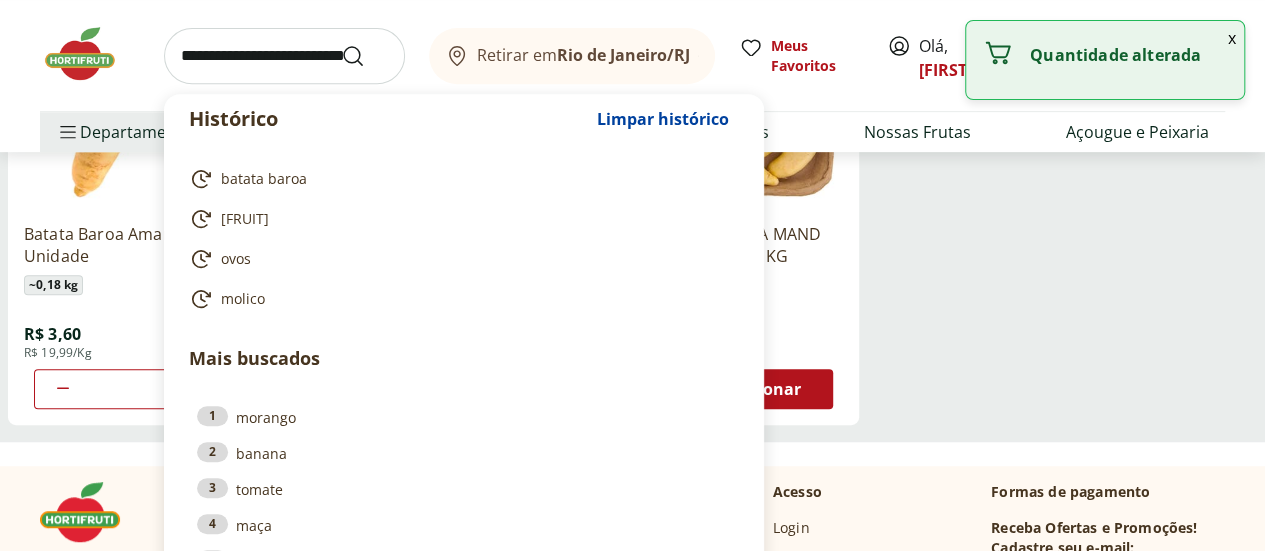 click at bounding box center [284, 56] 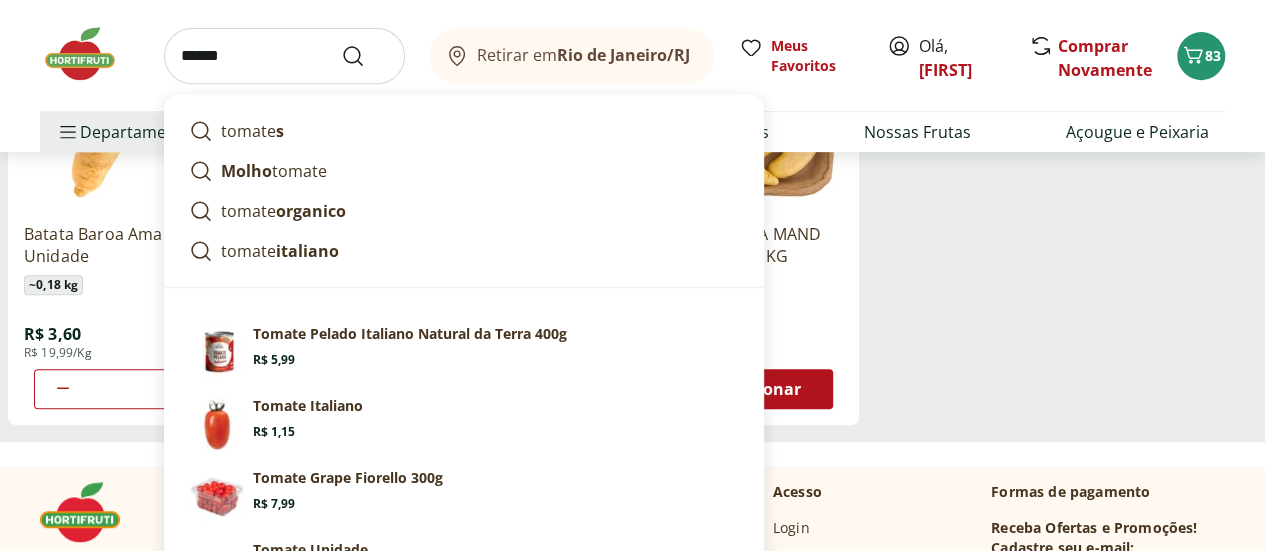type on "******" 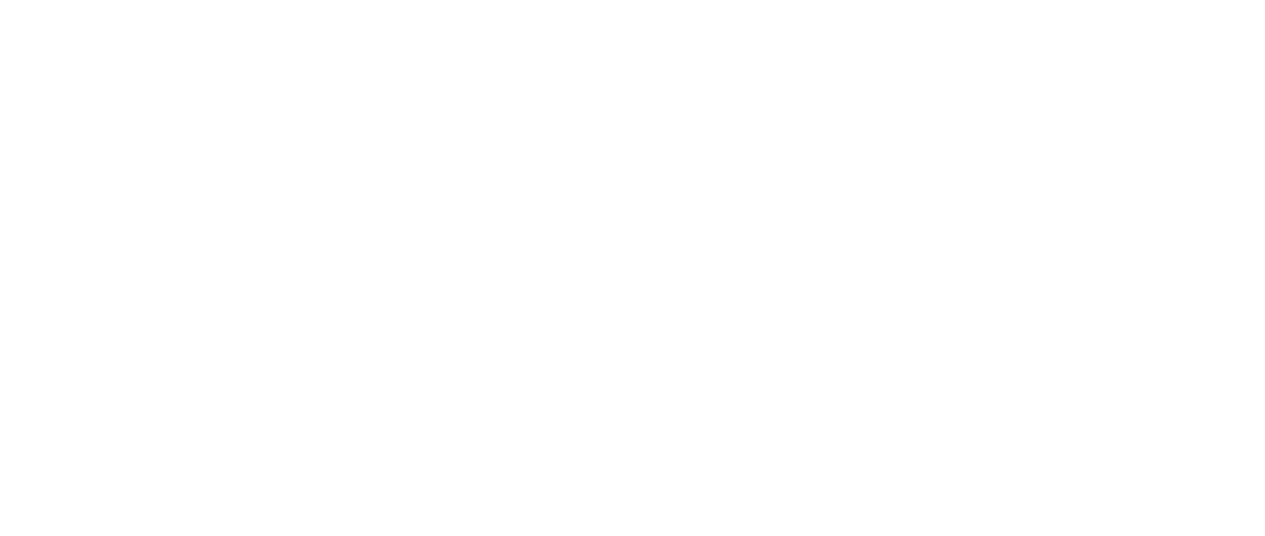 scroll, scrollTop: 0, scrollLeft: 0, axis: both 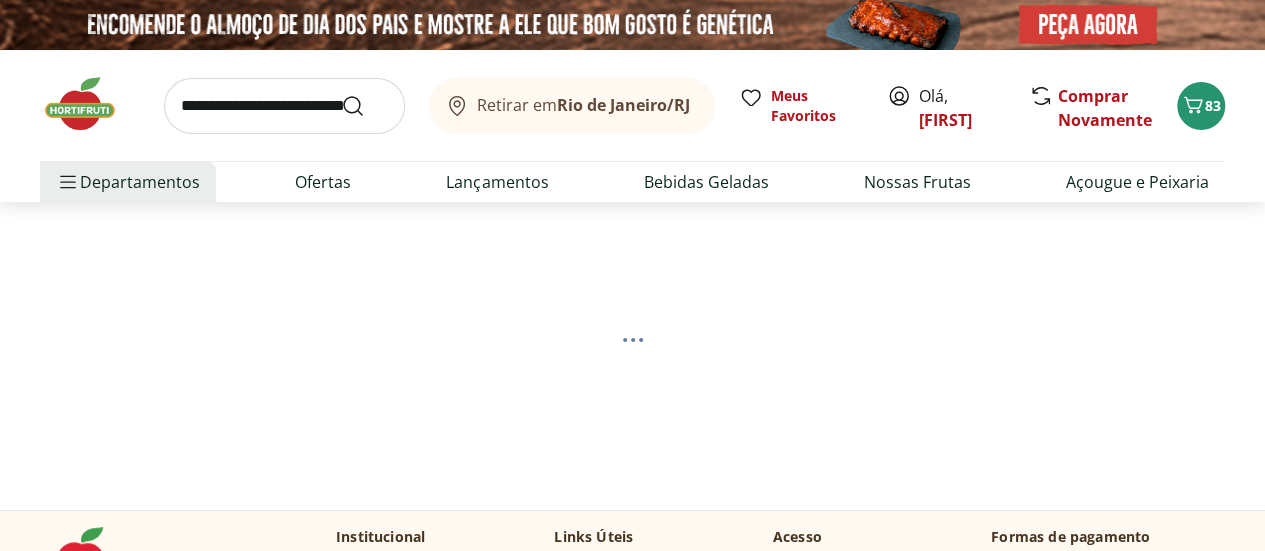 select on "**********" 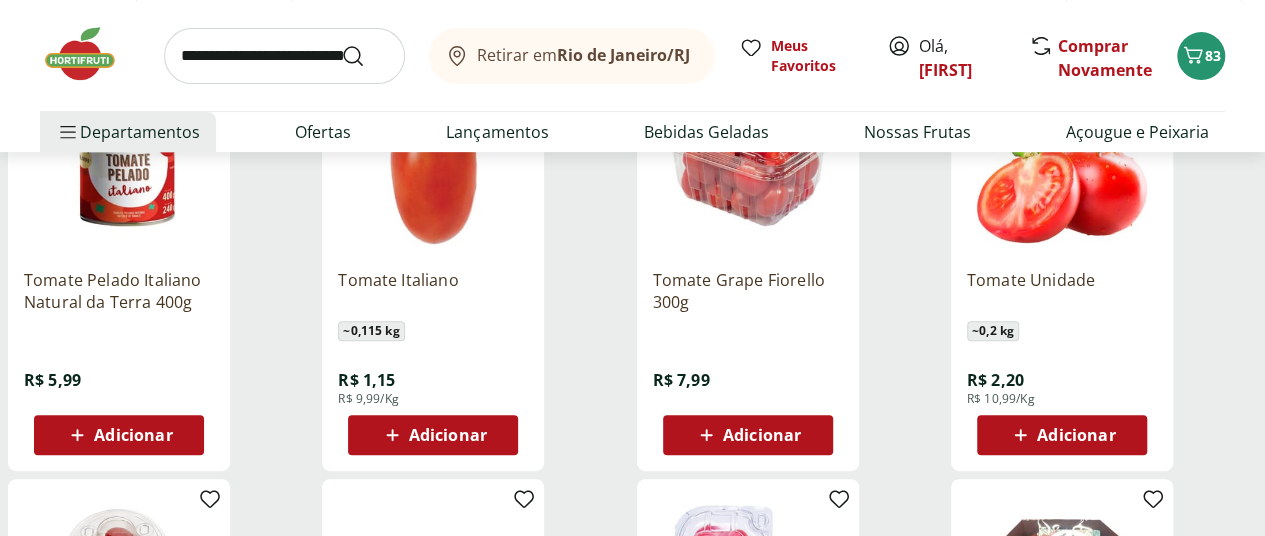 scroll, scrollTop: 331, scrollLeft: 0, axis: vertical 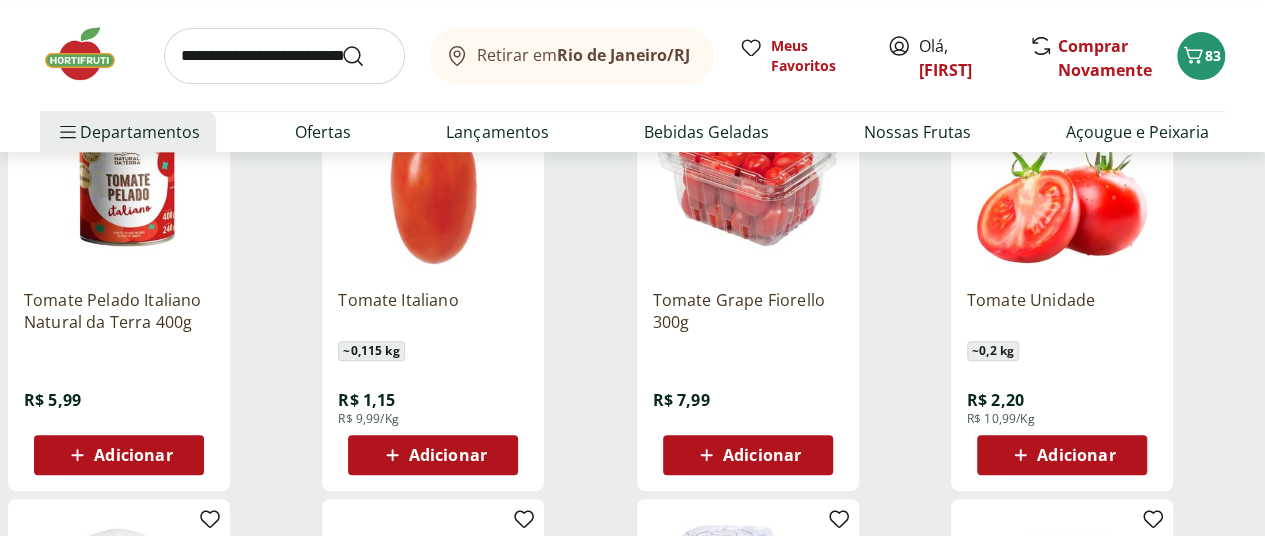 click on "Adicionar" at bounding box center [448, 455] 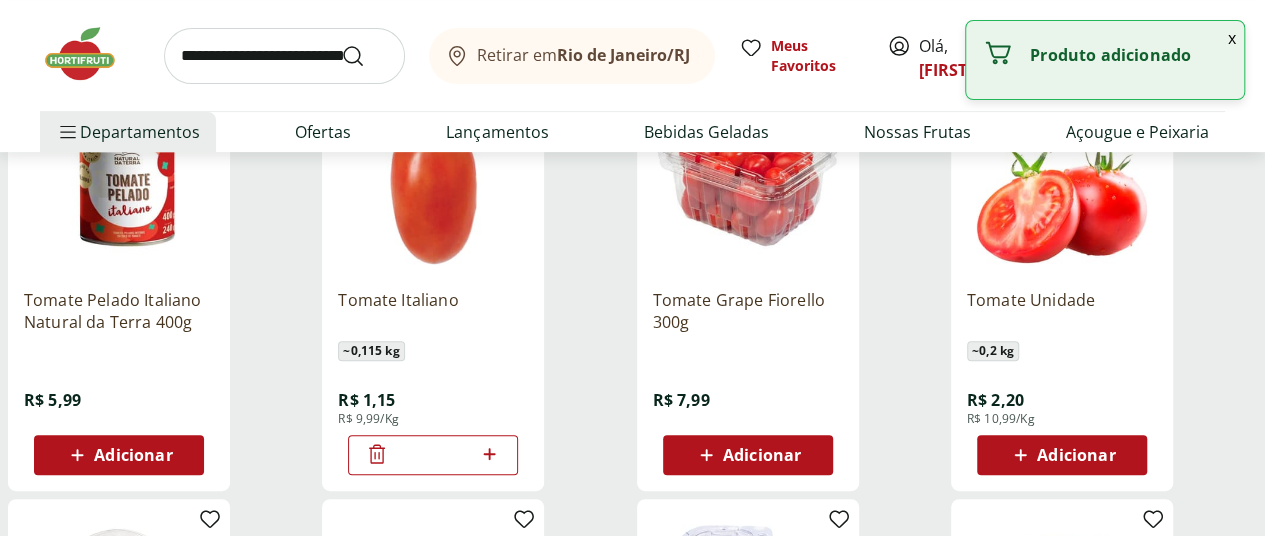click 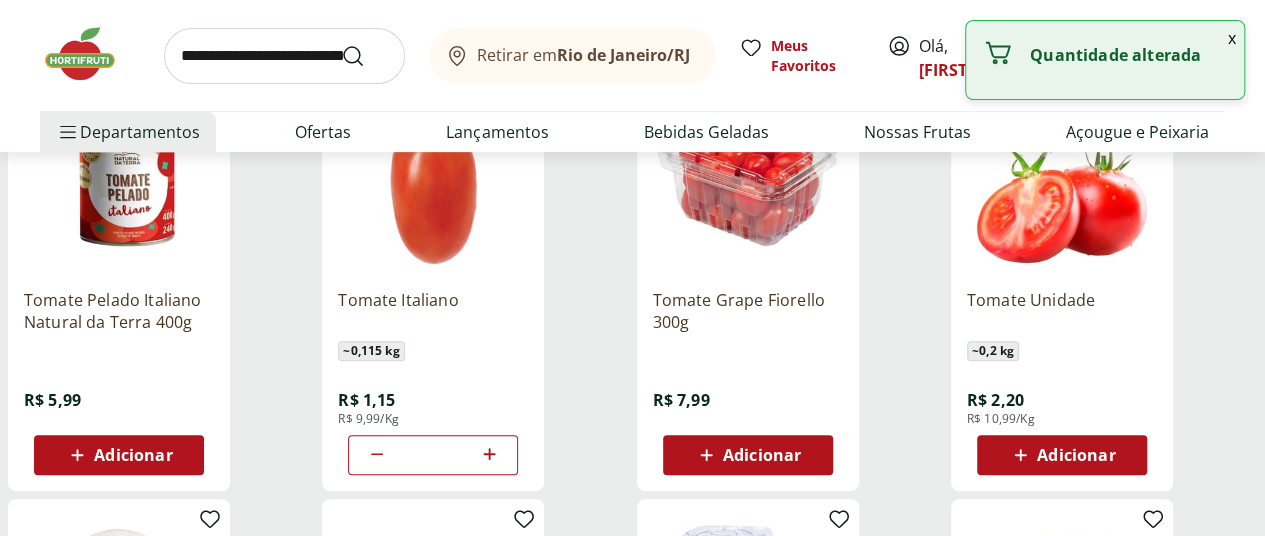 click 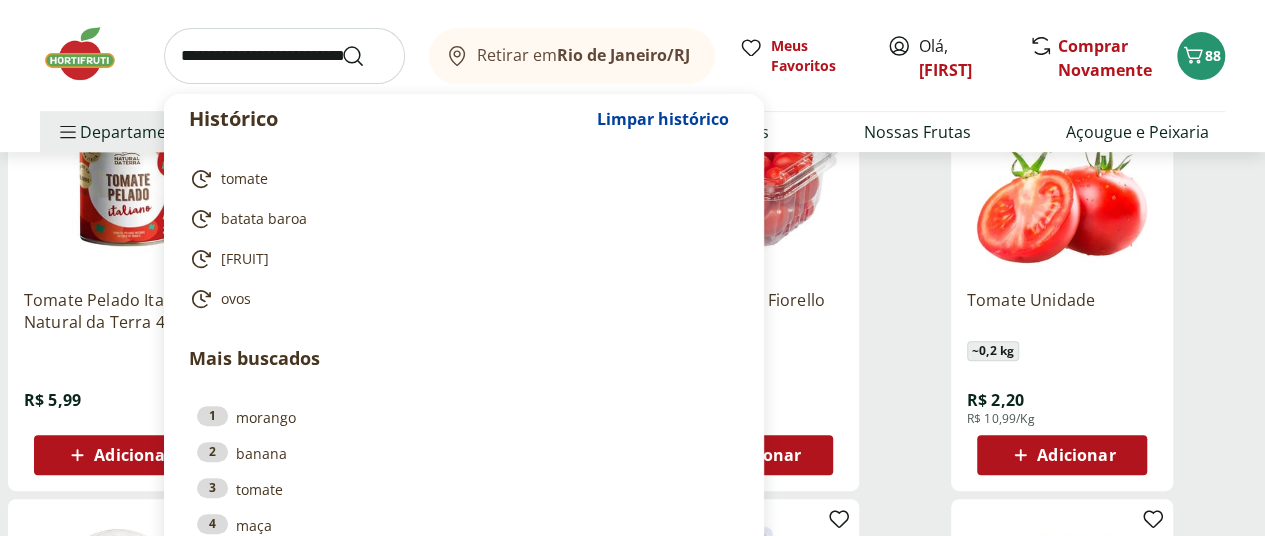 click at bounding box center (284, 56) 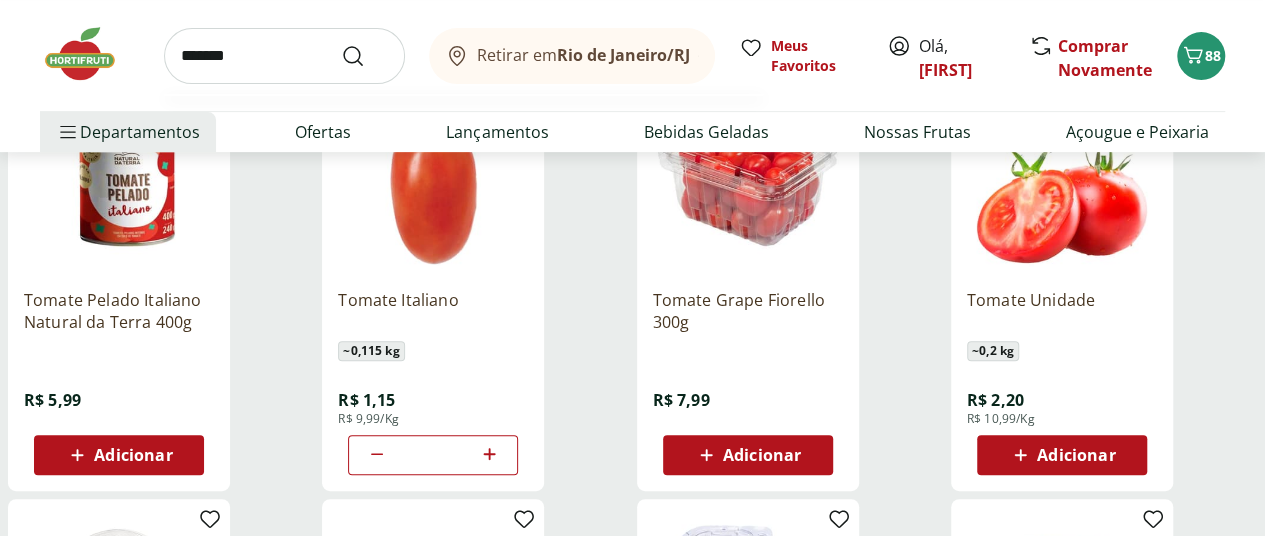 type on "*******" 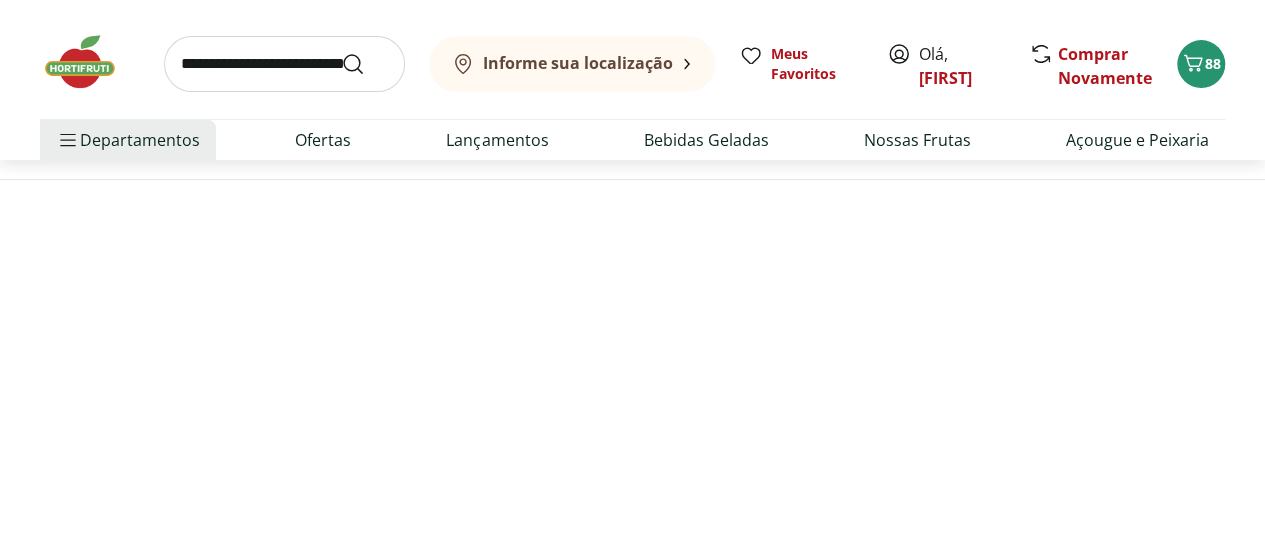 scroll, scrollTop: 0, scrollLeft: 0, axis: both 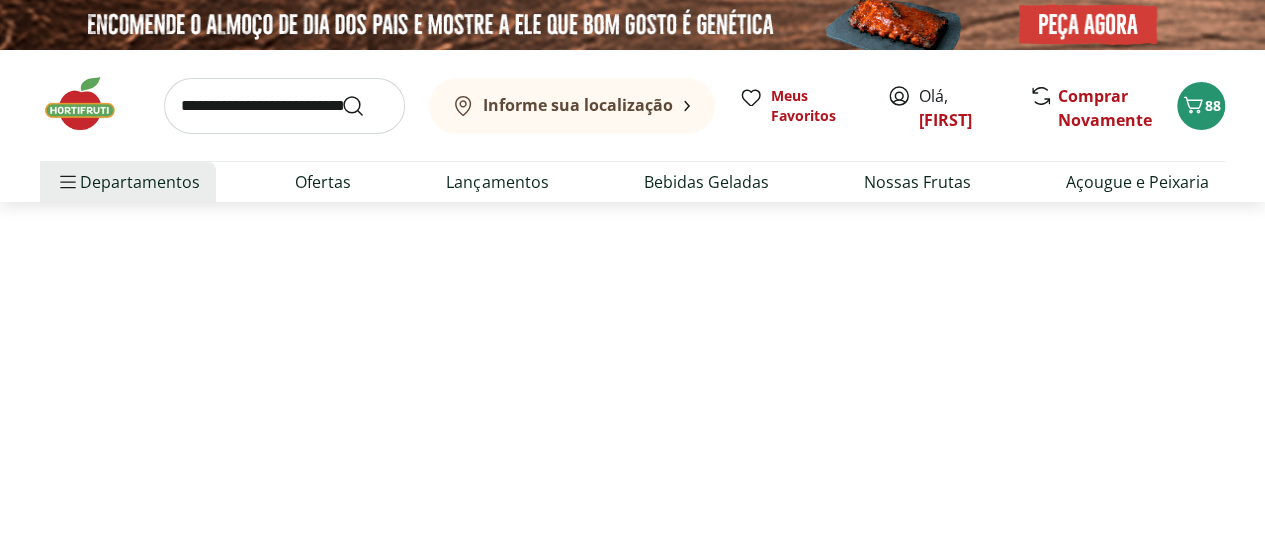 select on "**********" 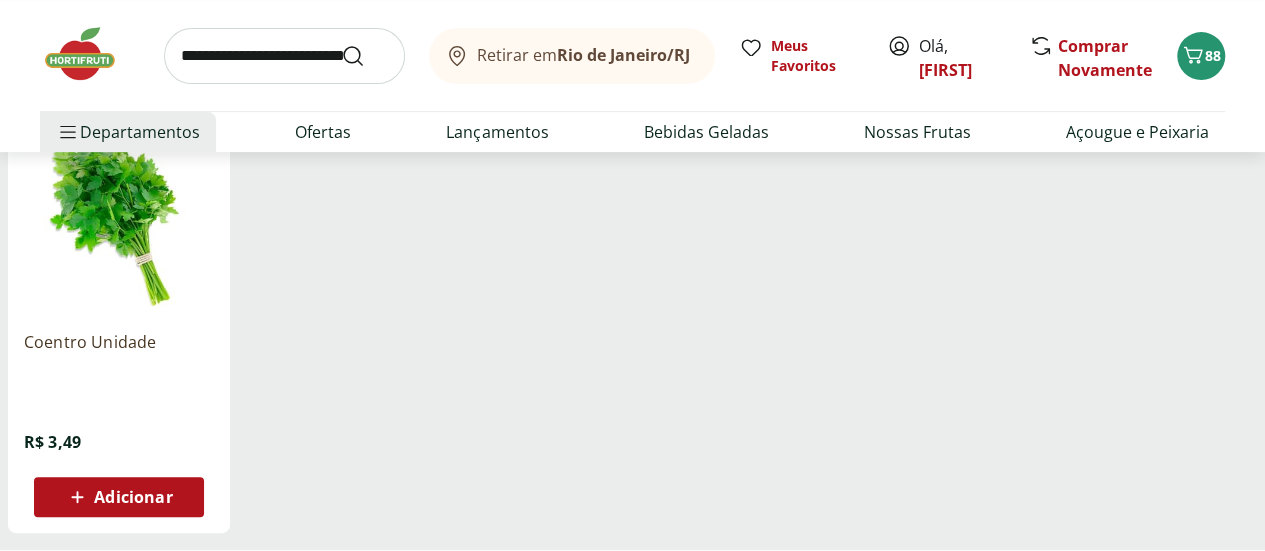 scroll, scrollTop: 354, scrollLeft: 0, axis: vertical 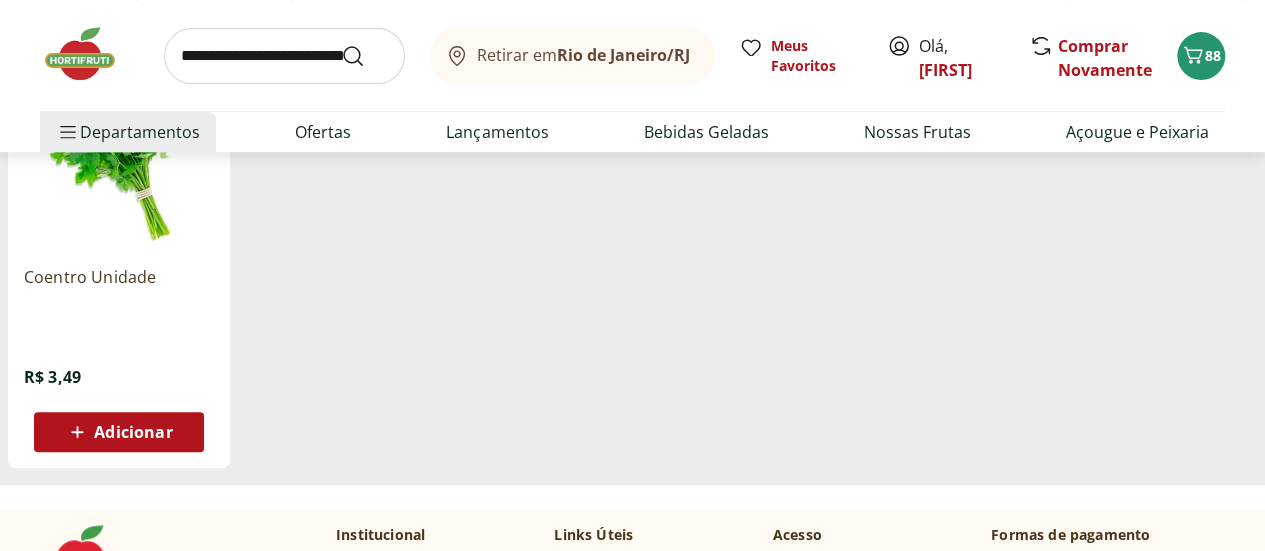 click on "Adicionar" at bounding box center (133, 432) 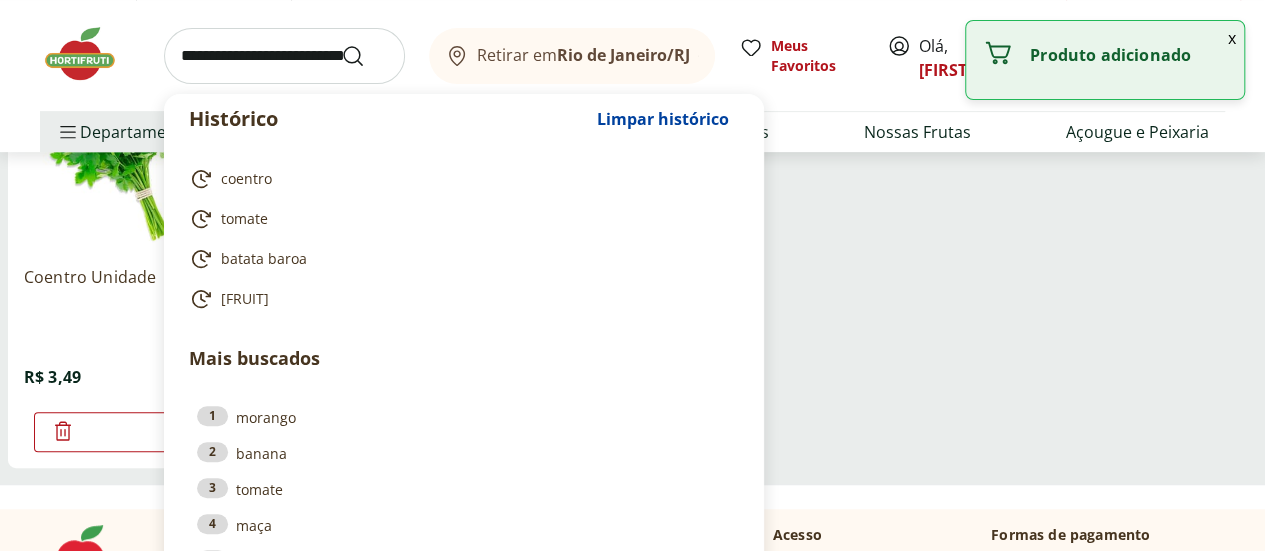 click at bounding box center (284, 56) 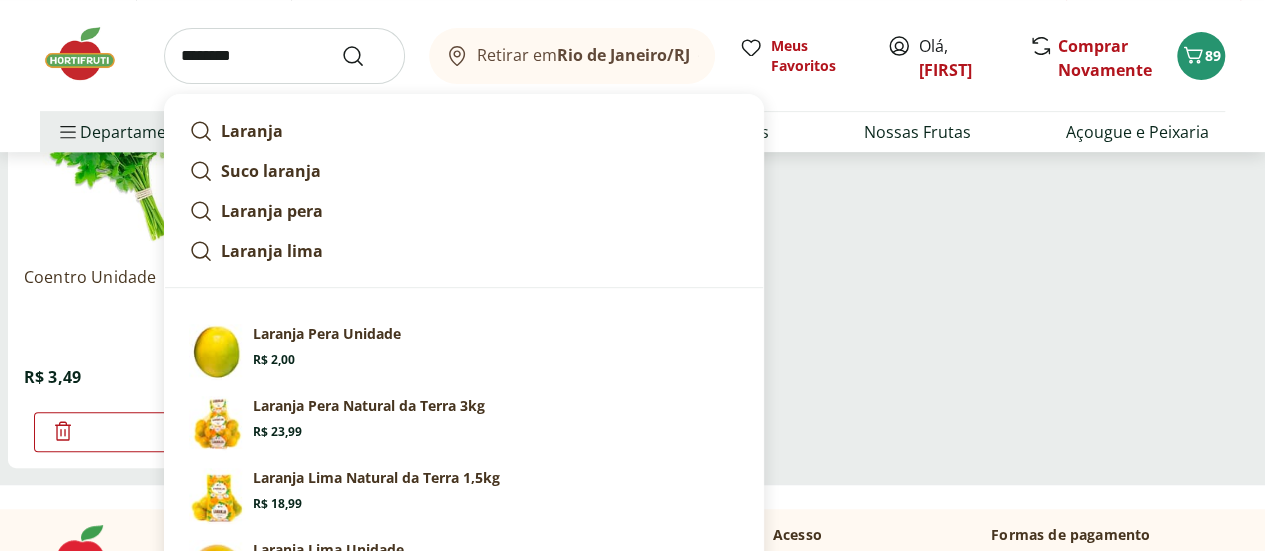type on "********" 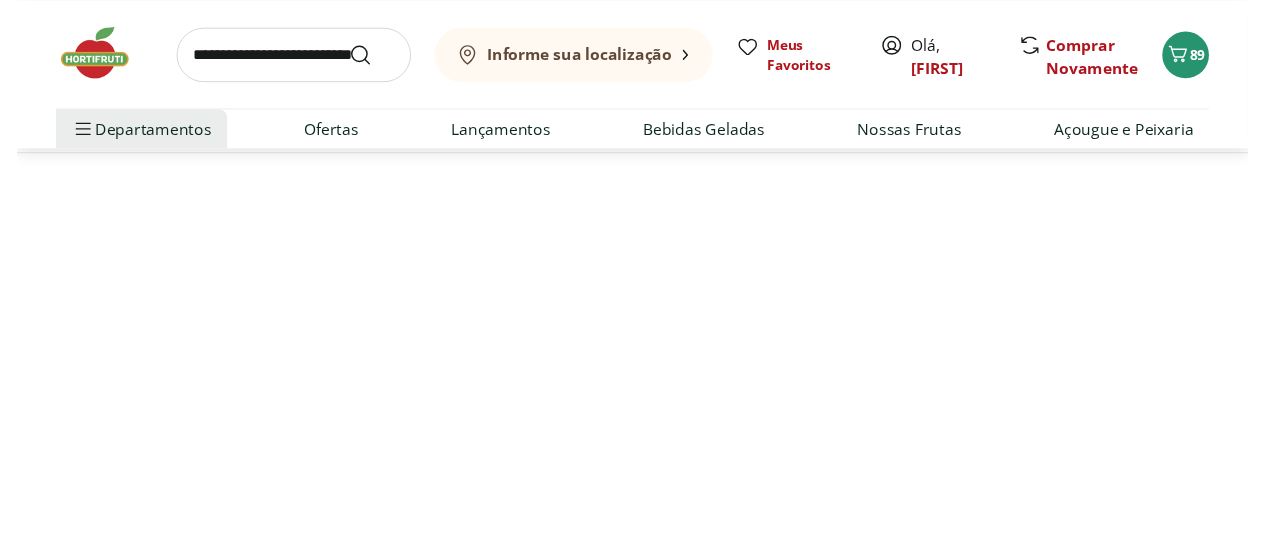 scroll, scrollTop: 0, scrollLeft: 0, axis: both 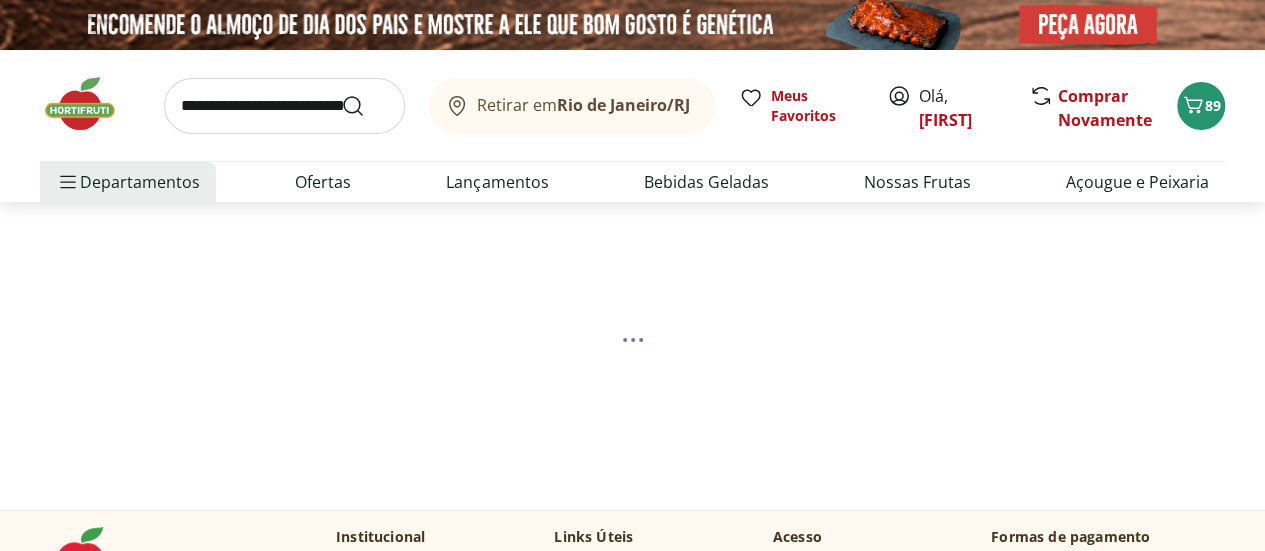 select on "**********" 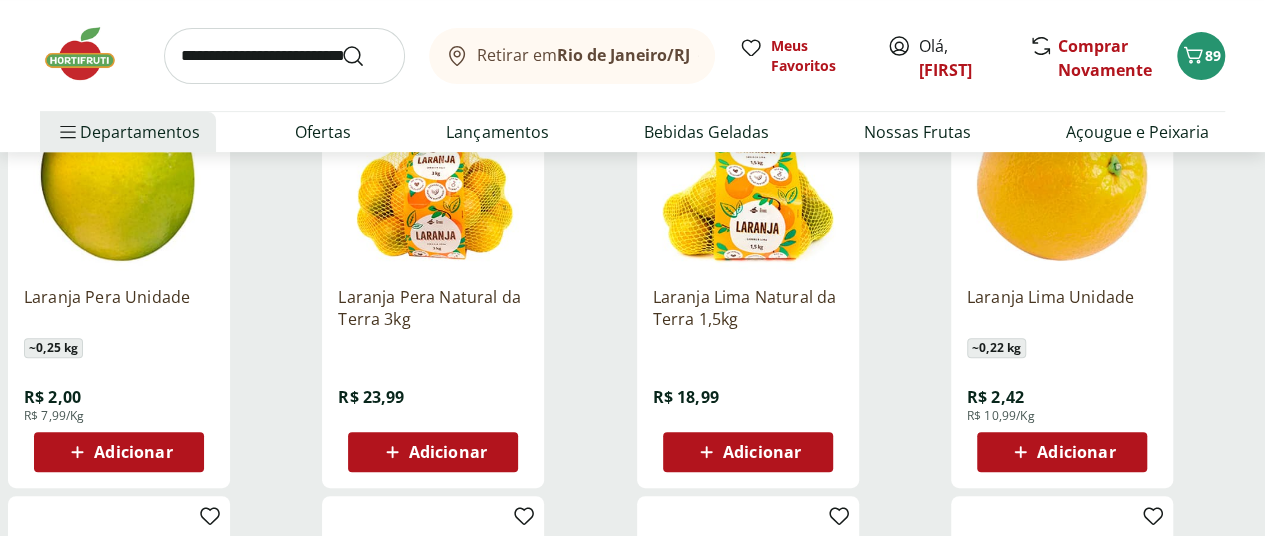 scroll, scrollTop: 348, scrollLeft: 0, axis: vertical 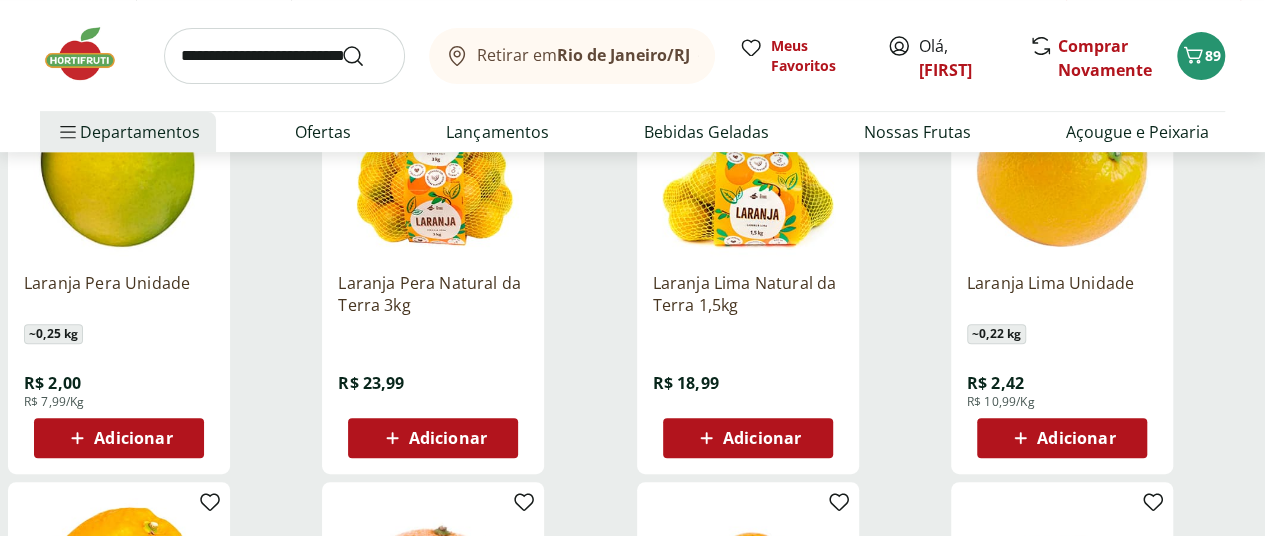 click on "Adicionar" at bounding box center (133, 438) 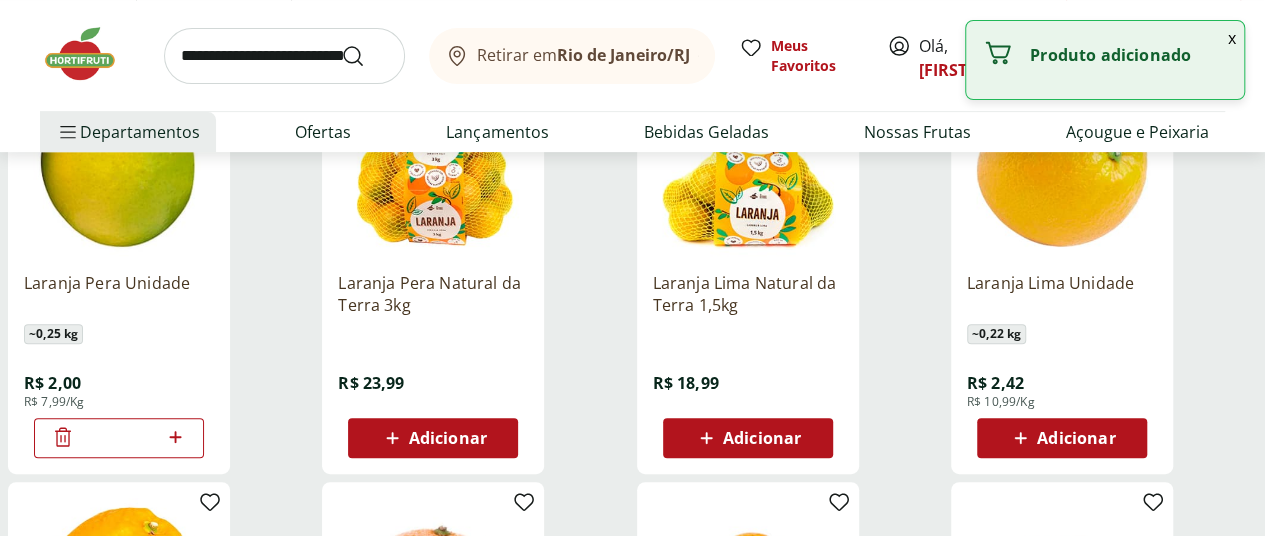 click 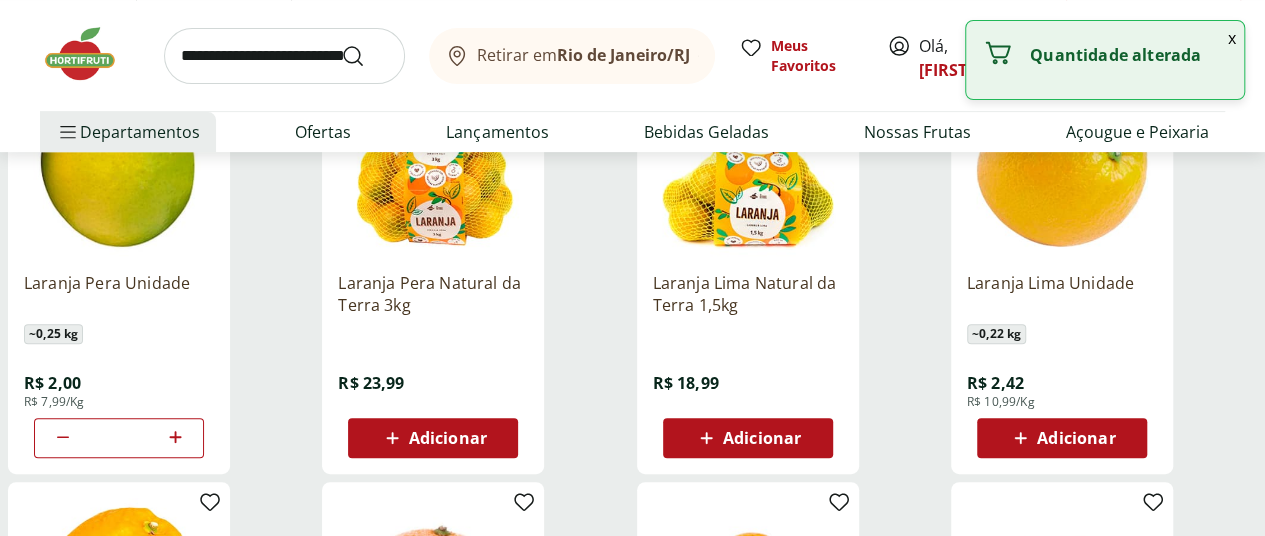 click 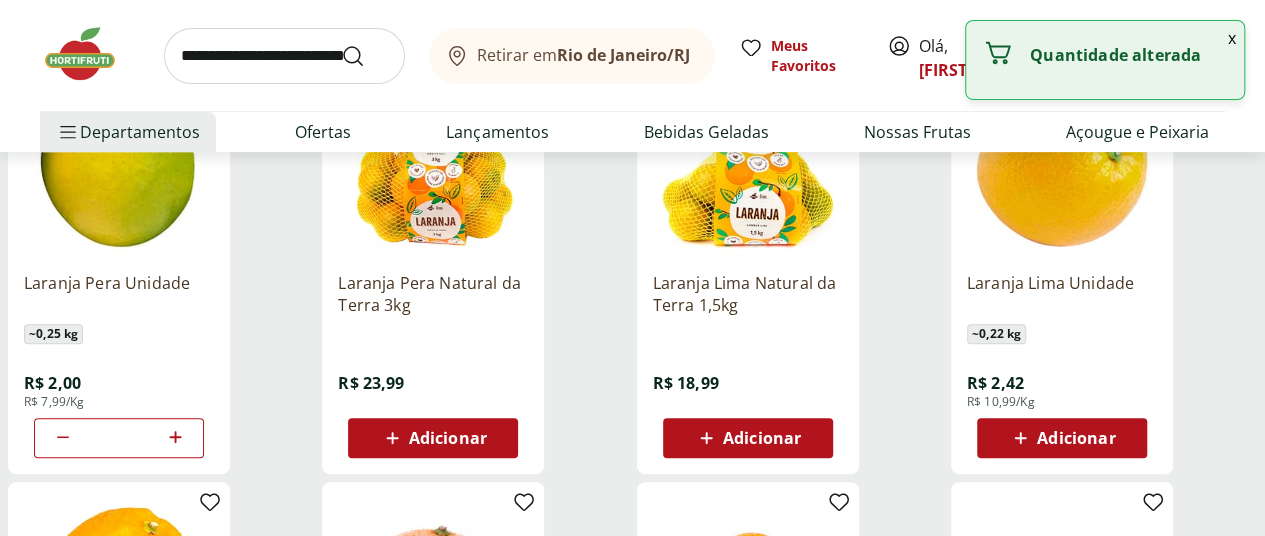 click 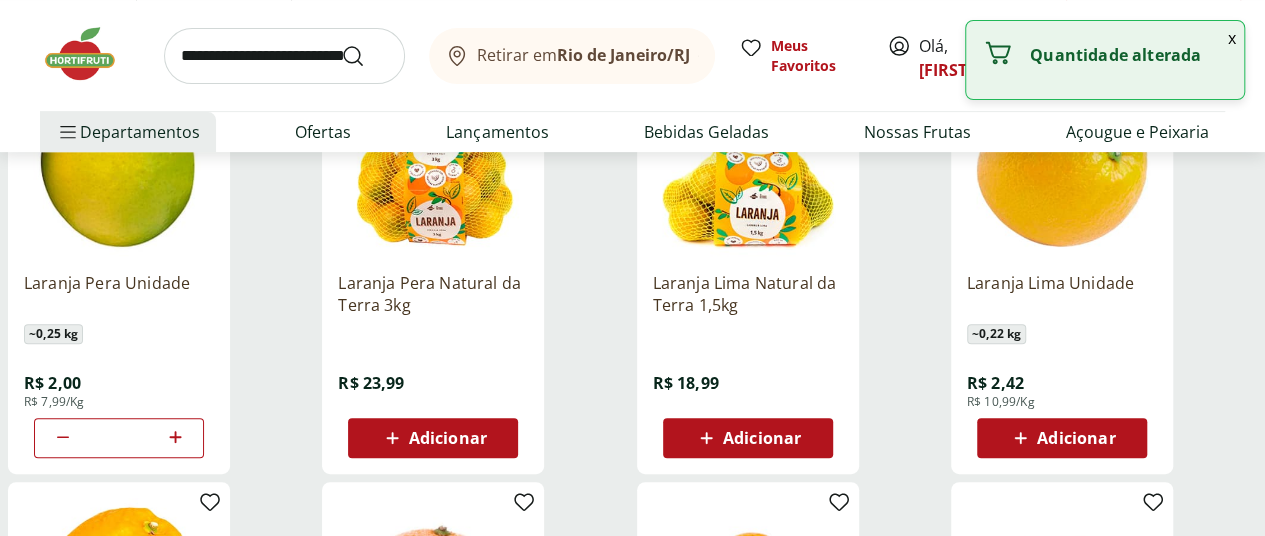 click 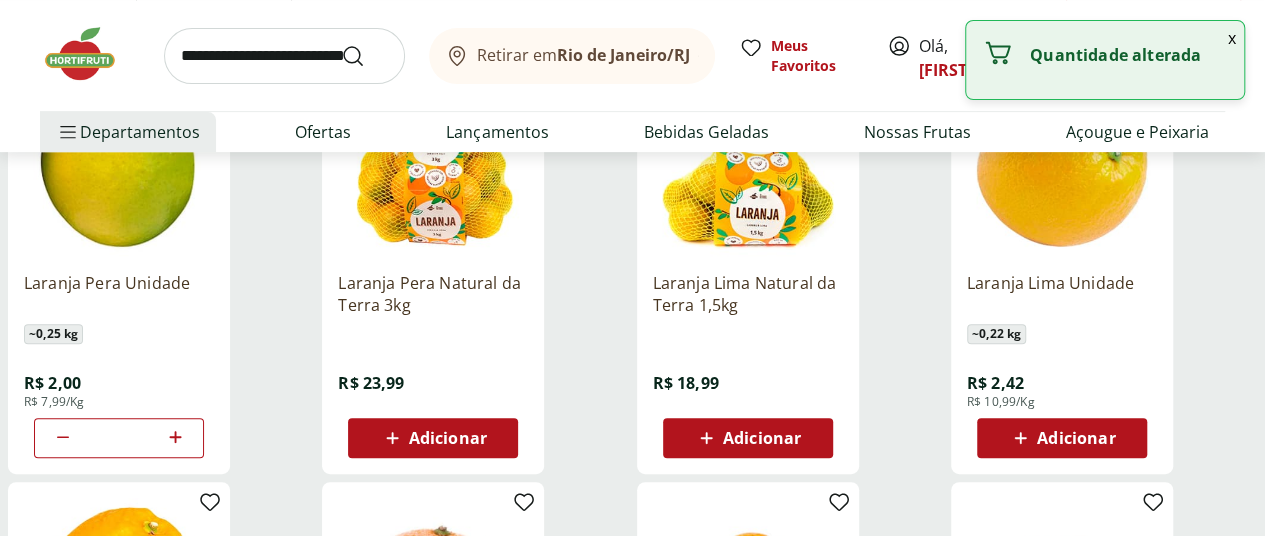 click 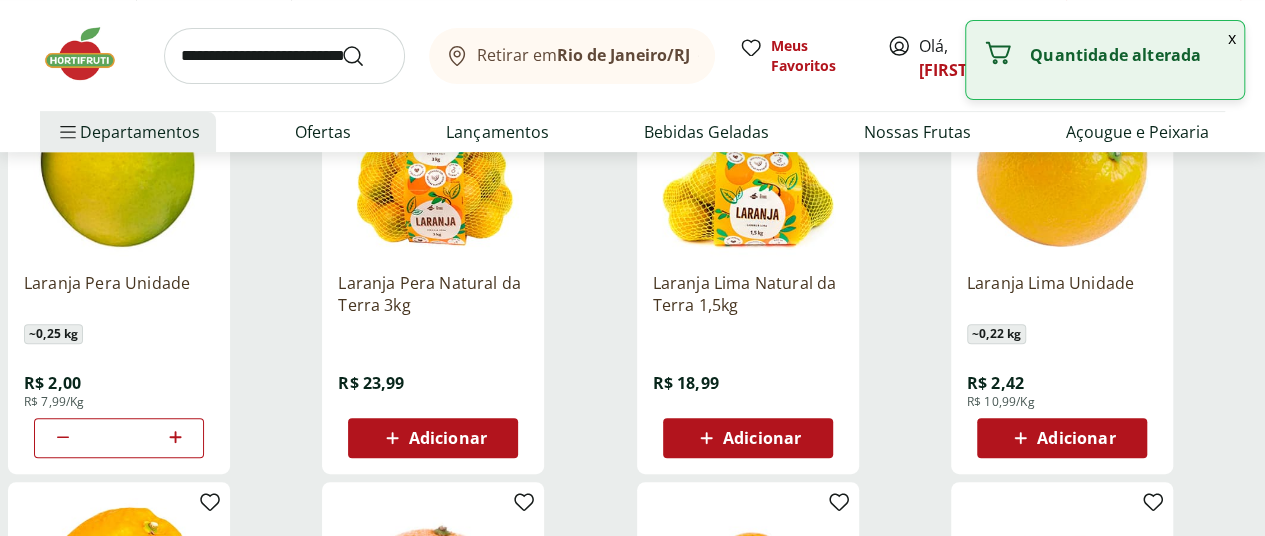 click 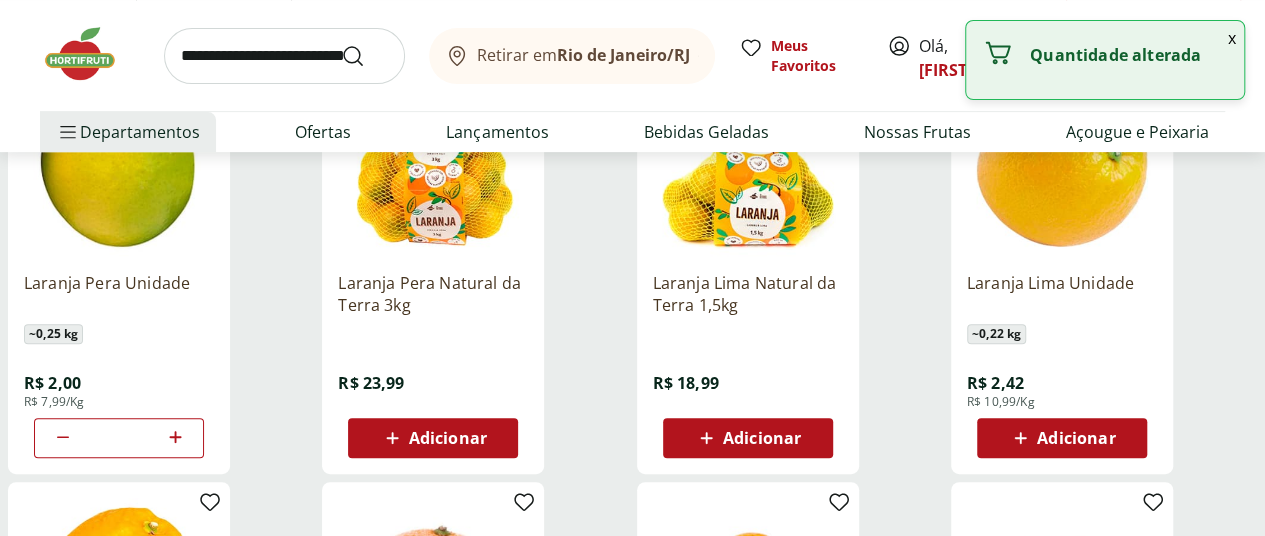 click 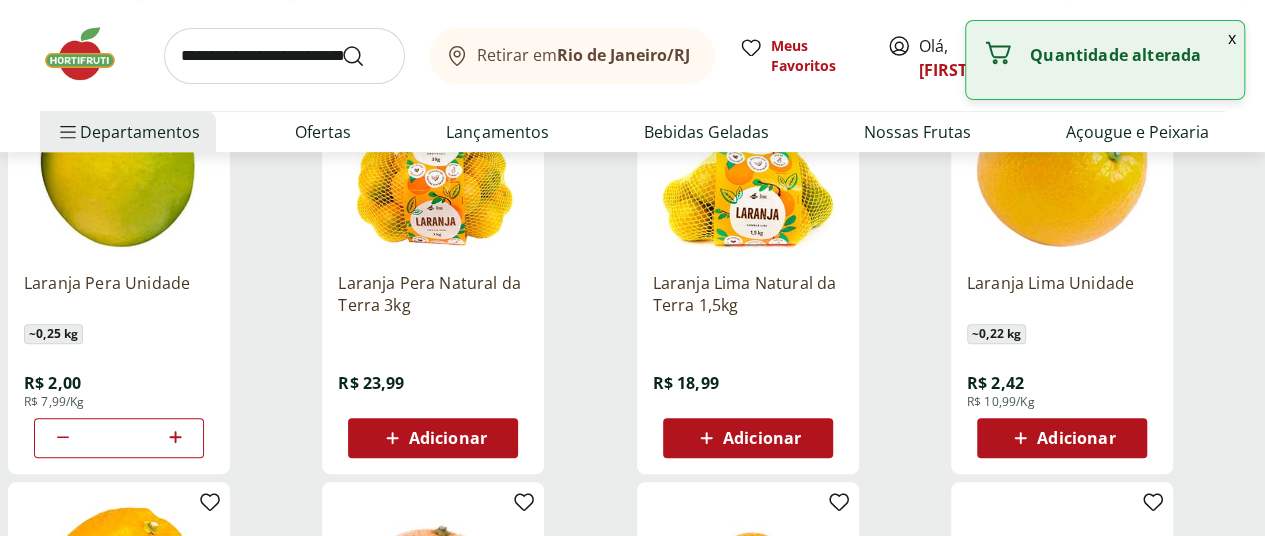 click 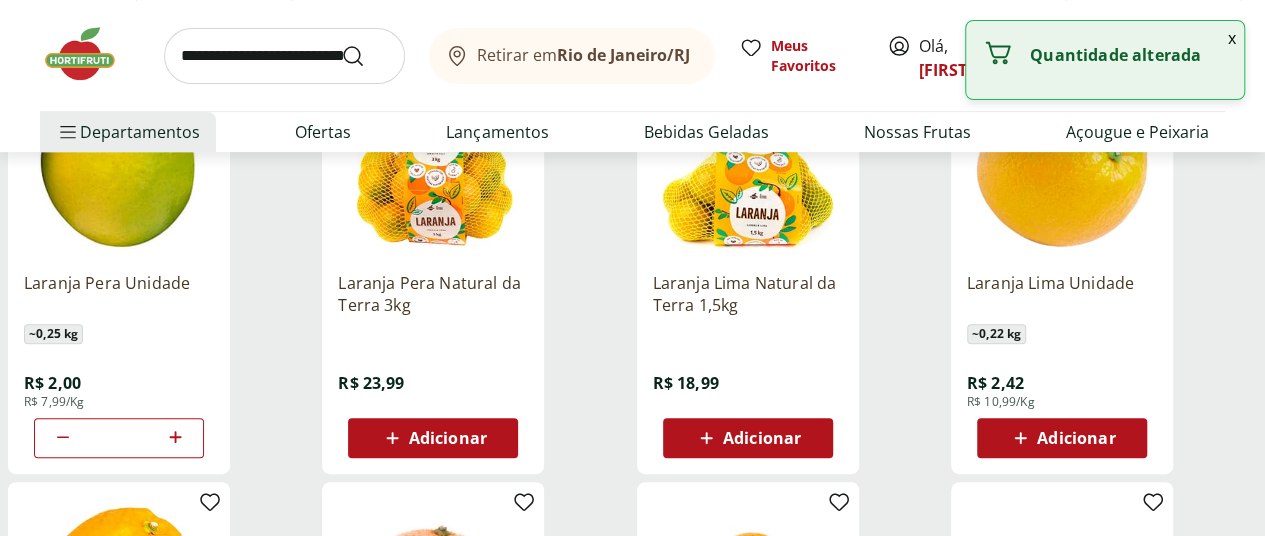 click 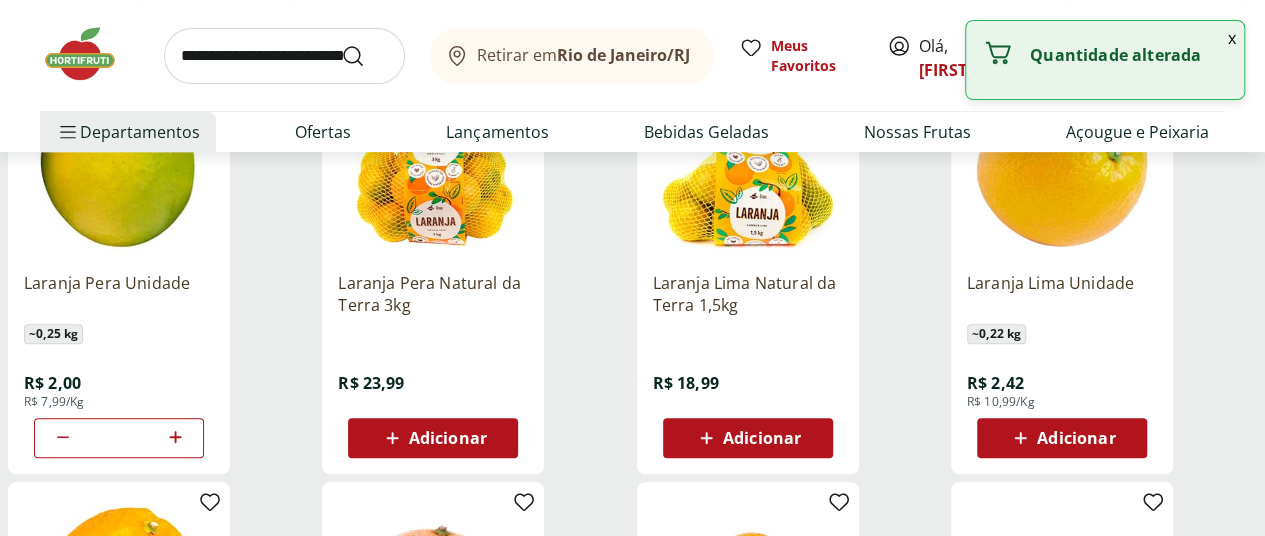 type on "*" 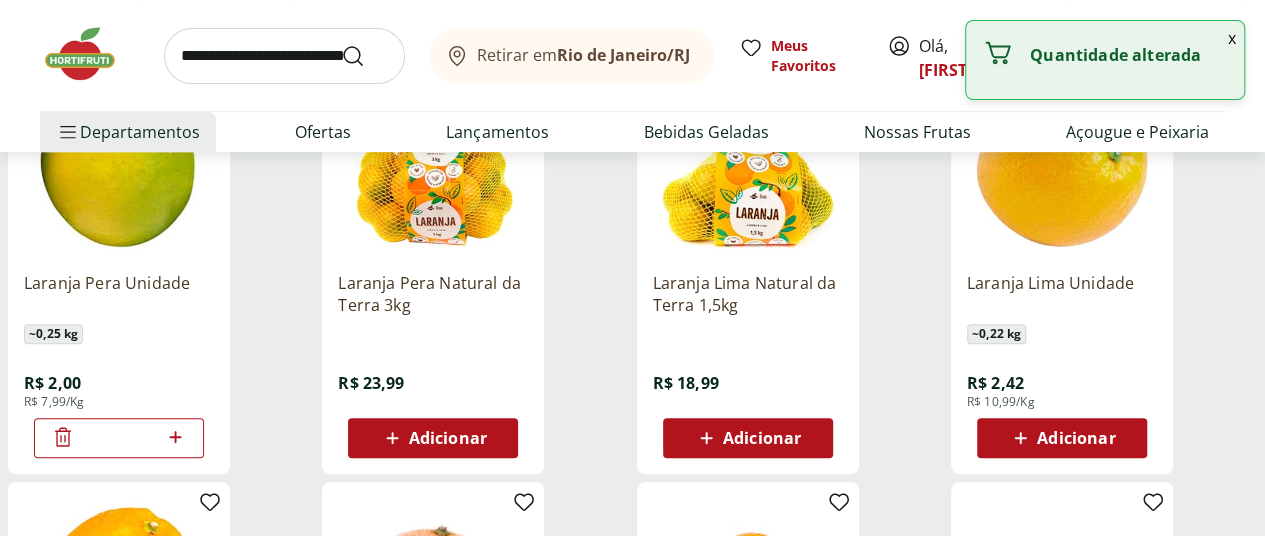 click 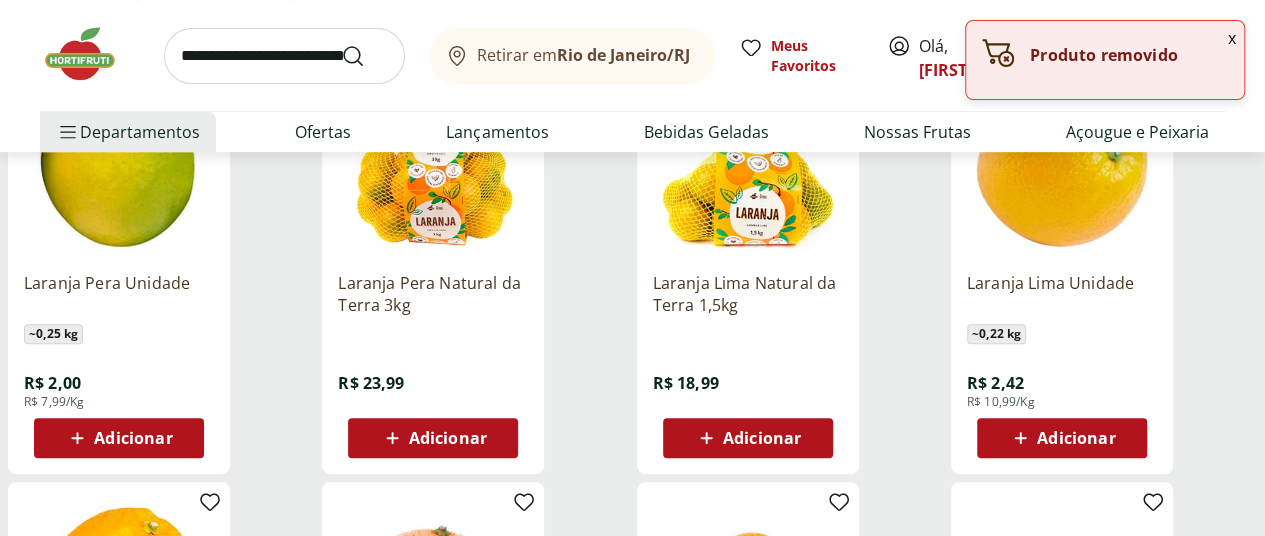 click at bounding box center (284, 56) 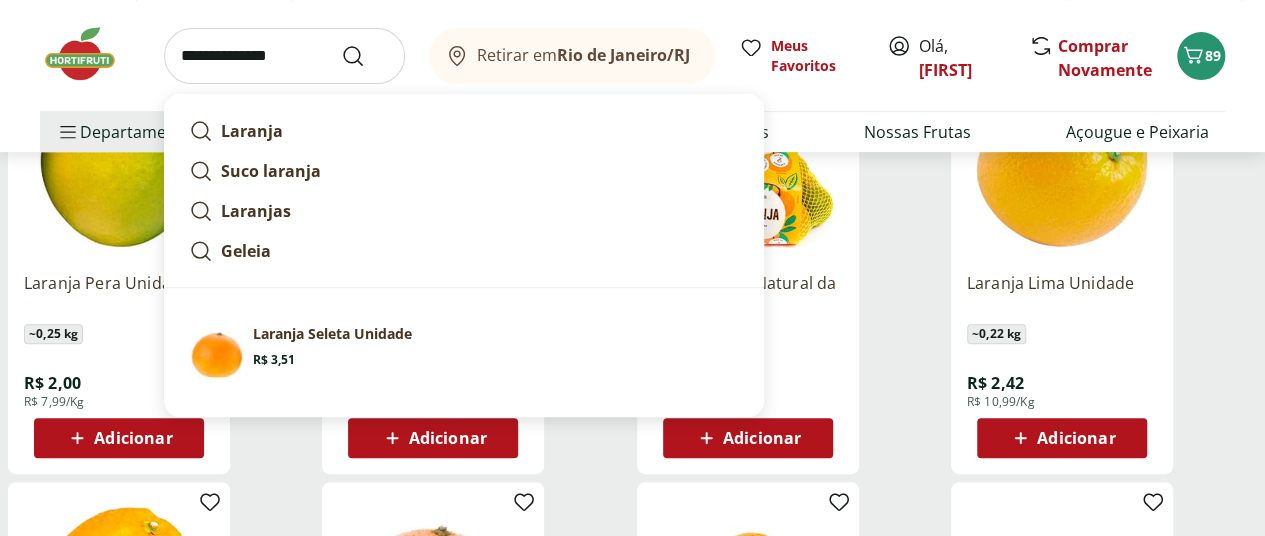 type on "**********" 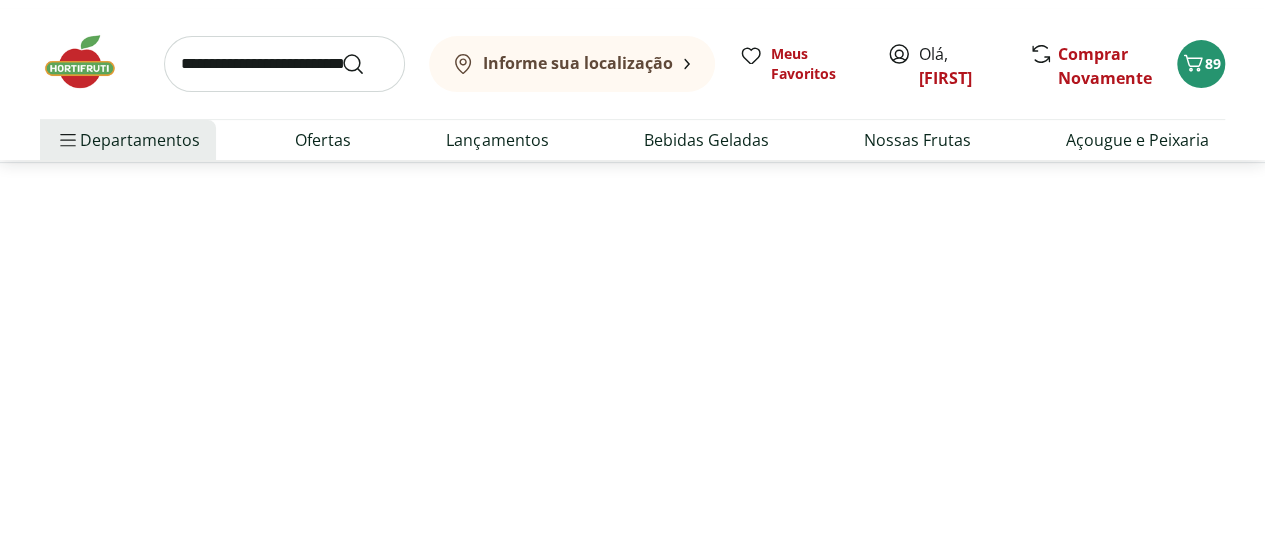 scroll, scrollTop: 0, scrollLeft: 0, axis: both 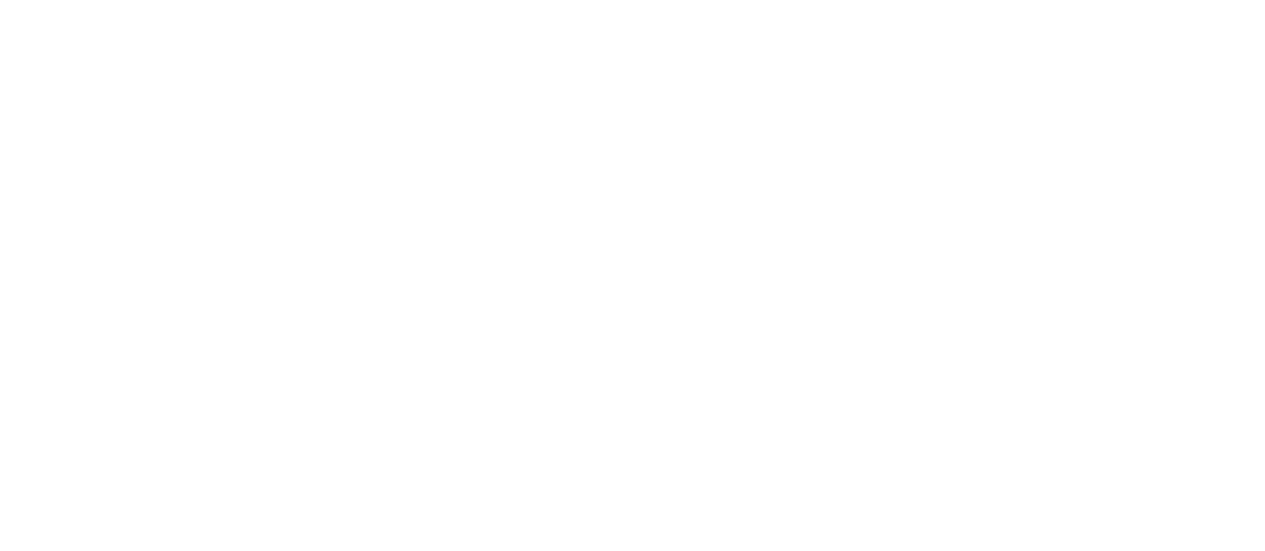 select on "**********" 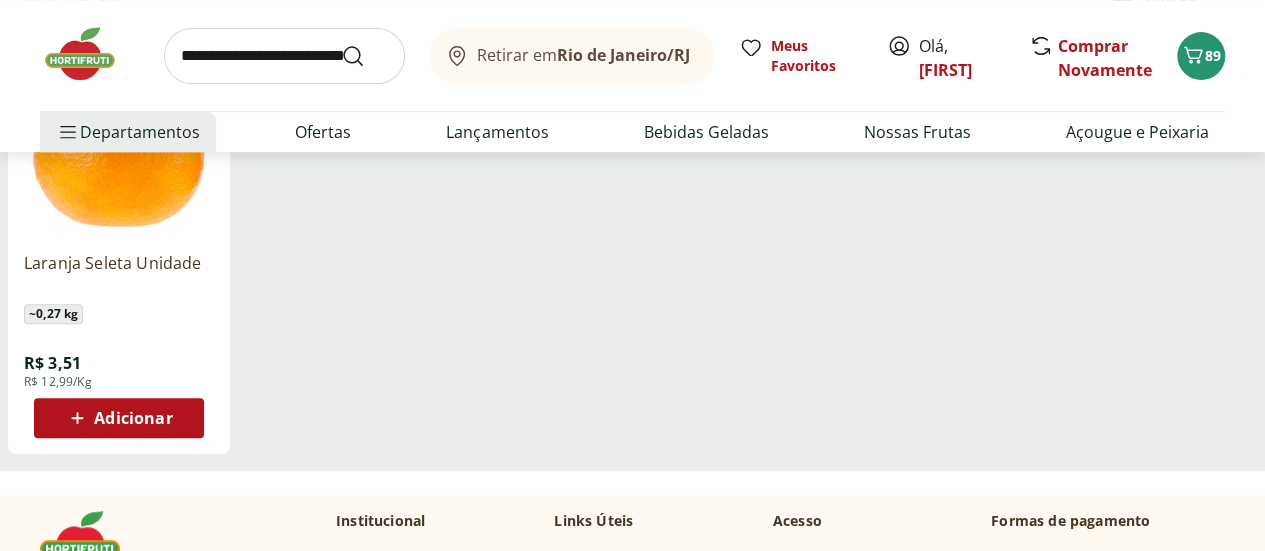 scroll, scrollTop: 403, scrollLeft: 0, axis: vertical 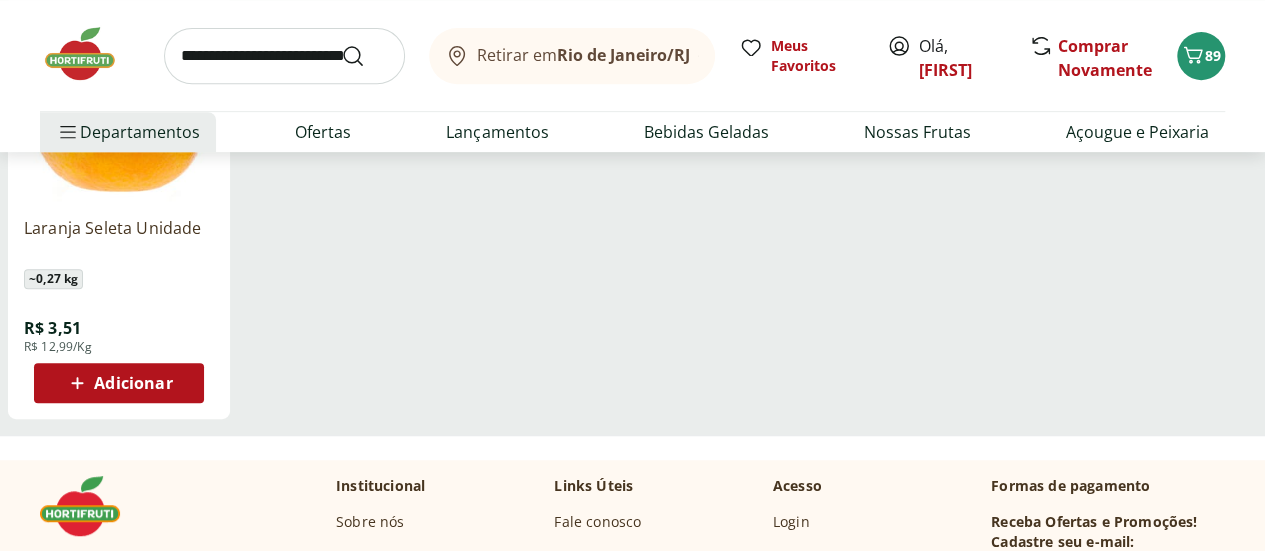 click on "Adicionar" at bounding box center [133, 383] 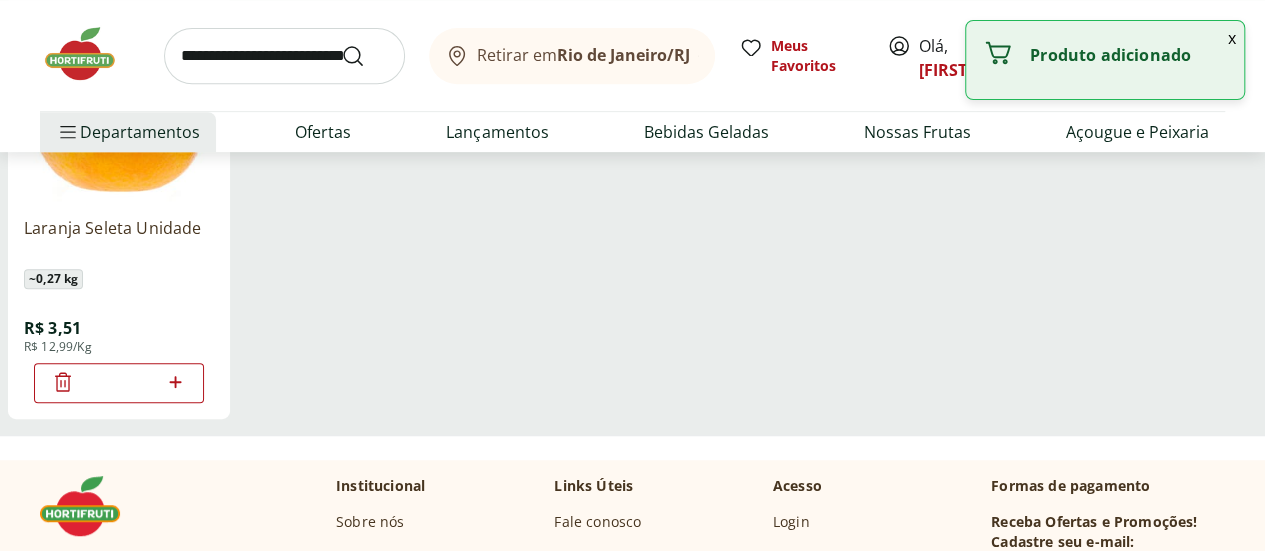 click 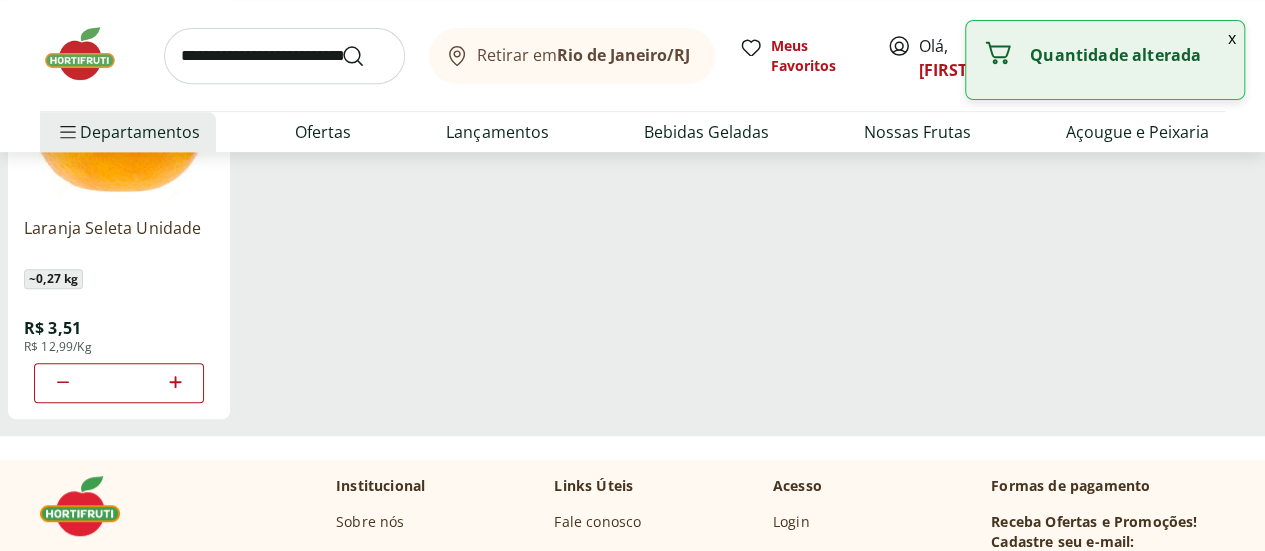 click 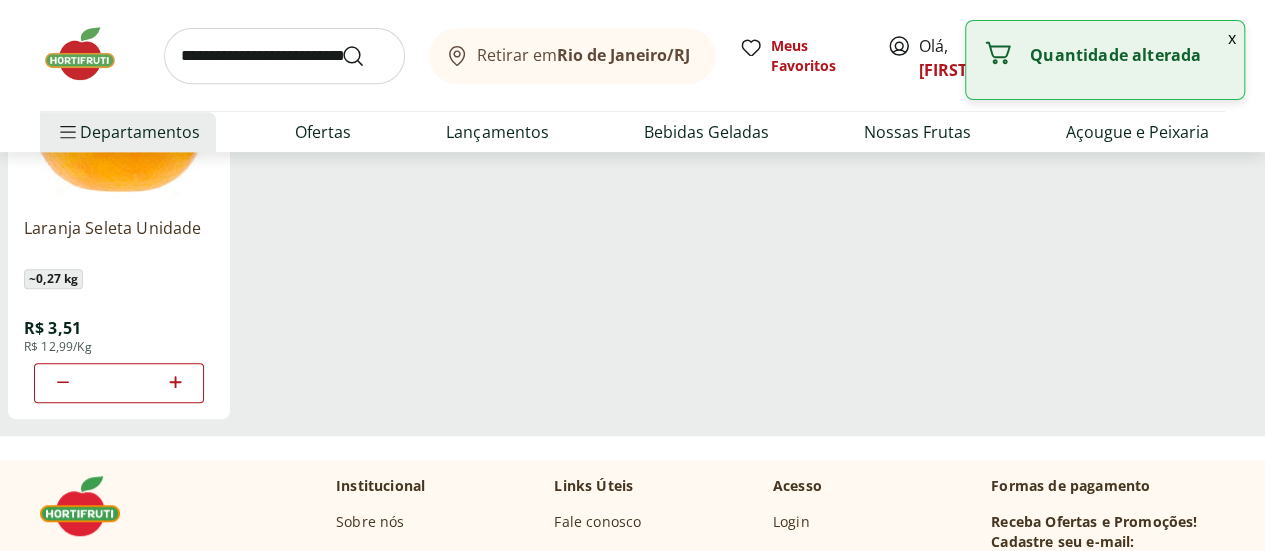 click 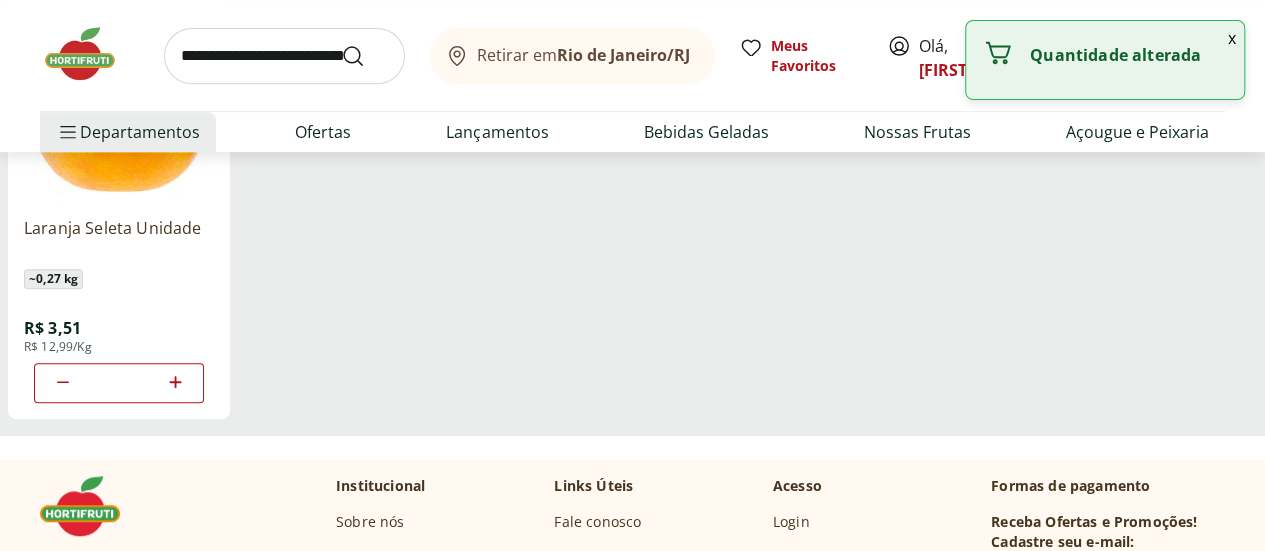 click 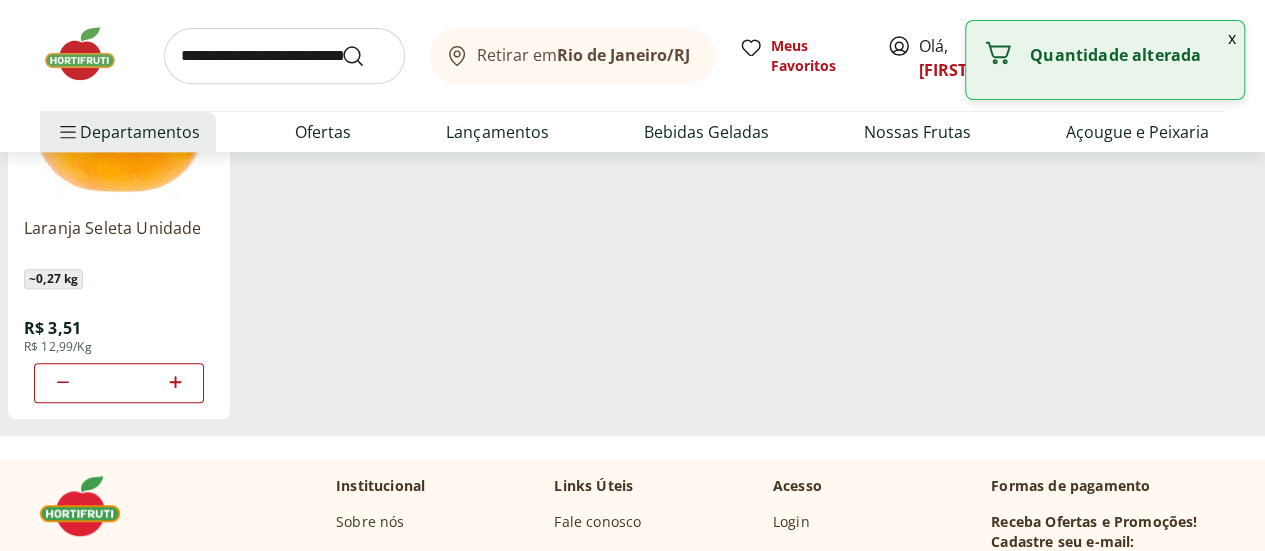 click 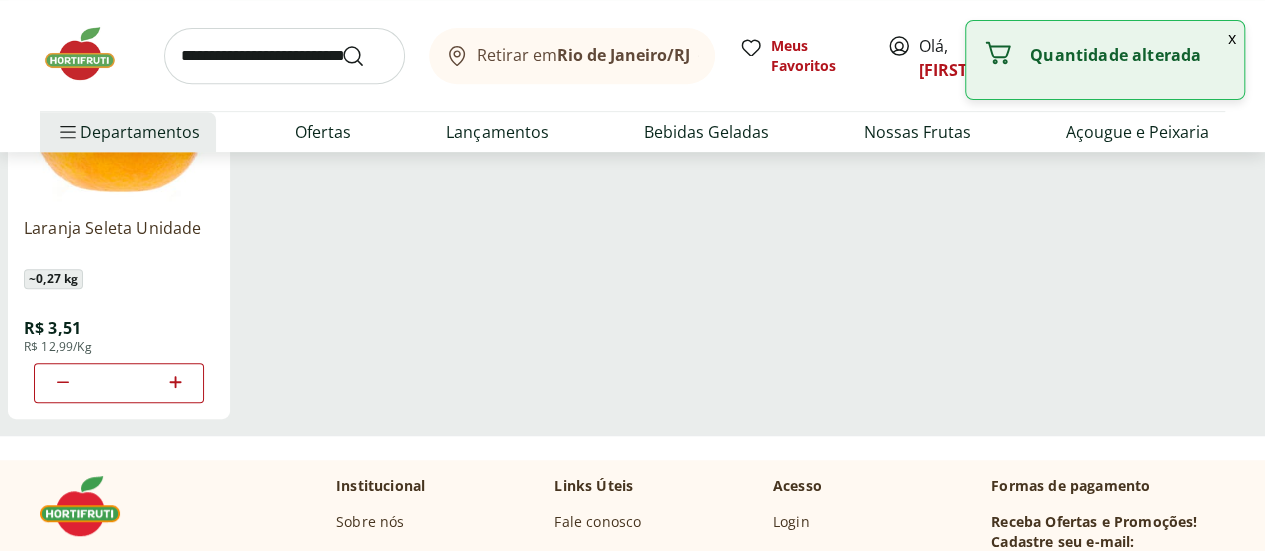 click 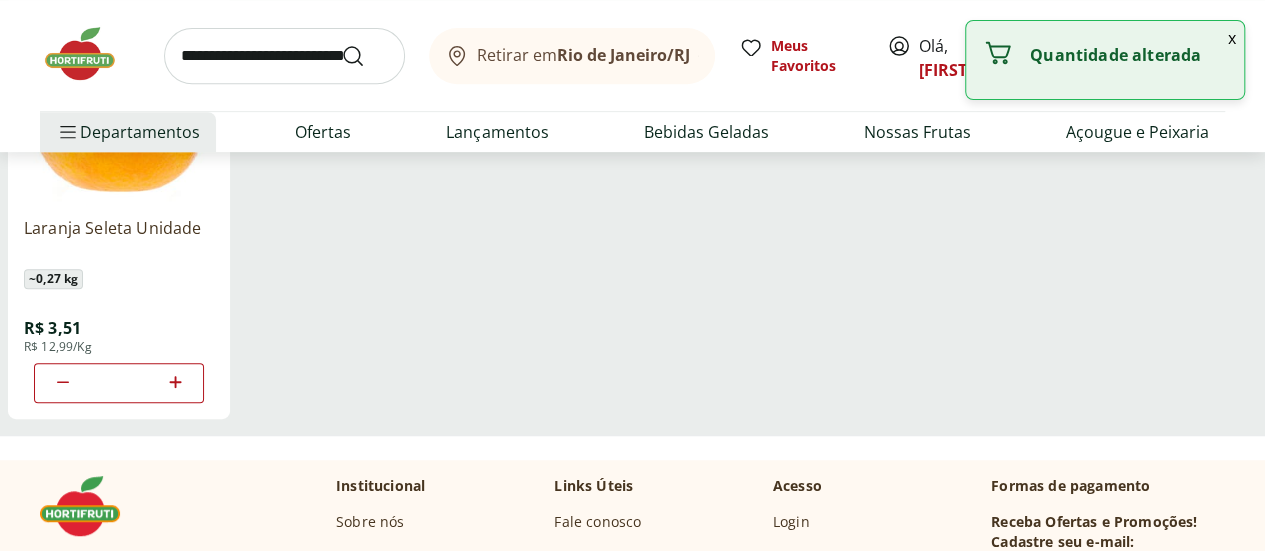 type on "**" 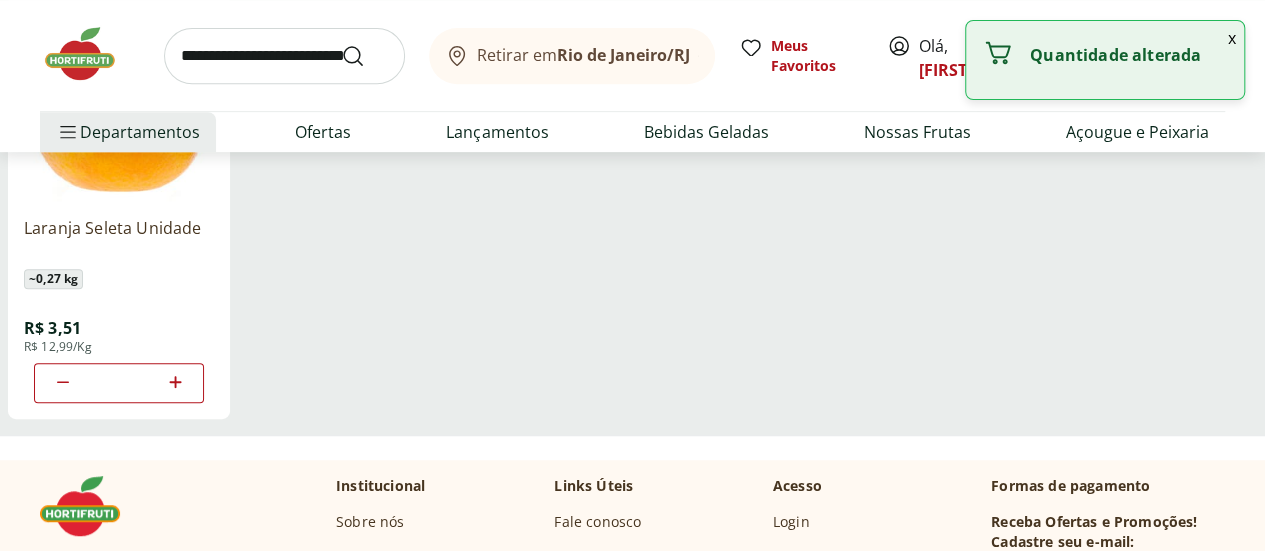 click at bounding box center (284, 56) 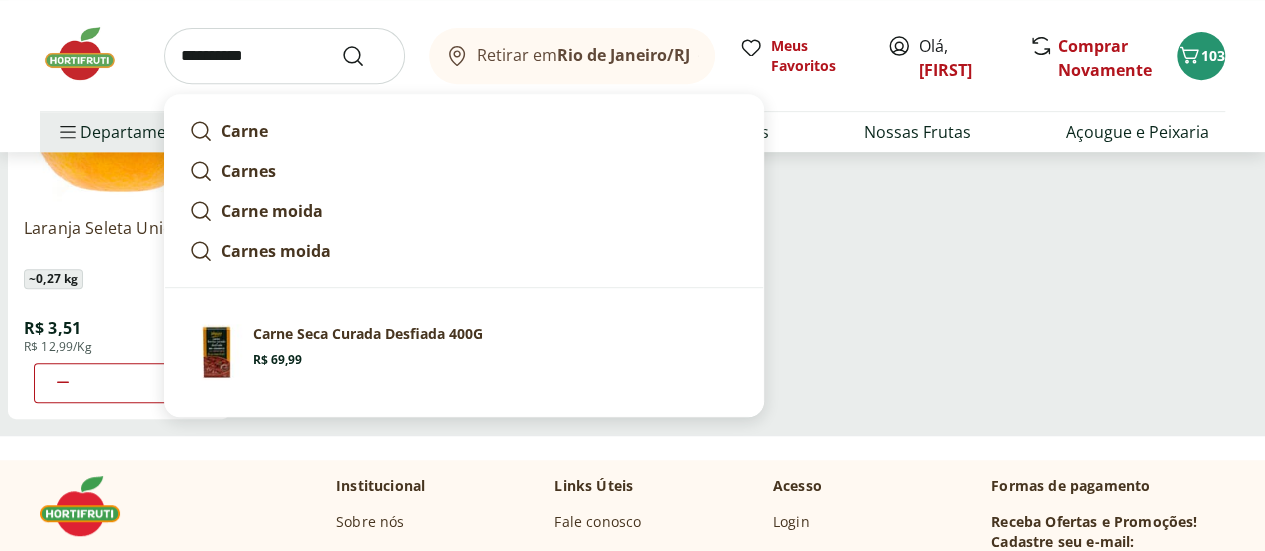 type on "**********" 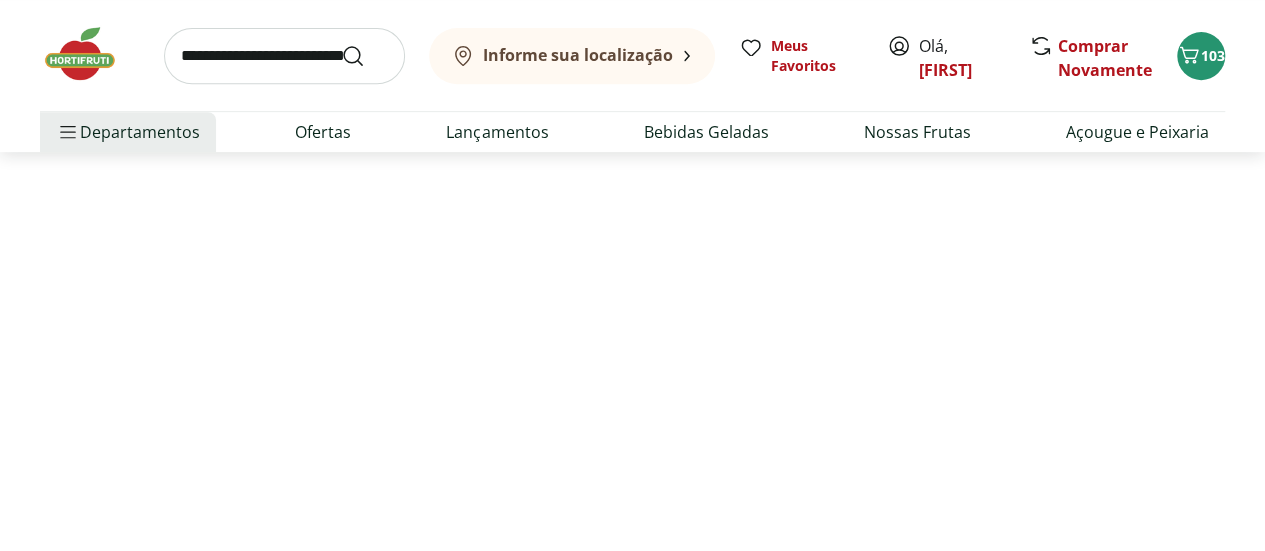 scroll, scrollTop: 0, scrollLeft: 0, axis: both 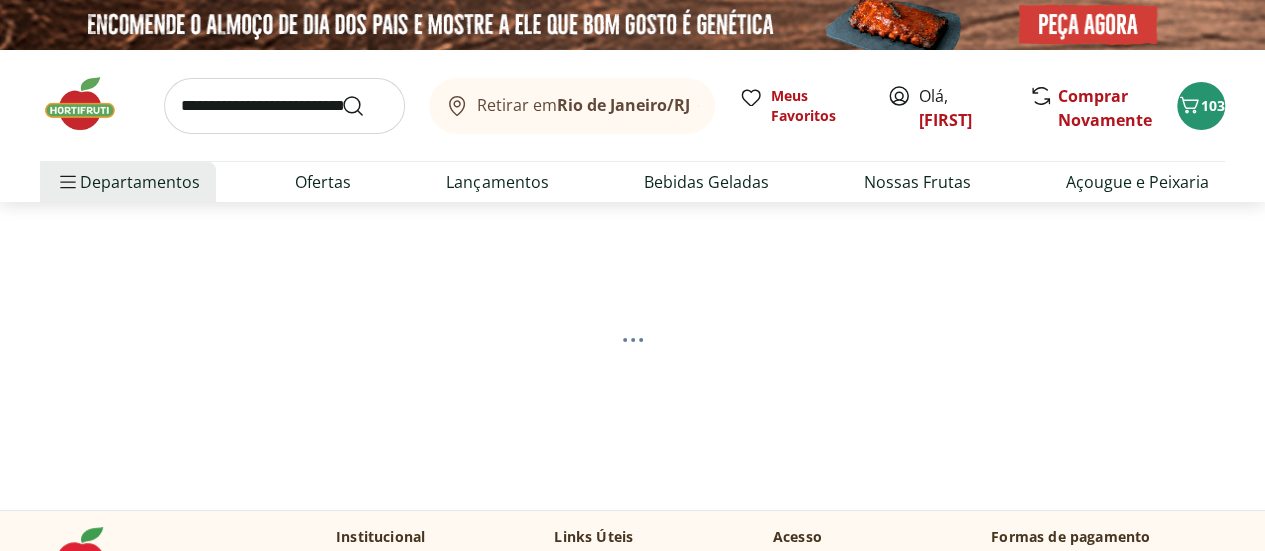 select on "**********" 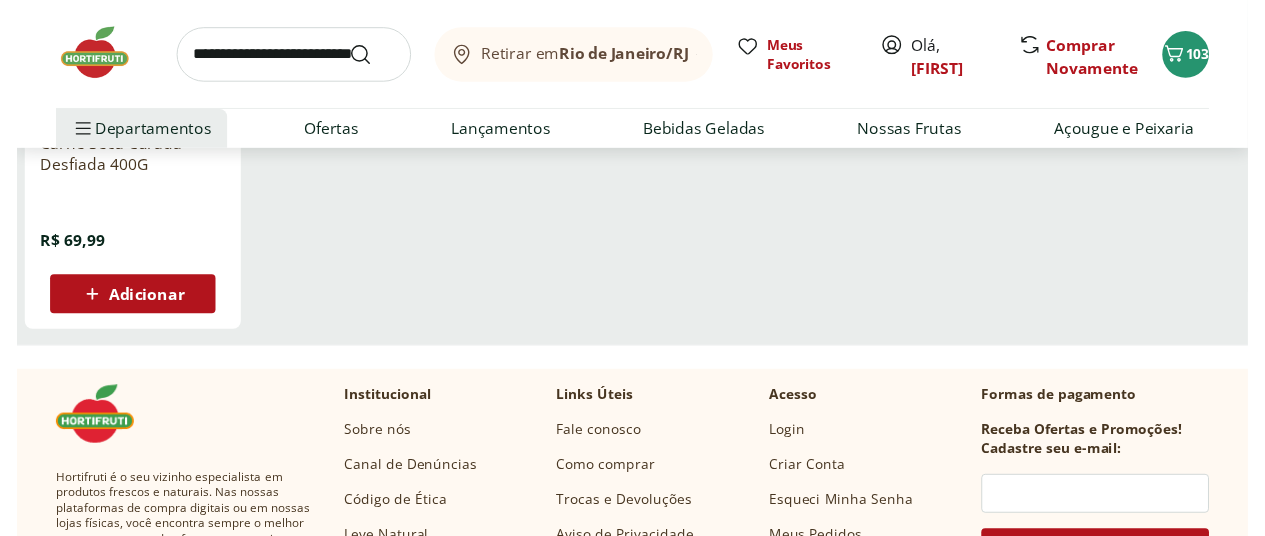 scroll, scrollTop: 0, scrollLeft: 0, axis: both 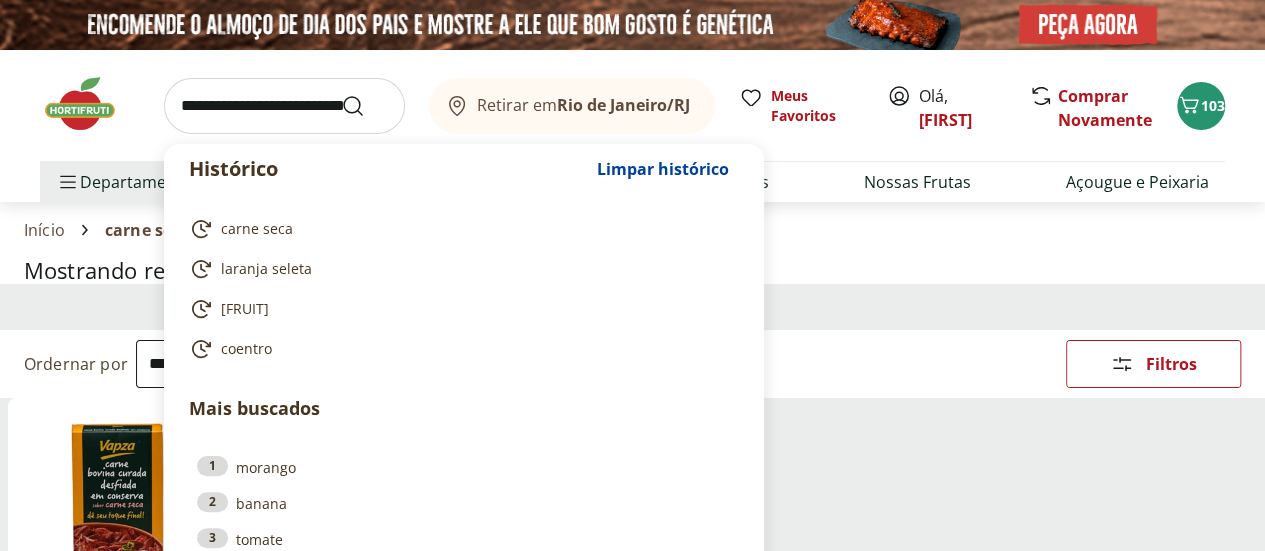 click at bounding box center (284, 106) 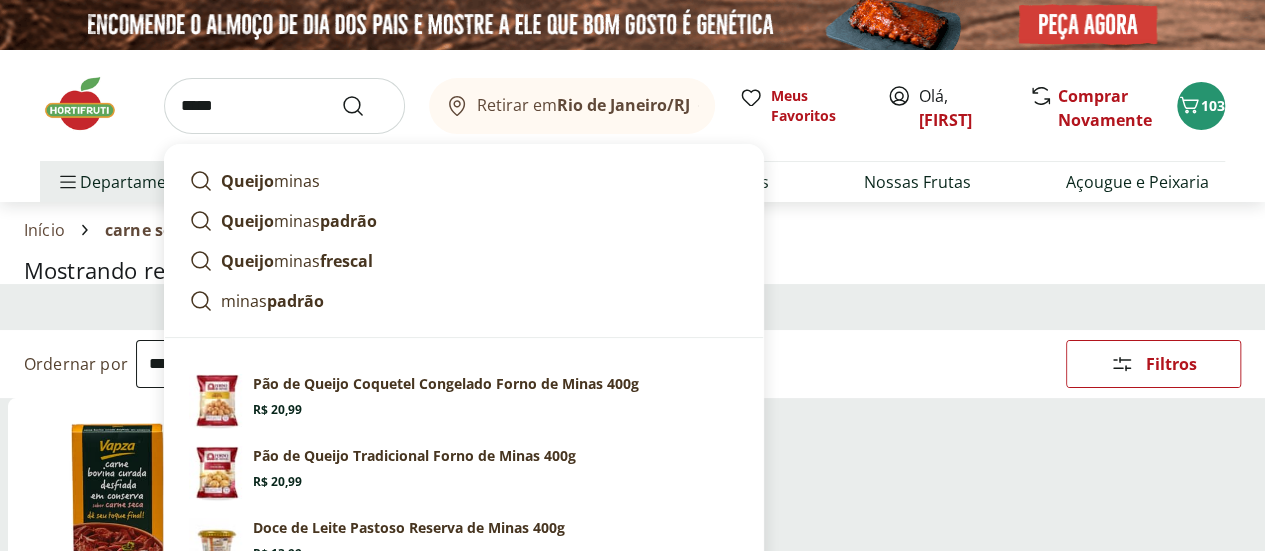 type on "*****" 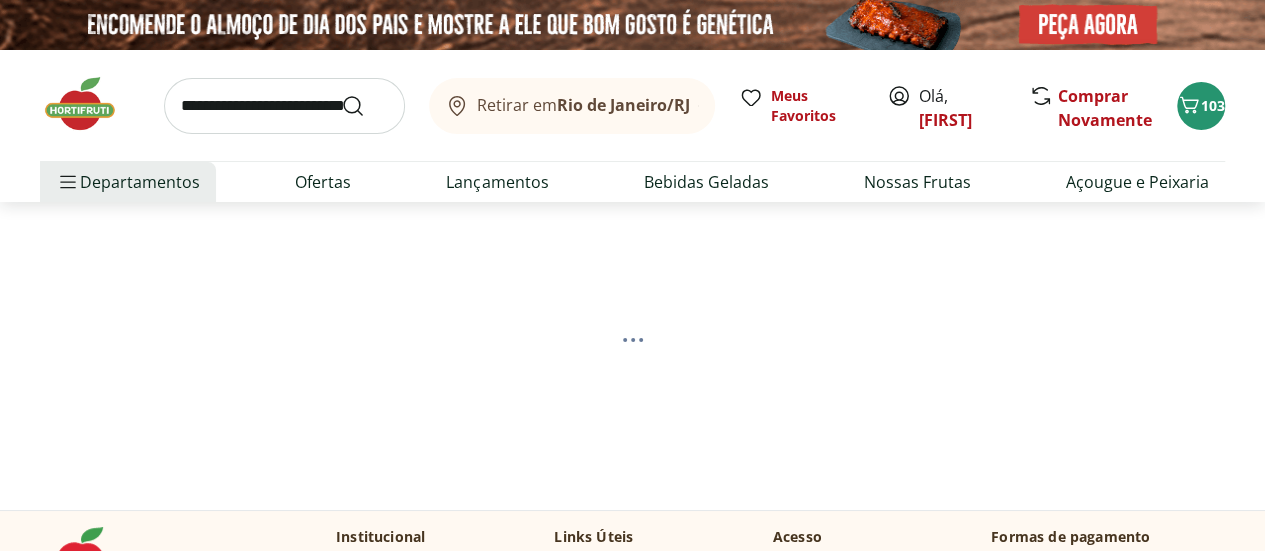 select on "**********" 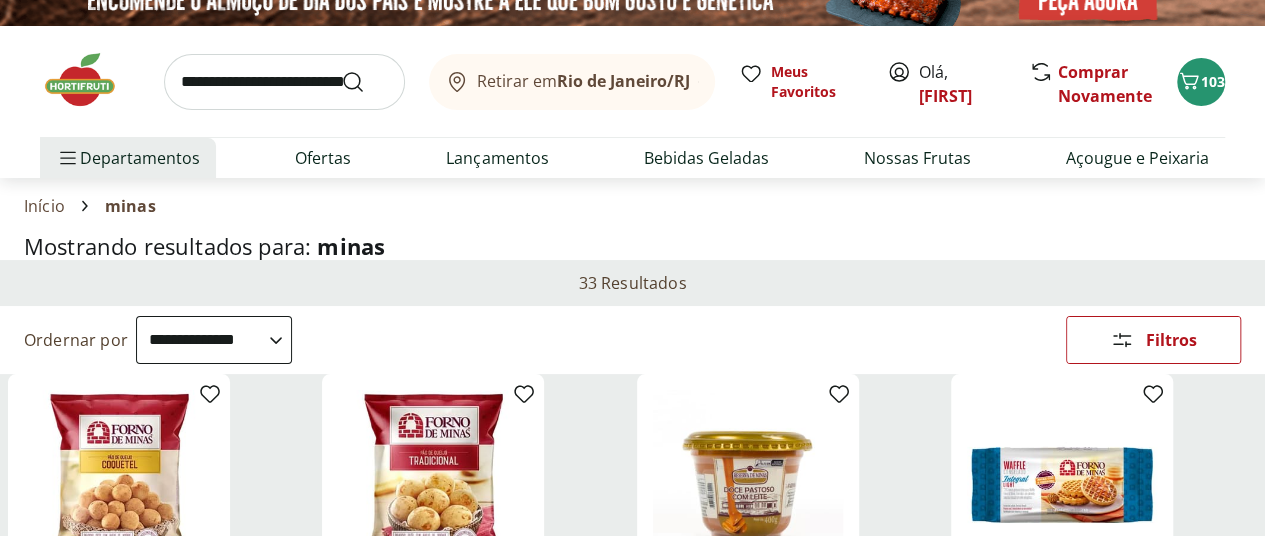 scroll, scrollTop: 0, scrollLeft: 0, axis: both 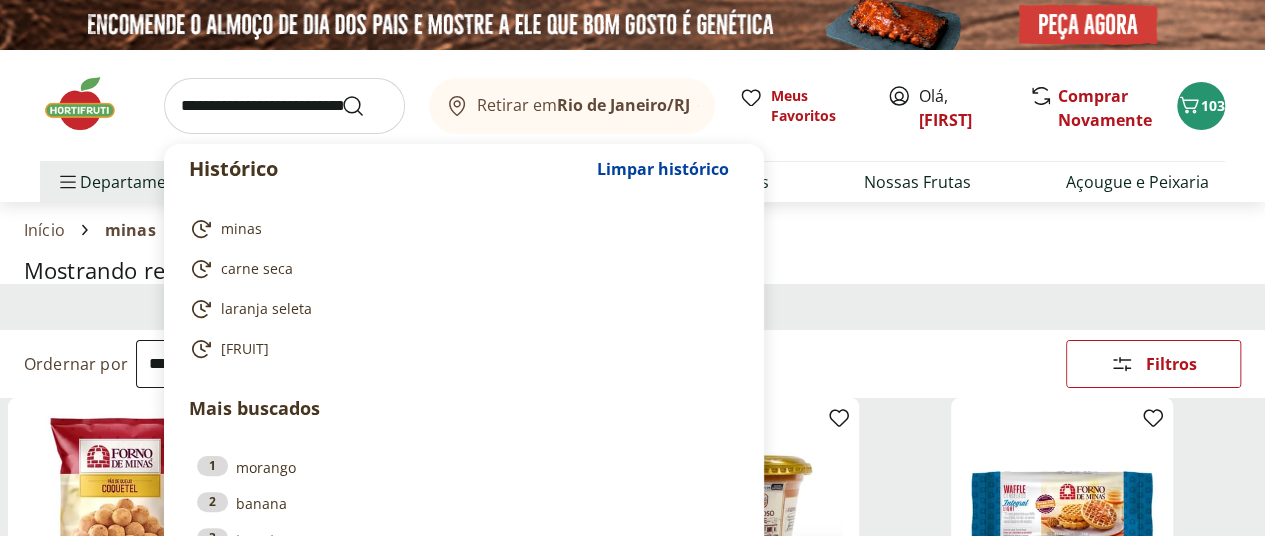 click at bounding box center (284, 106) 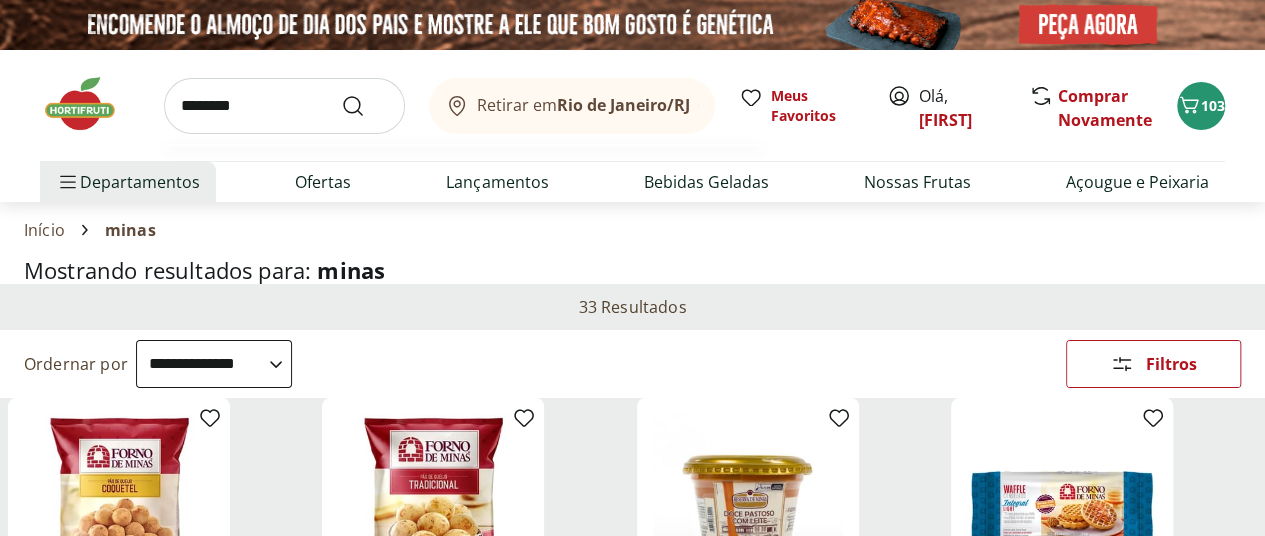 type on "********" 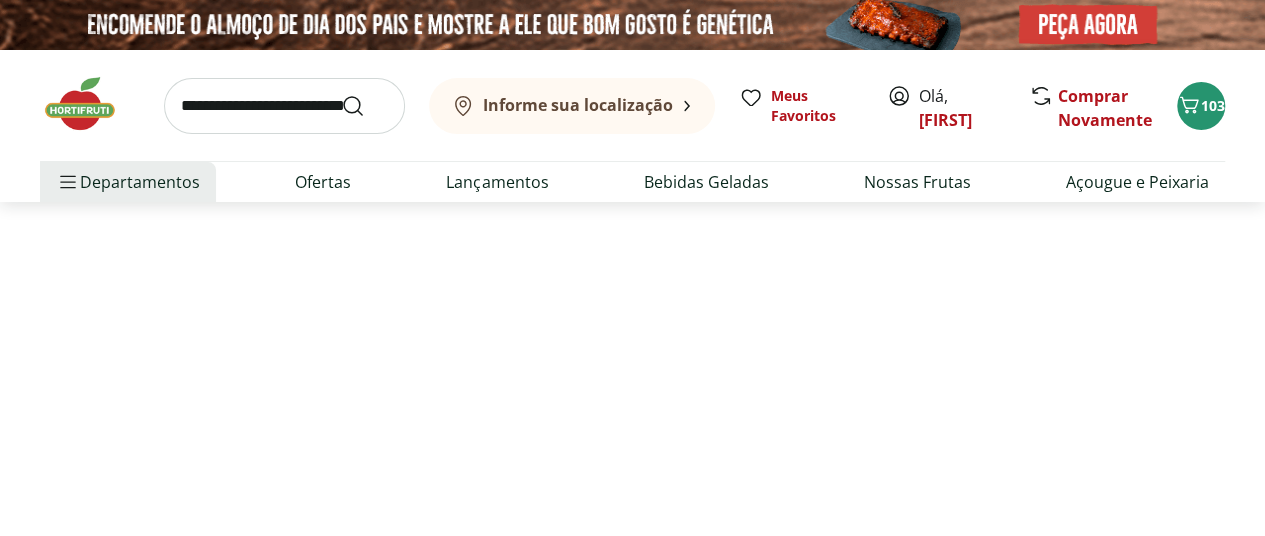 select on "**********" 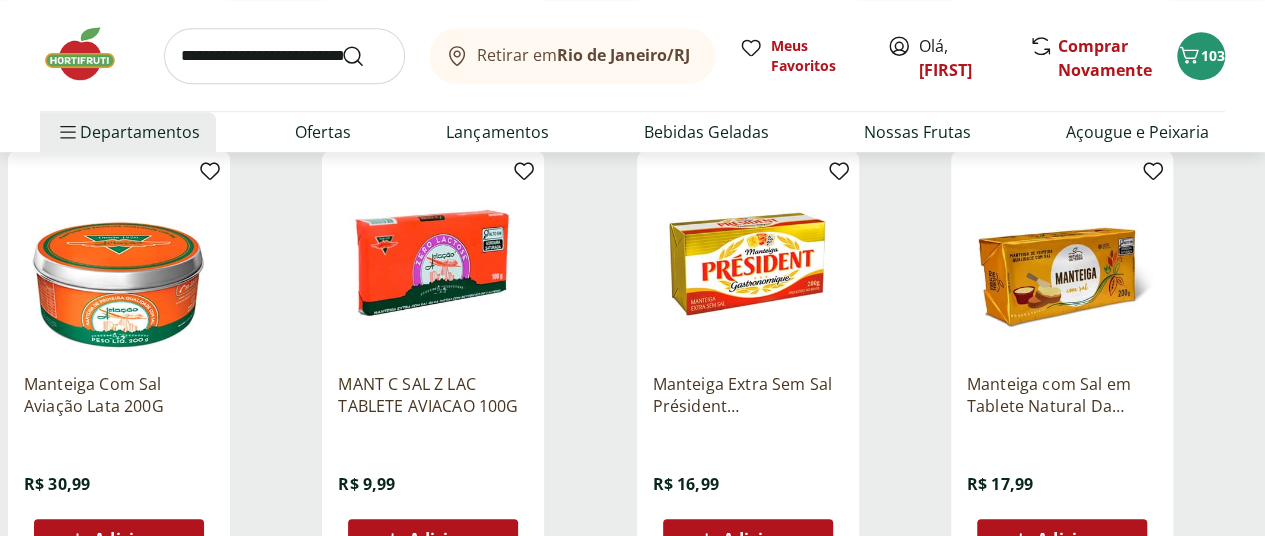 scroll, scrollTop: 672, scrollLeft: 0, axis: vertical 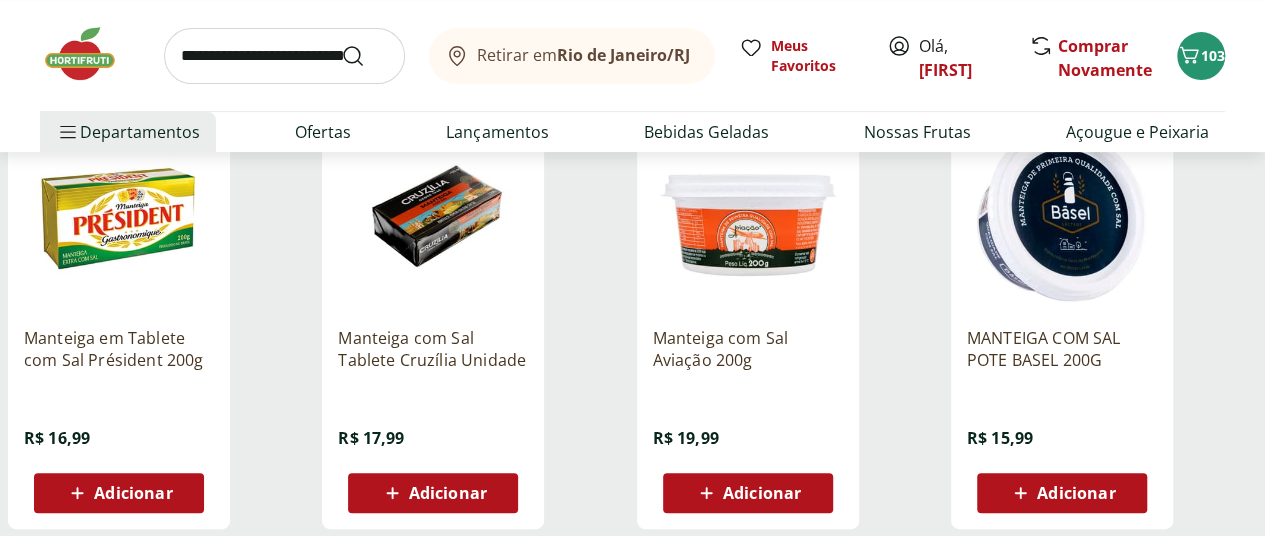 click on "Adicionar" at bounding box center [762, 493] 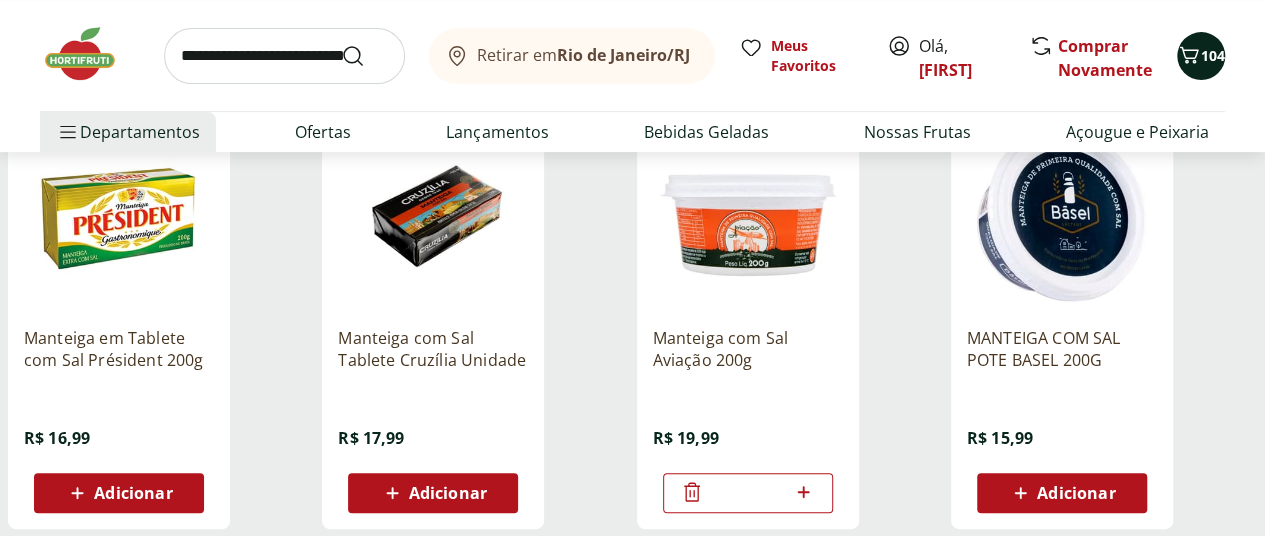 click 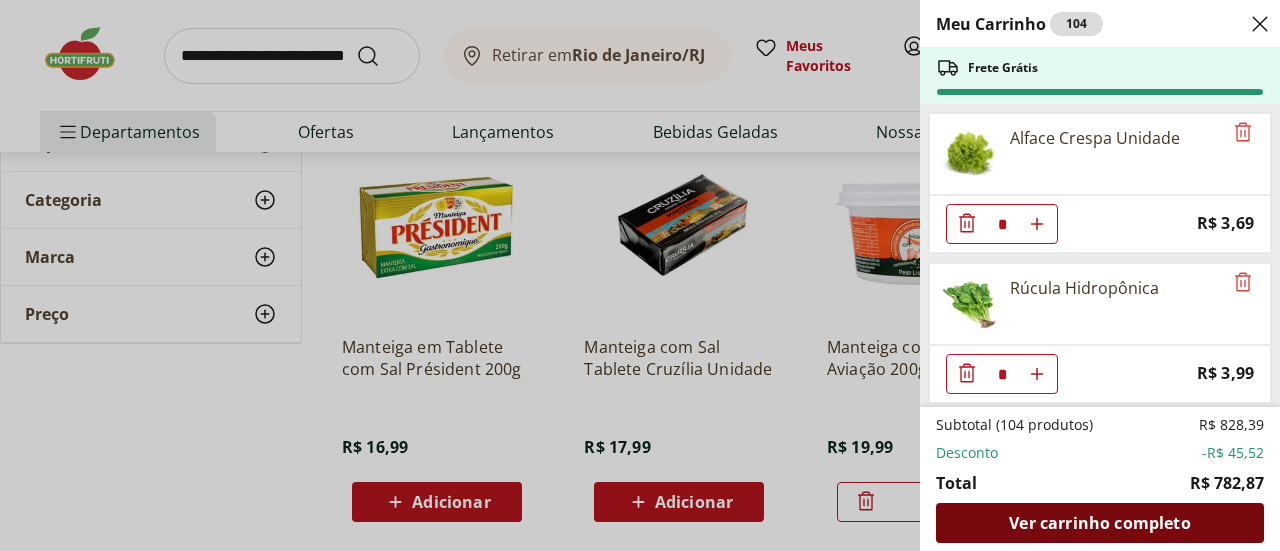 click on "Ver carrinho completo" at bounding box center (1099, 523) 